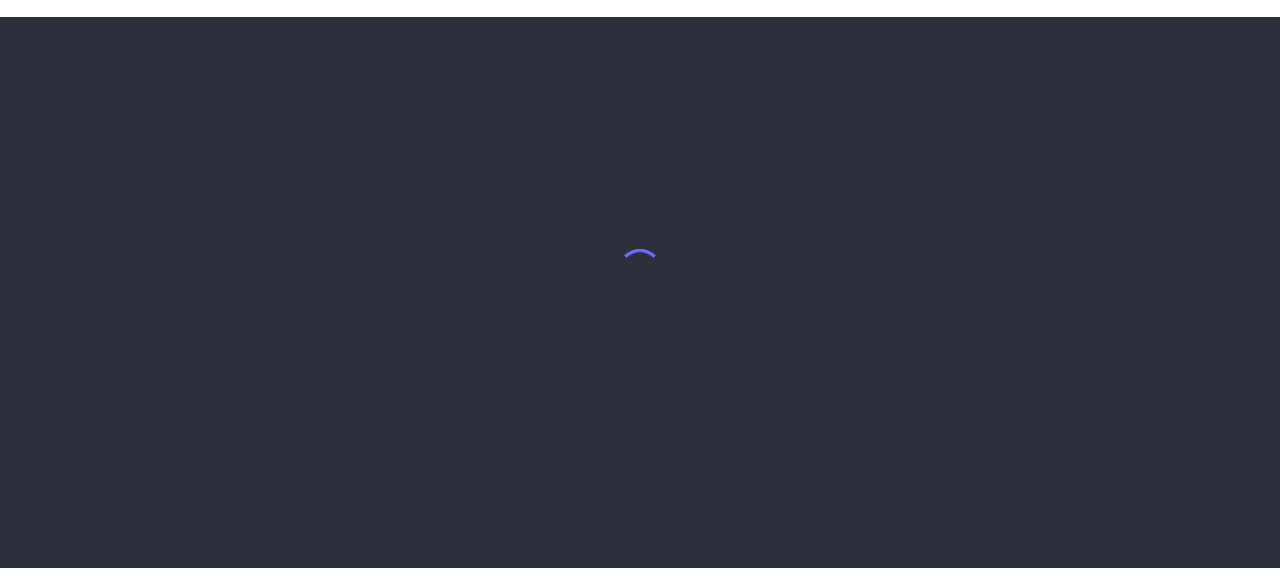 scroll, scrollTop: 0, scrollLeft: 0, axis: both 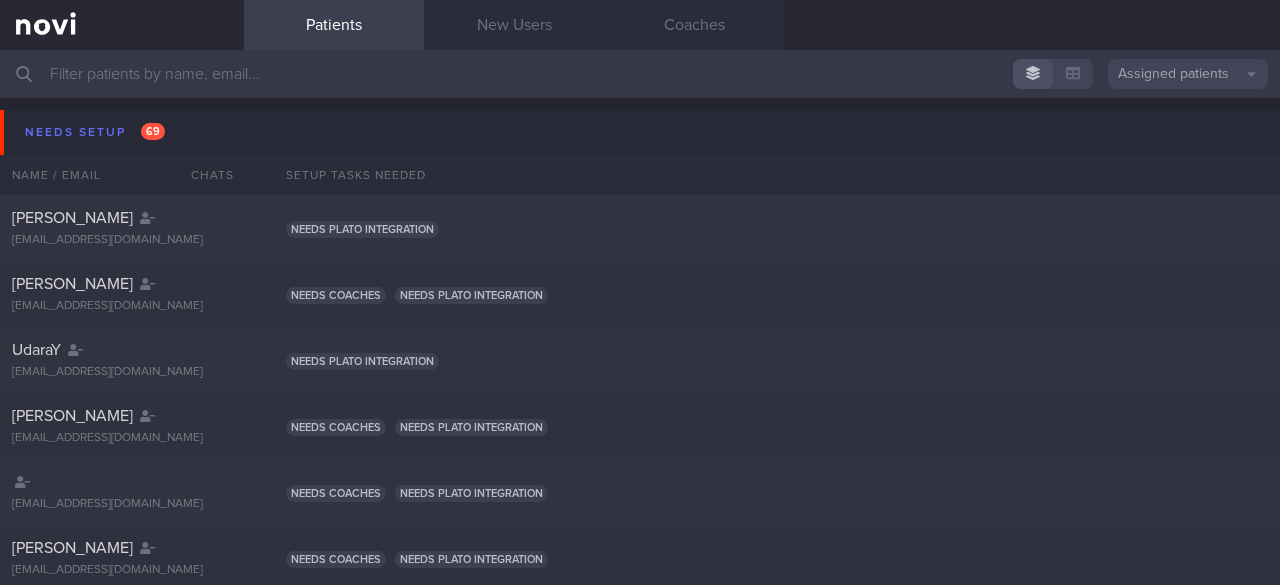 click at bounding box center [122, 25] 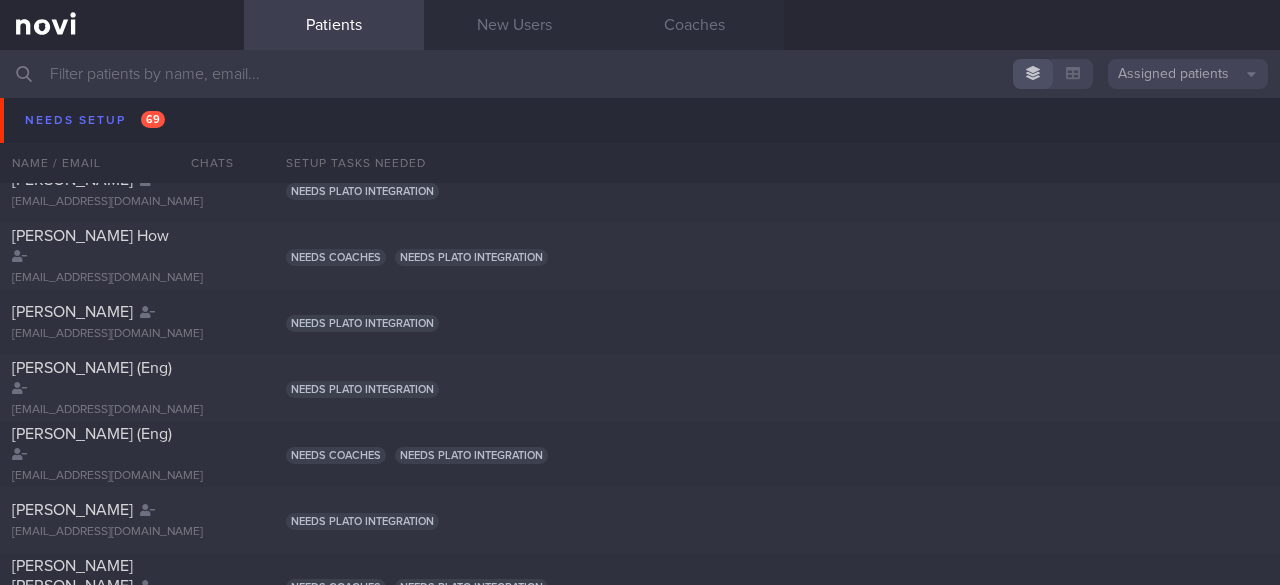scroll, scrollTop: 0, scrollLeft: 0, axis: both 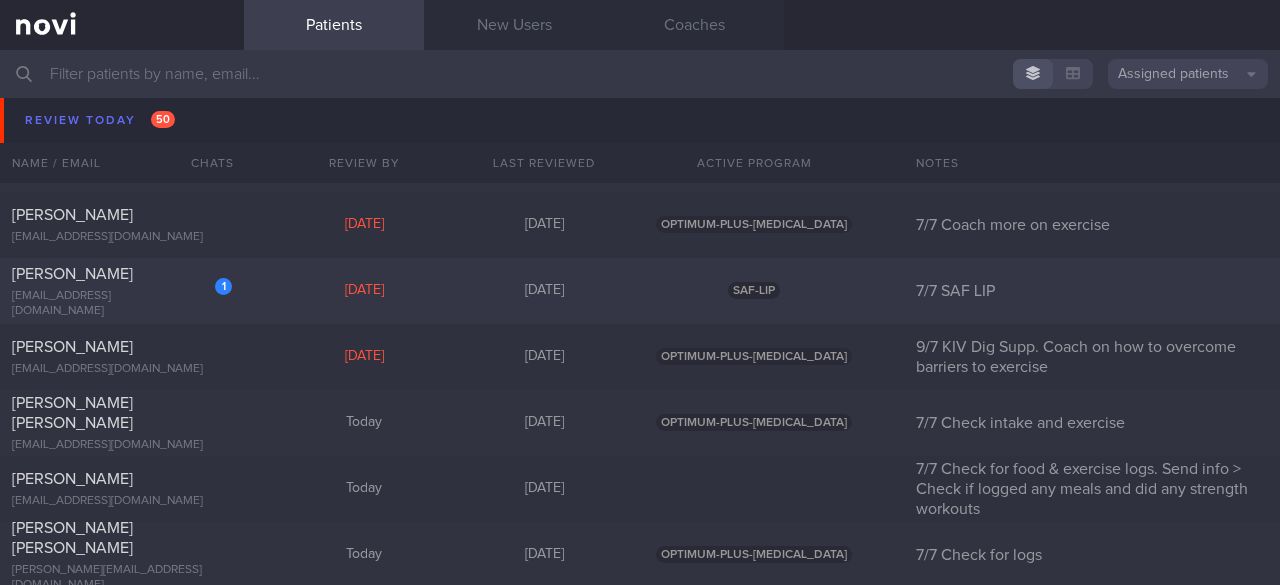 click on "[EMAIL_ADDRESS][DOMAIN_NAME]" at bounding box center [122, 304] 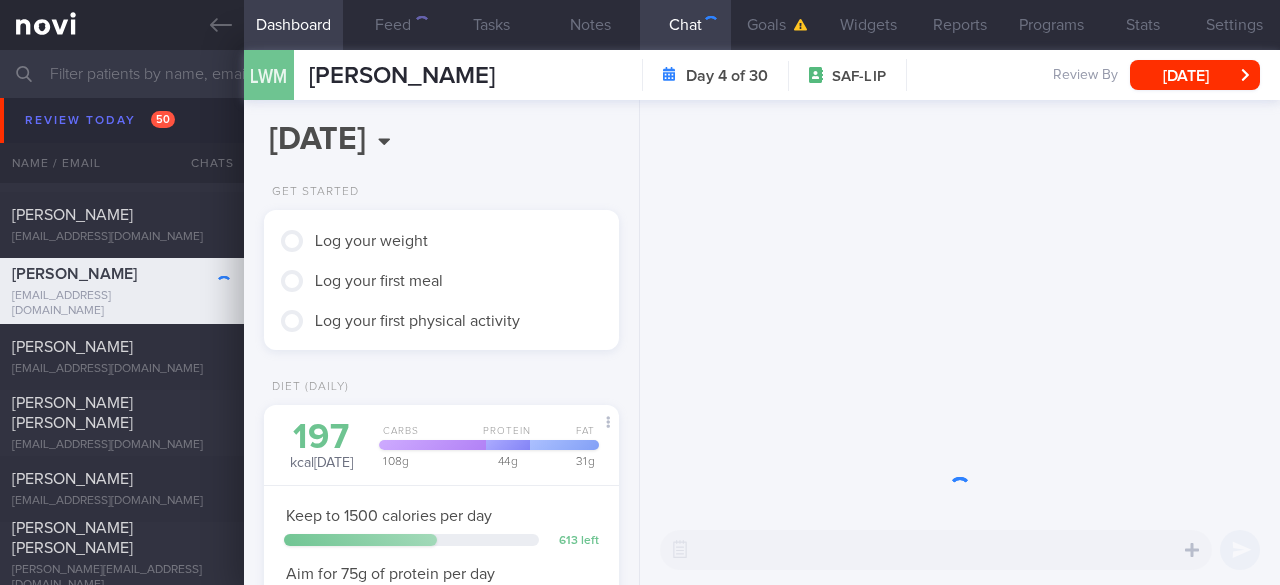 scroll, scrollTop: 999818, scrollLeft: 999696, axis: both 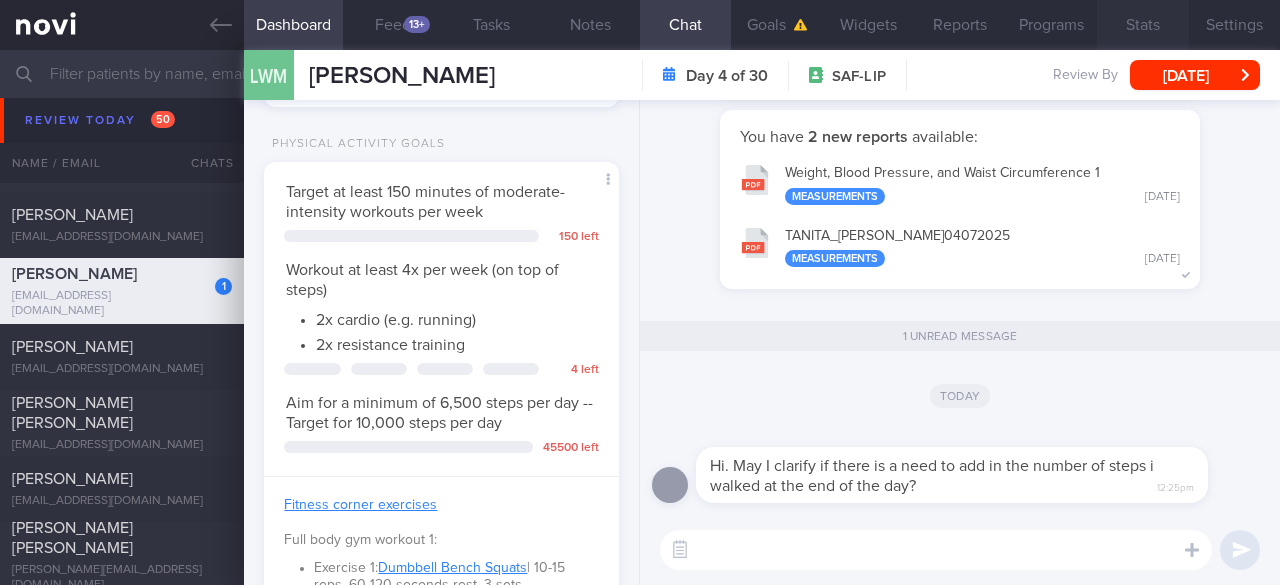 click on "Stats" at bounding box center (1142, 25) 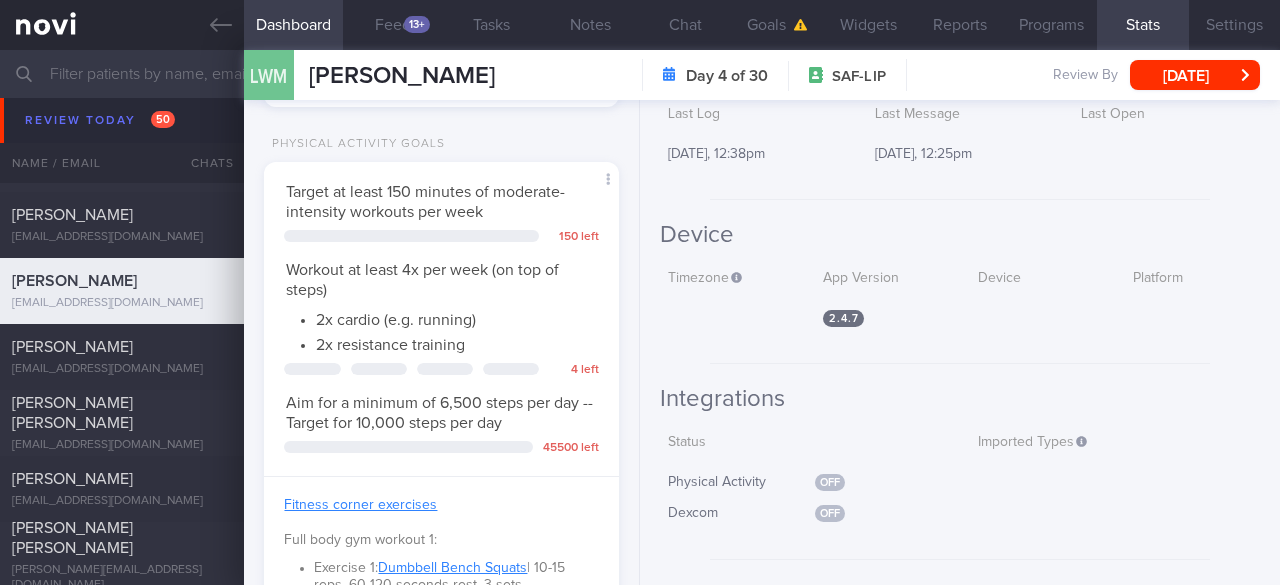 scroll, scrollTop: 0, scrollLeft: 0, axis: both 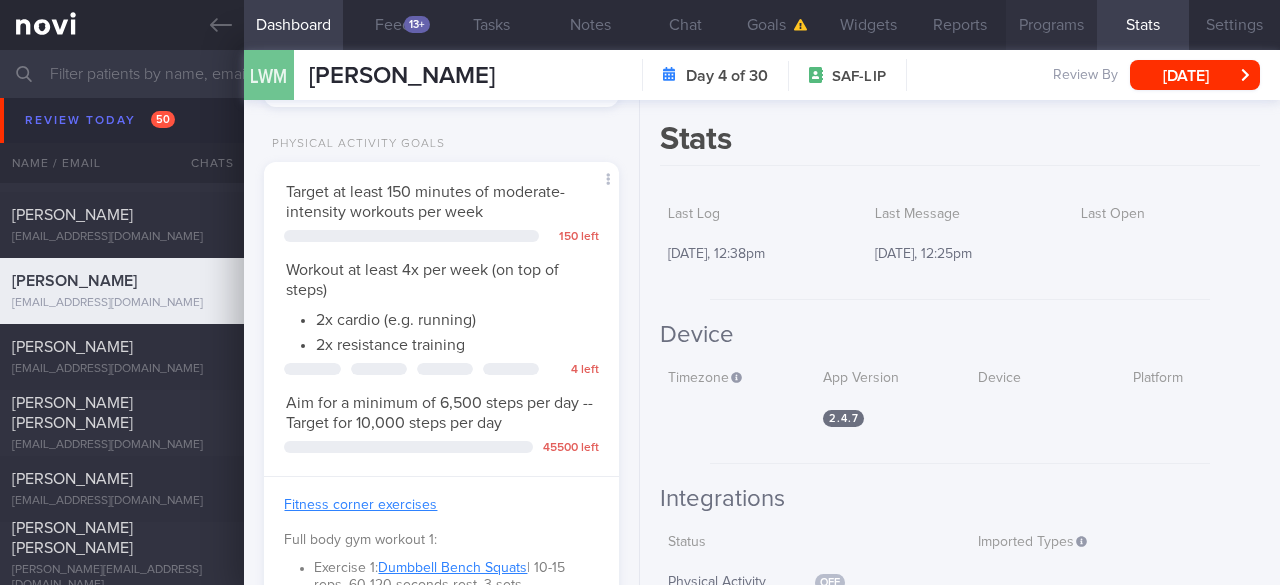 click on "Programs" at bounding box center (1051, 25) 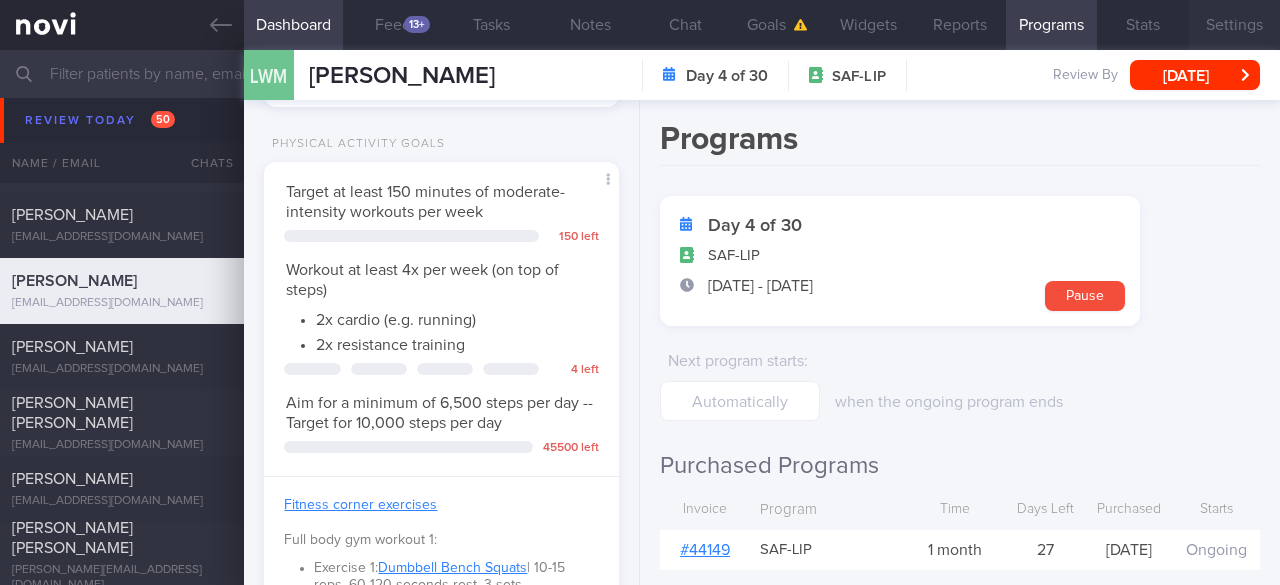 click on "Settings" at bounding box center [1234, 25] 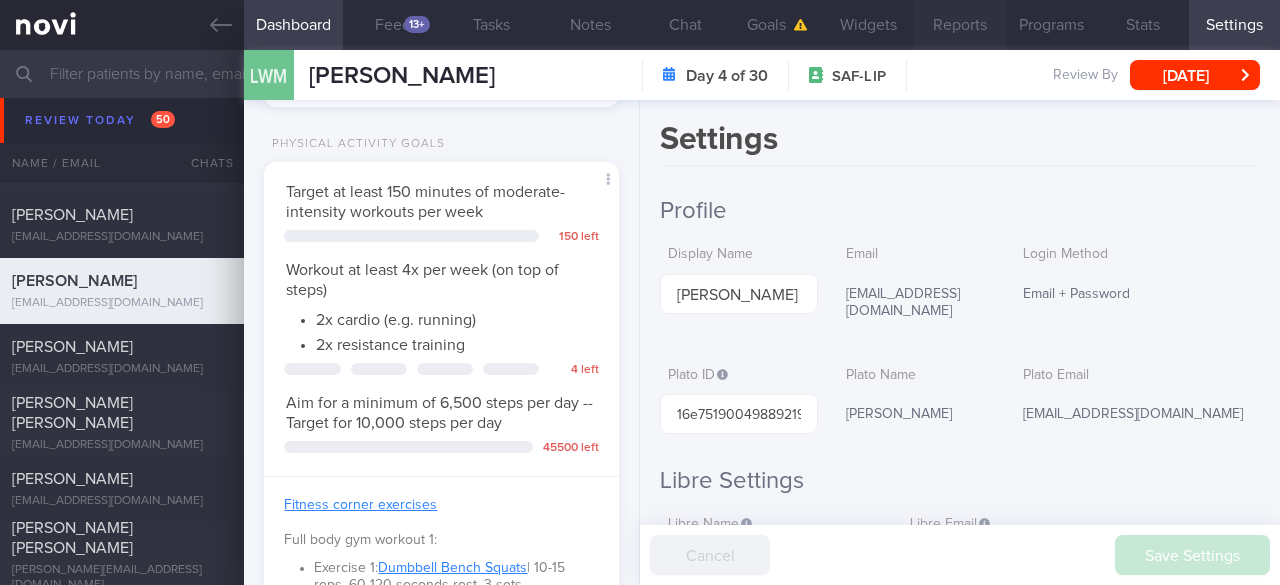 click on "Reports" at bounding box center (959, 25) 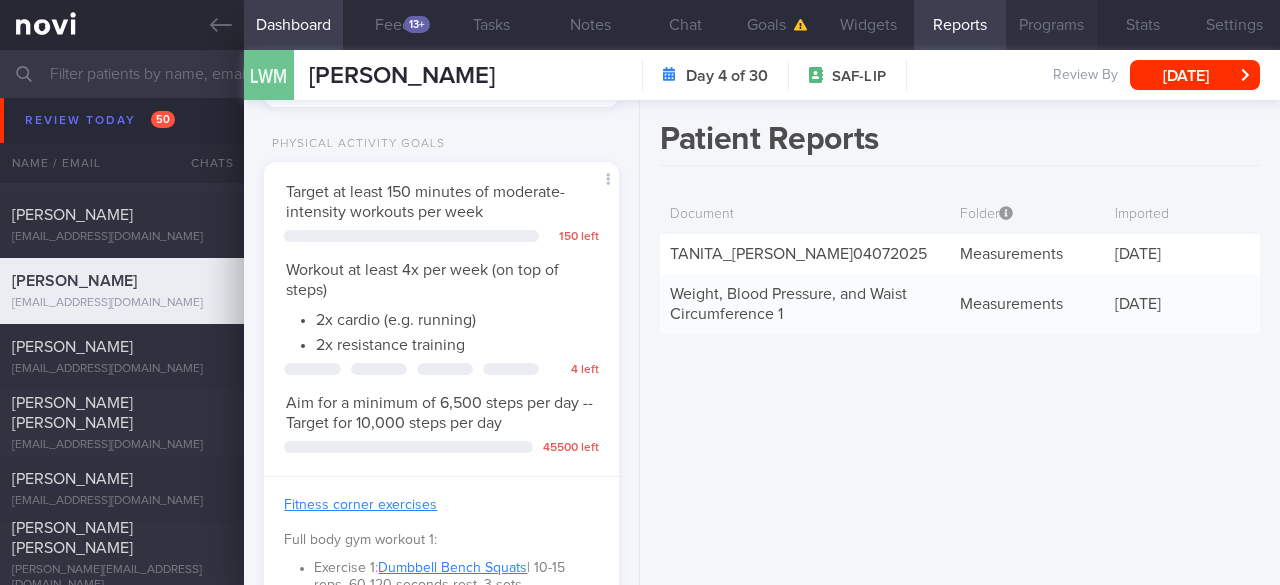 click on "Programs" at bounding box center [1051, 25] 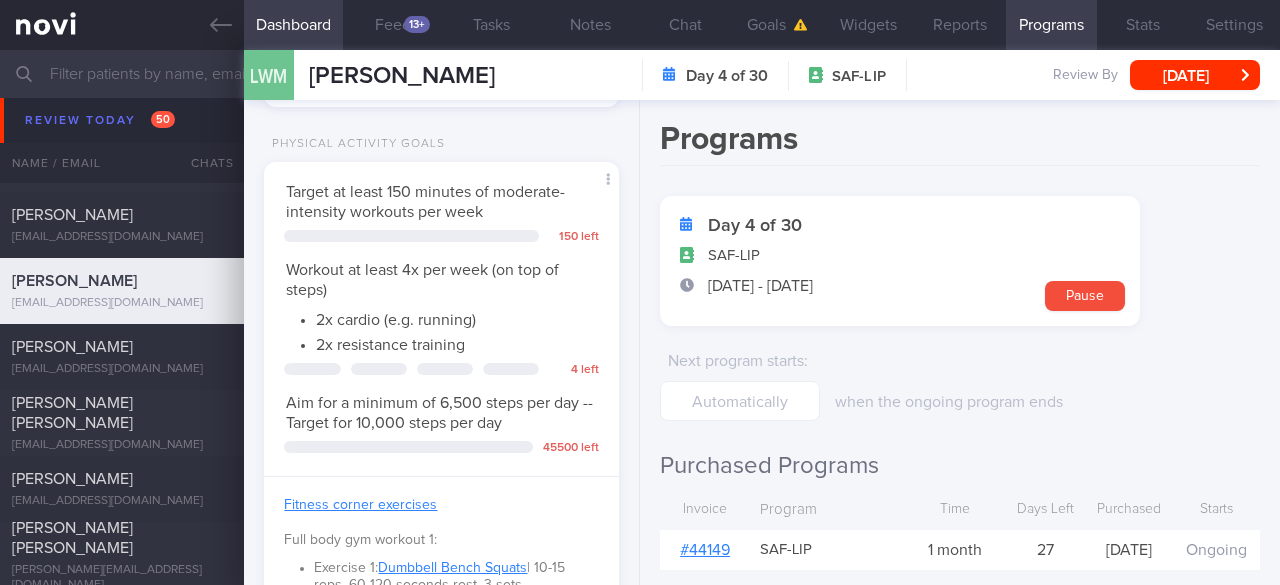 scroll, scrollTop: 181, scrollLeft: 0, axis: vertical 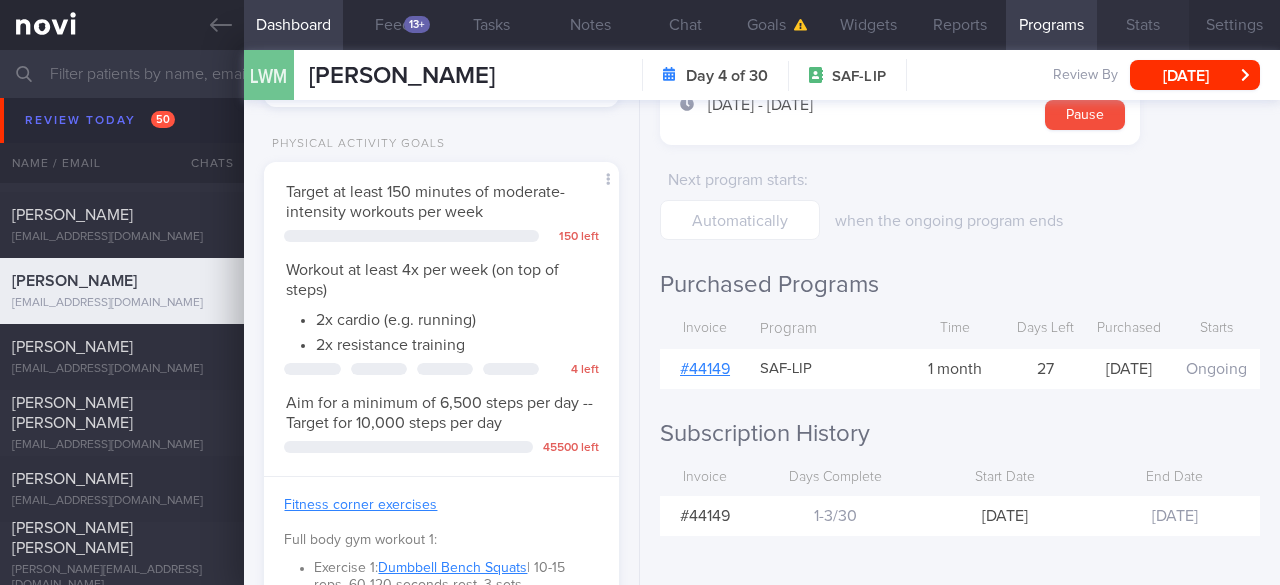 click on "Stats" at bounding box center (1142, 25) 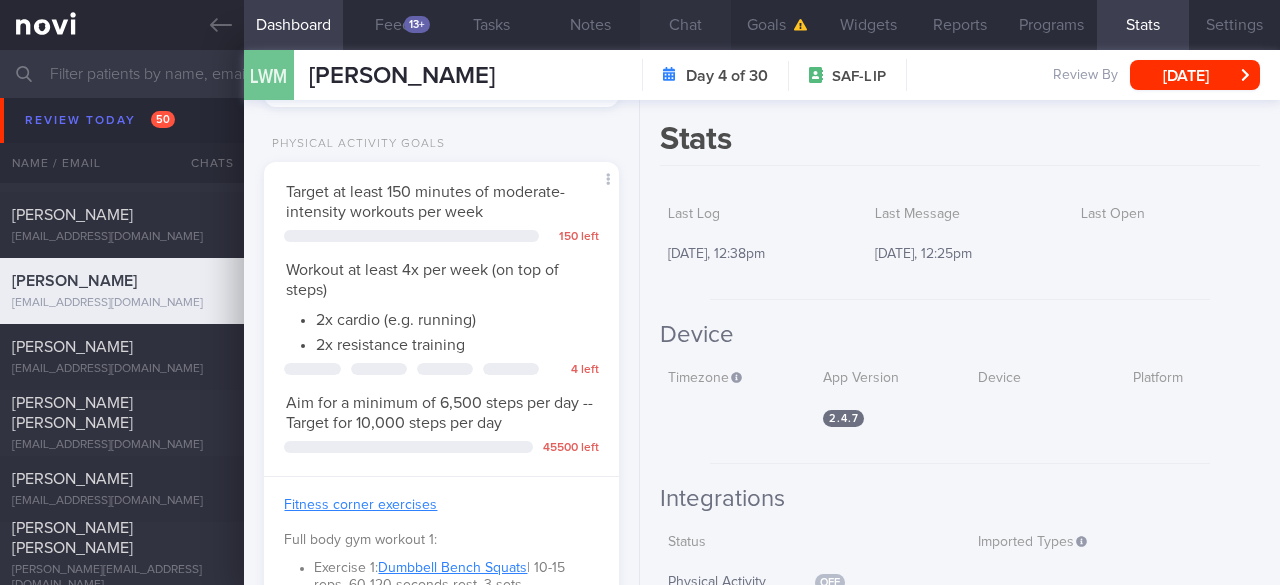 click on "Chat" at bounding box center [685, 25] 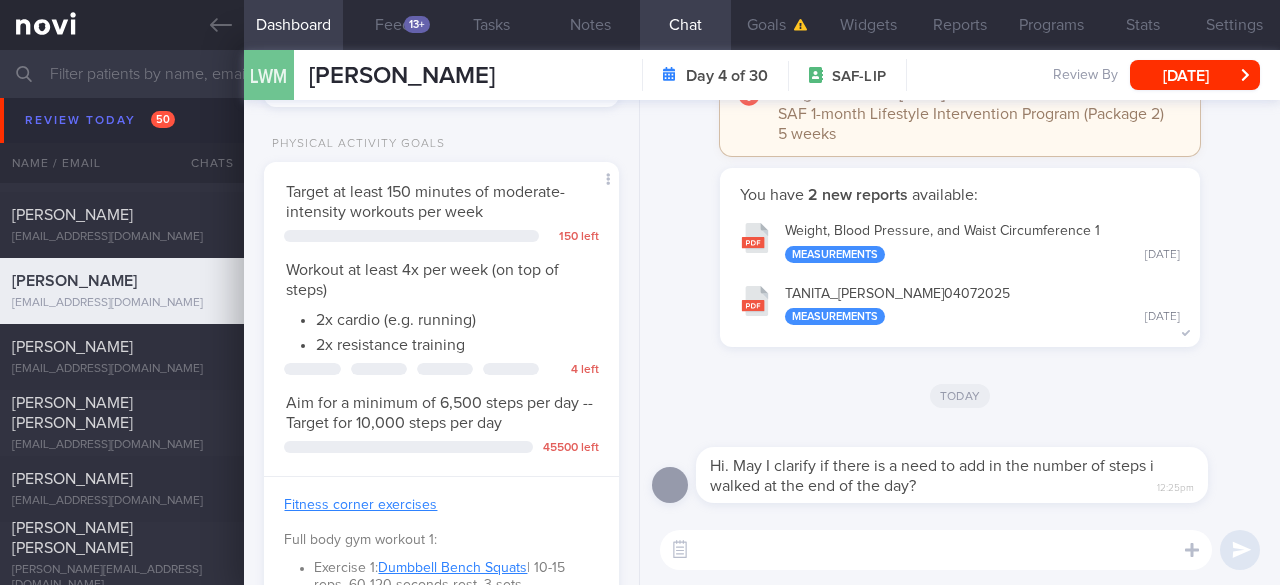 click at bounding box center [936, 550] 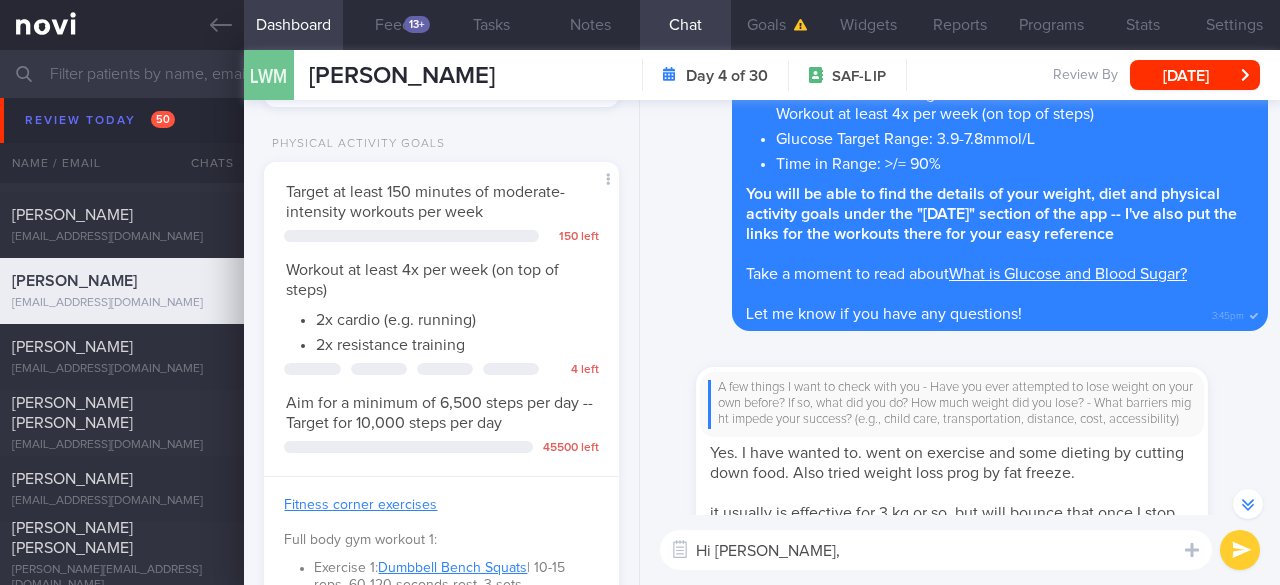 scroll, scrollTop: -700, scrollLeft: 0, axis: vertical 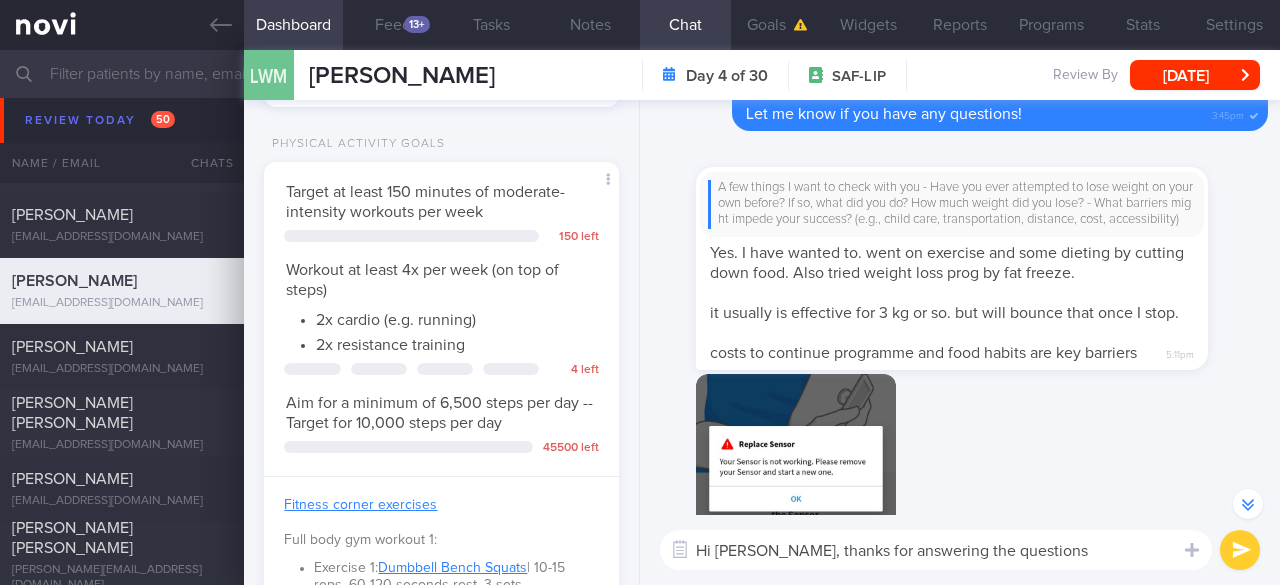 type on "Hi Wei Min, thanks for answering the questions" 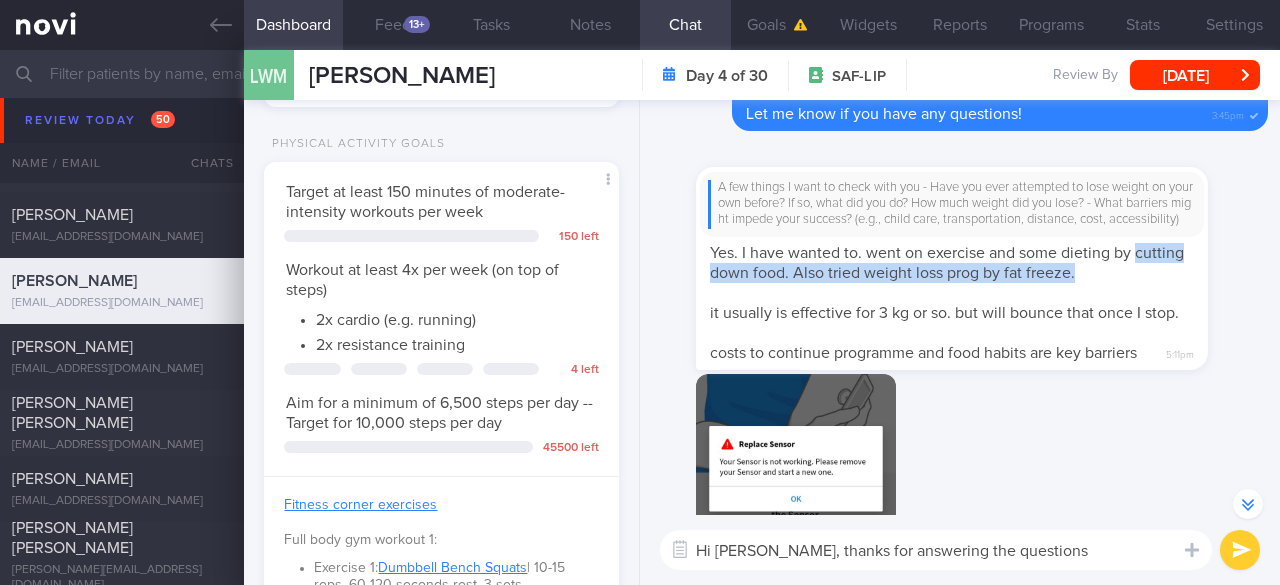 drag, startPoint x: 711, startPoint y: 273, endPoint x: 1198, endPoint y: 264, distance: 487.08316 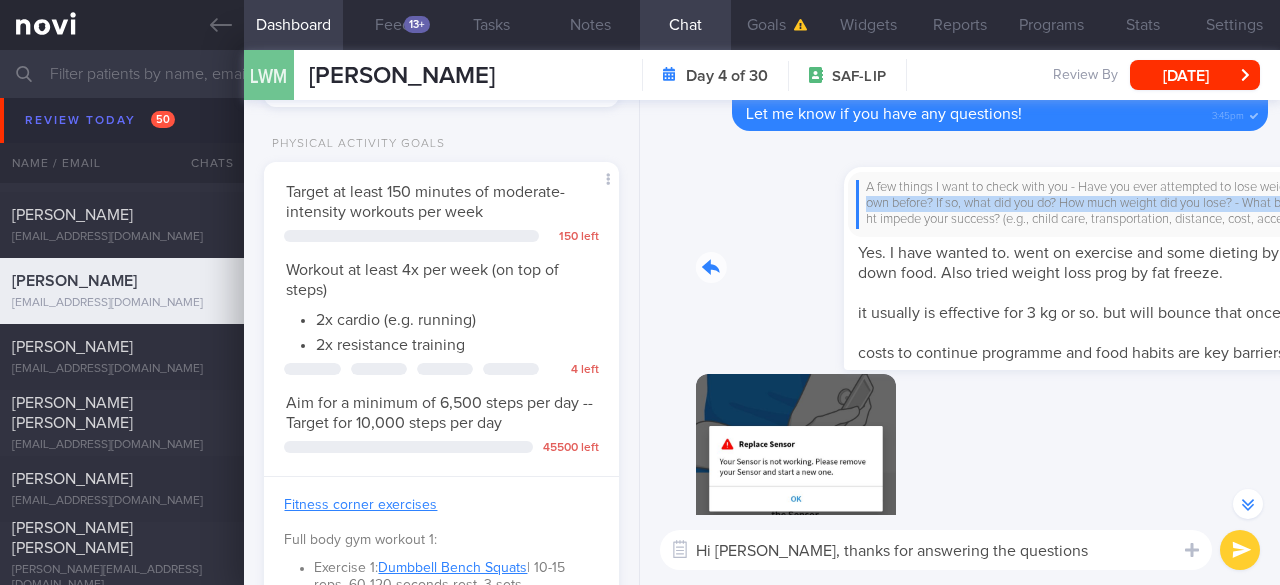 drag, startPoint x: 707, startPoint y: 197, endPoint x: 1206, endPoint y: 179, distance: 499.32455 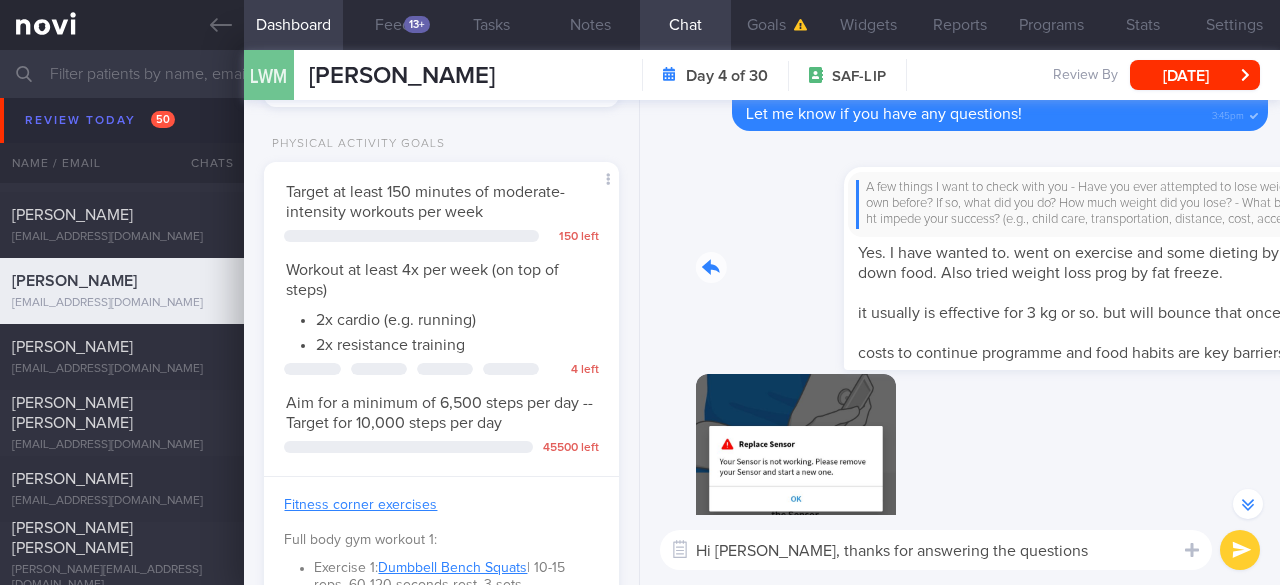 scroll, scrollTop: -764, scrollLeft: 0, axis: vertical 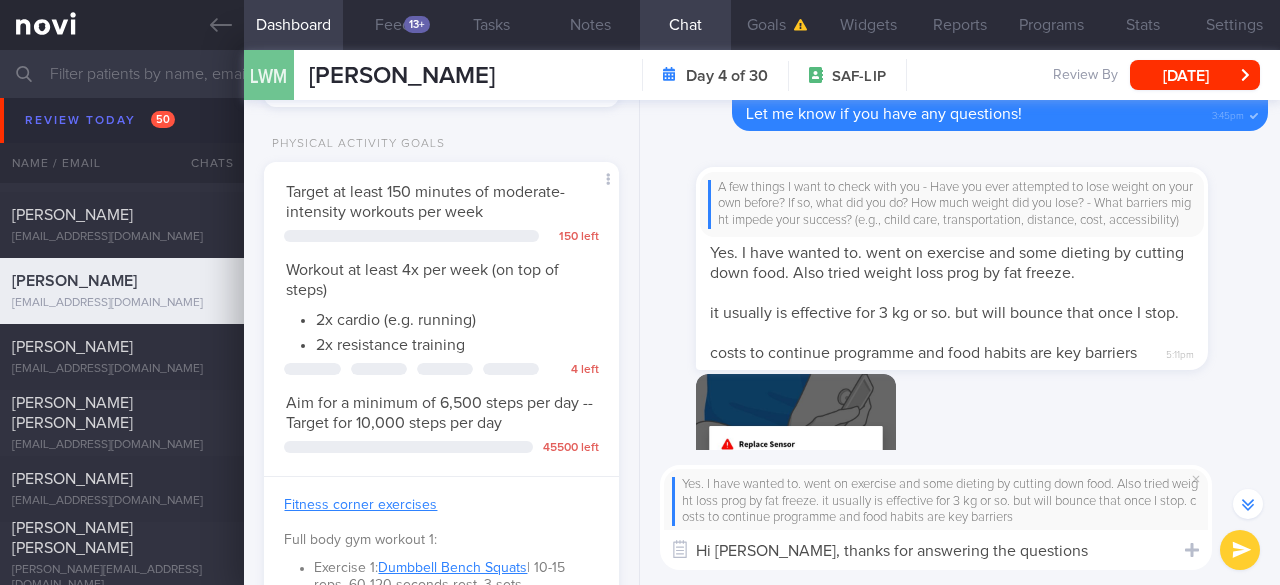 click at bounding box center [1240, 550] 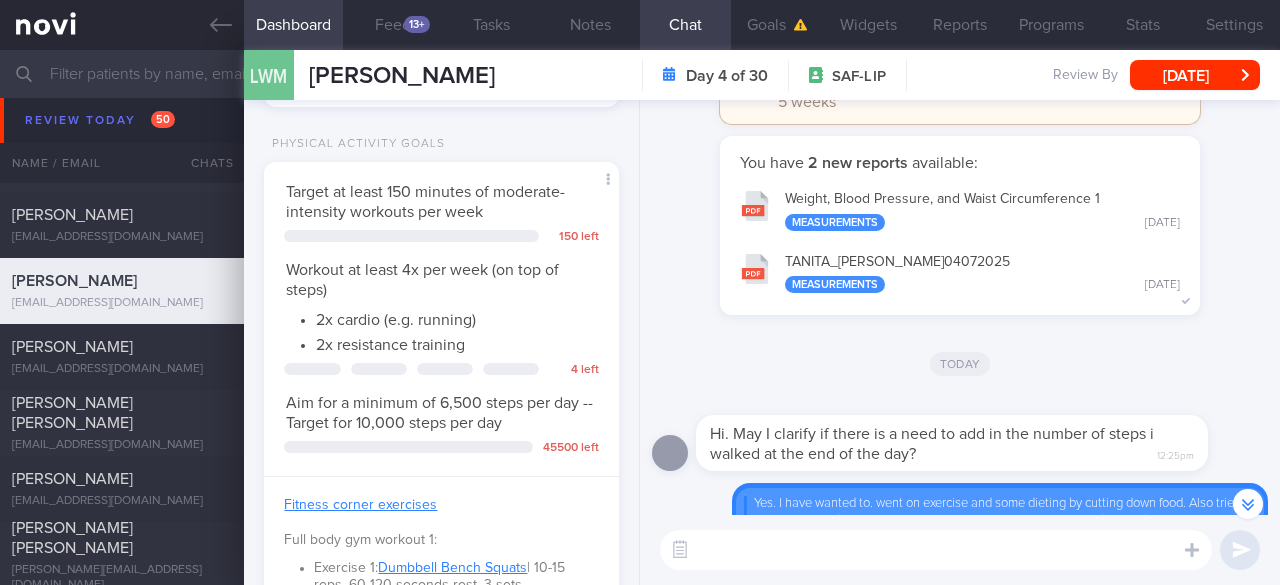 scroll, scrollTop: 0, scrollLeft: 0, axis: both 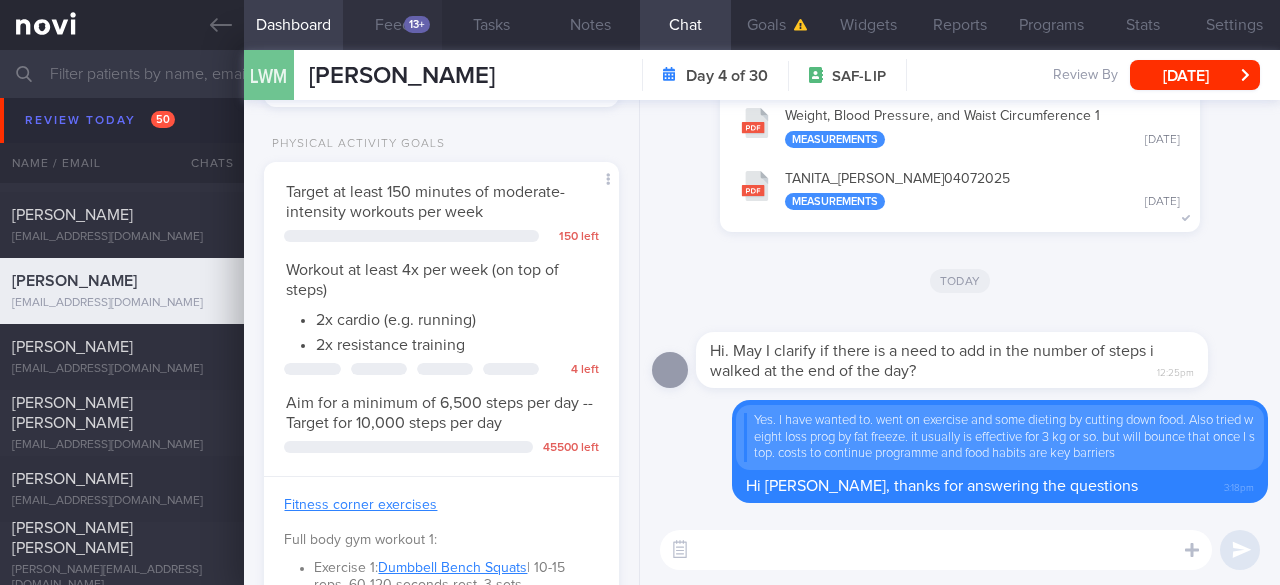 click on "Feed
13+" at bounding box center [392, 25] 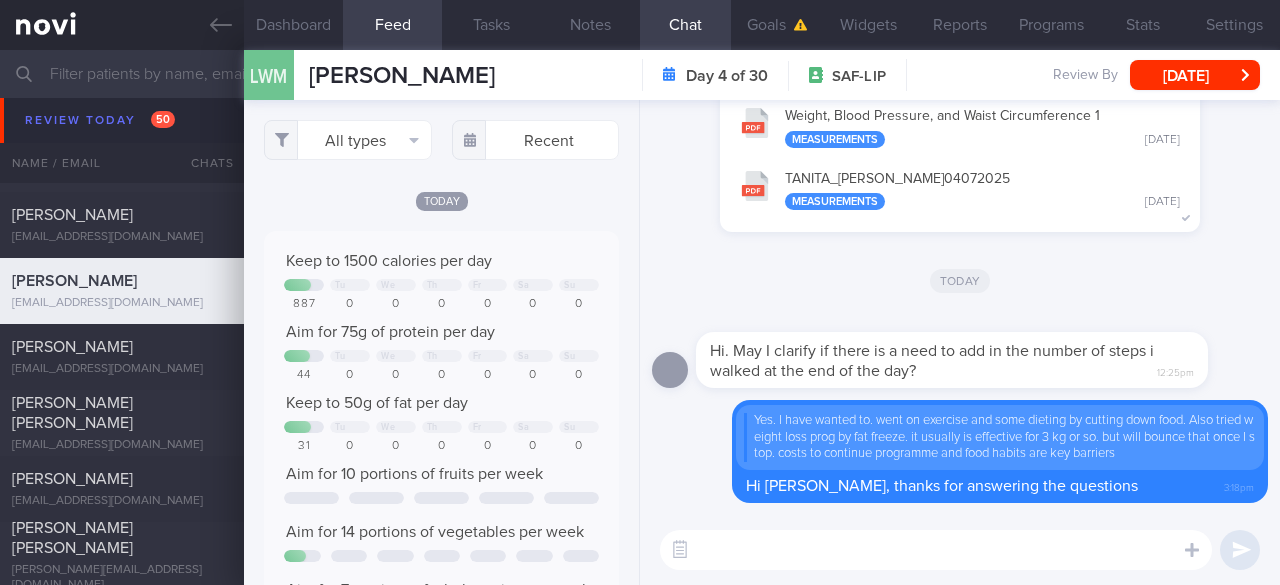 scroll, scrollTop: 300, scrollLeft: 0, axis: vertical 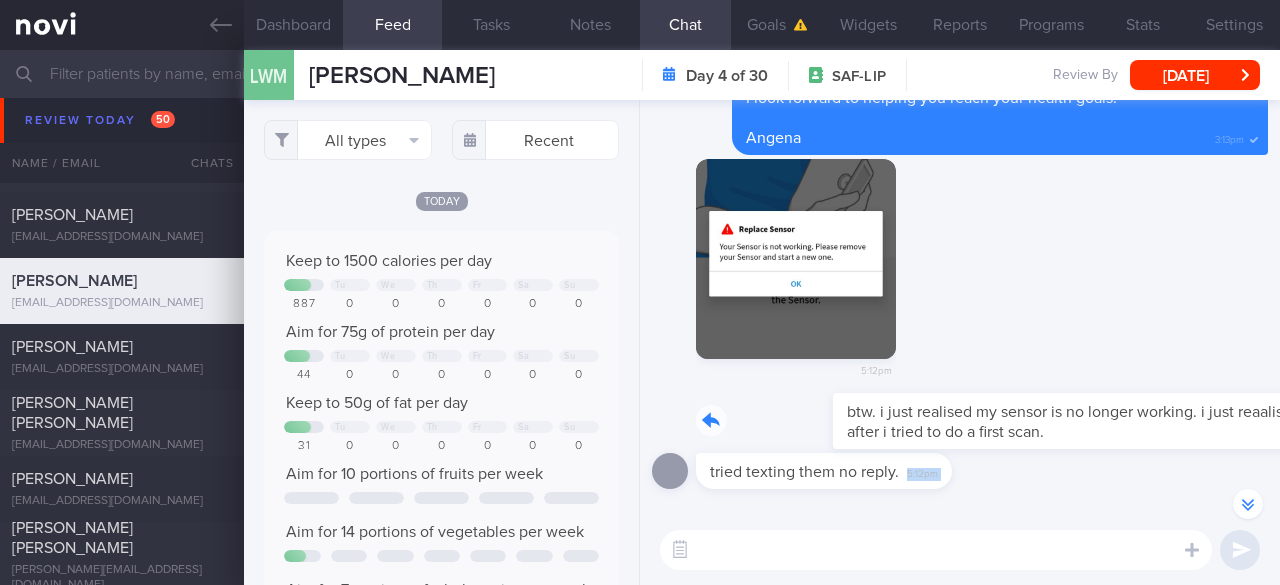 drag, startPoint x: 701, startPoint y: 415, endPoint x: 1147, endPoint y: 467, distance: 449.02115 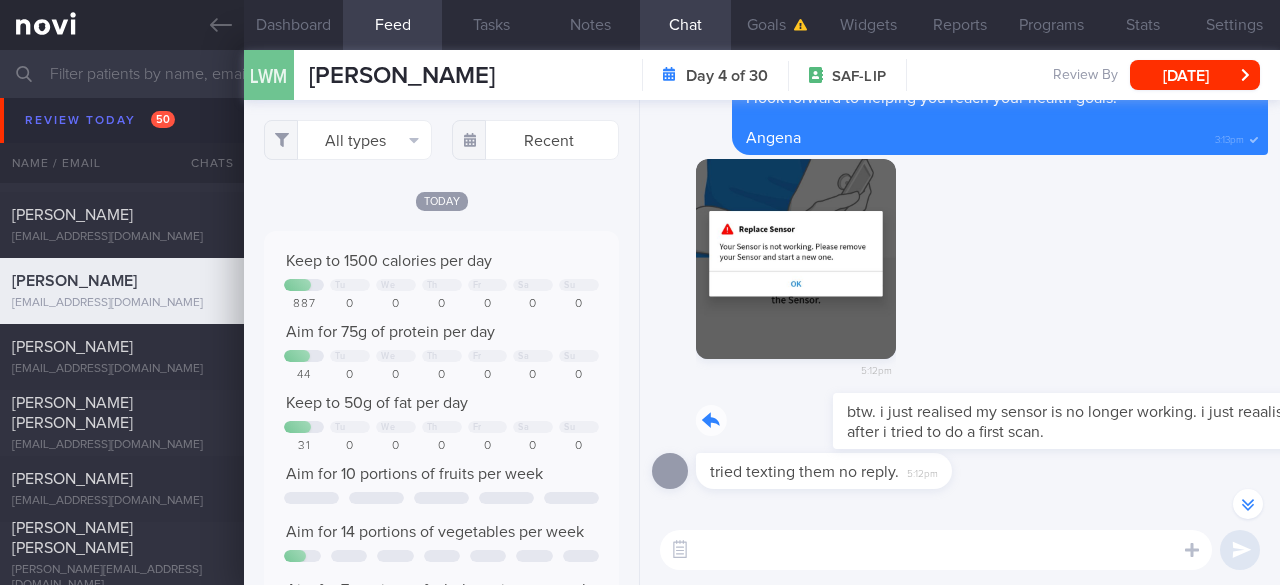 scroll, scrollTop: -648, scrollLeft: 0, axis: vertical 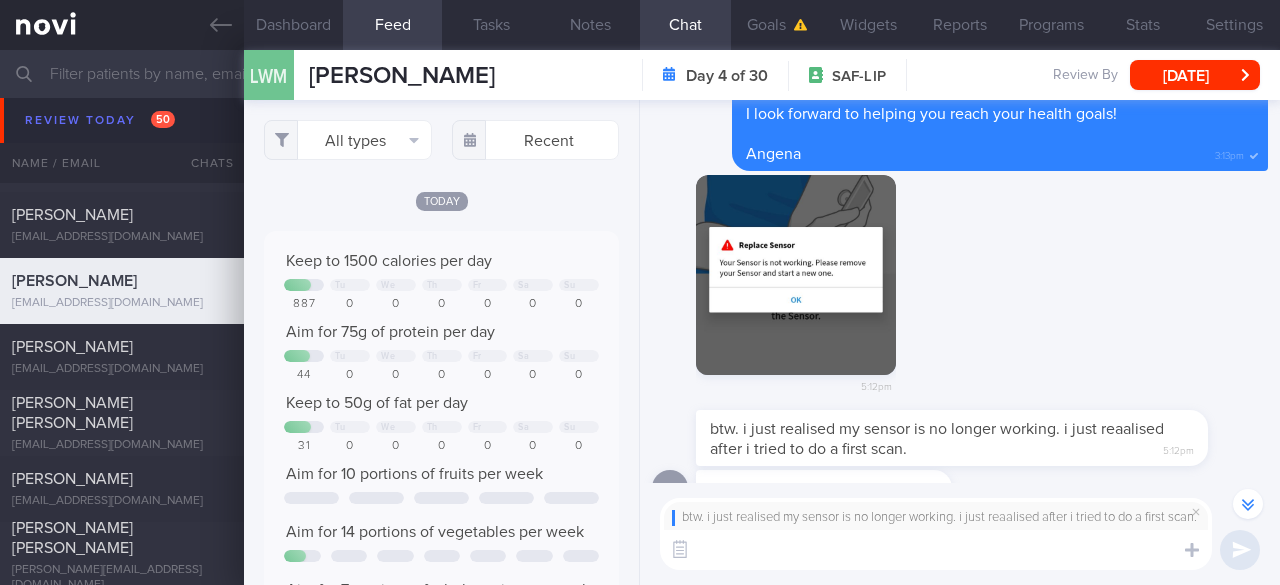 click at bounding box center [936, 550] 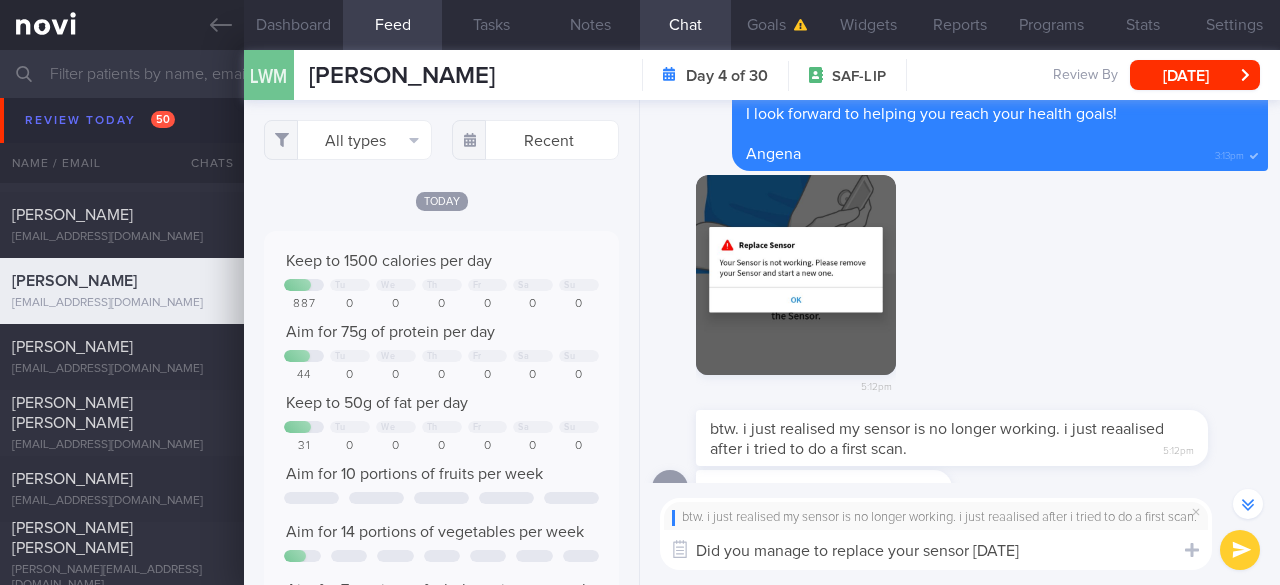 type on "Did you manage to replace your sensor today?" 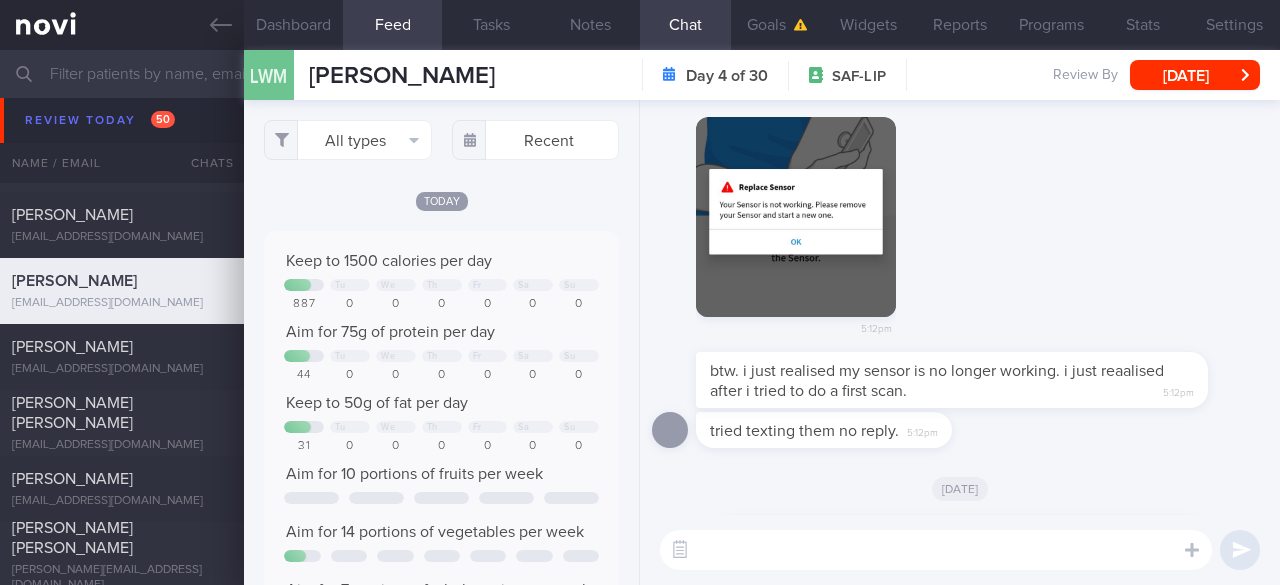 scroll, scrollTop: 0, scrollLeft: 0, axis: both 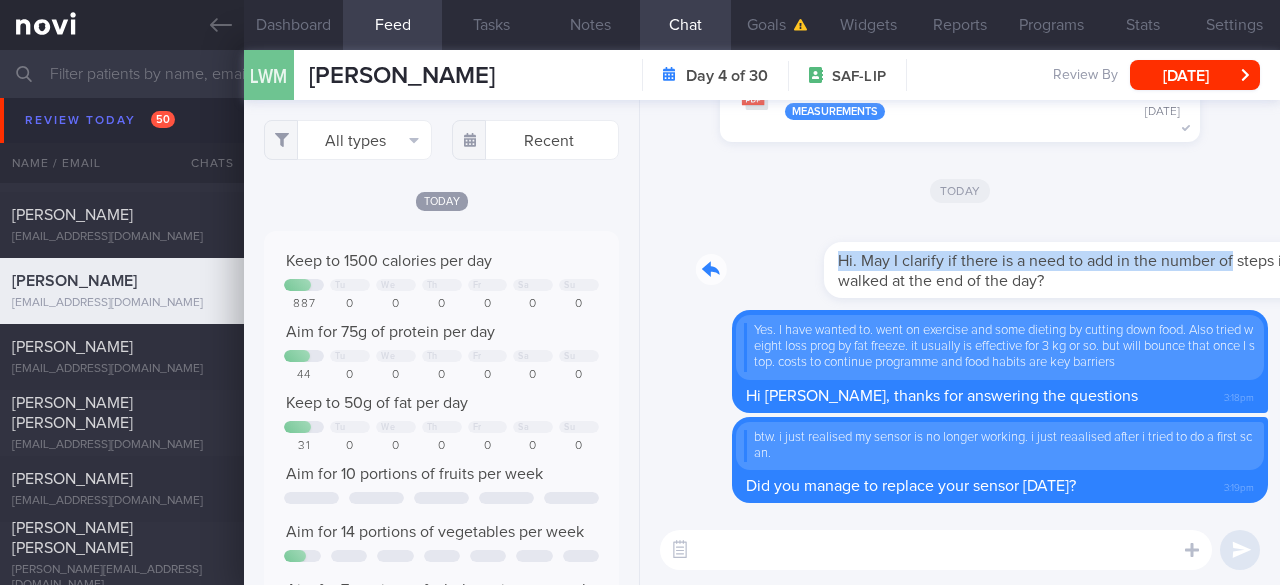 drag, startPoint x: 704, startPoint y: 268, endPoint x: 1104, endPoint y: 267, distance: 400.00125 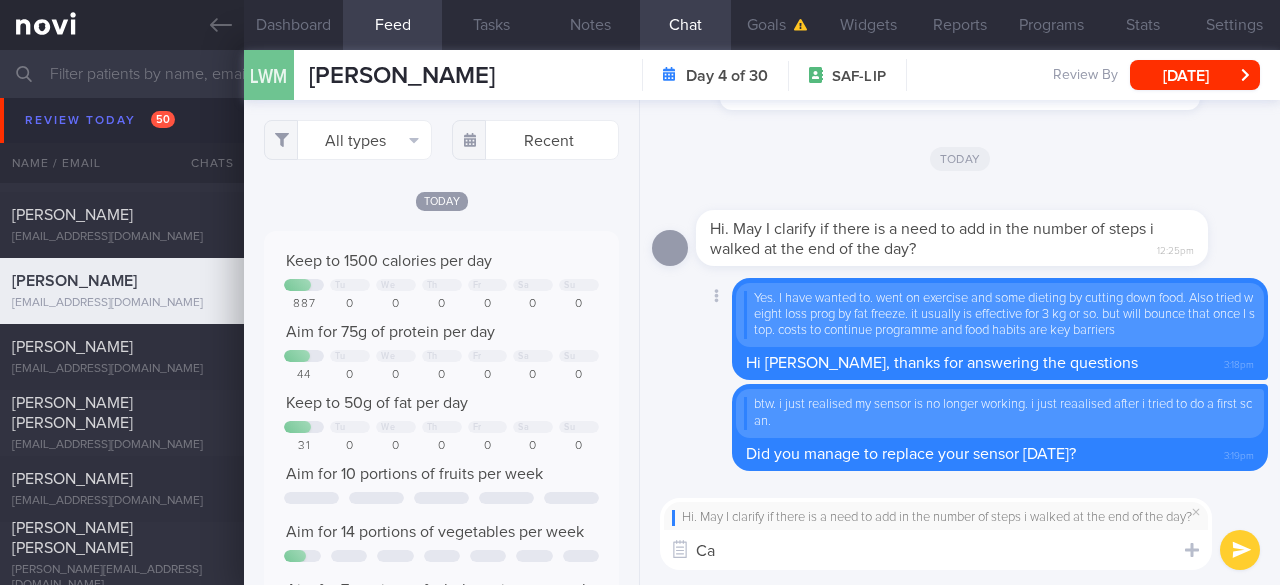 type on "C" 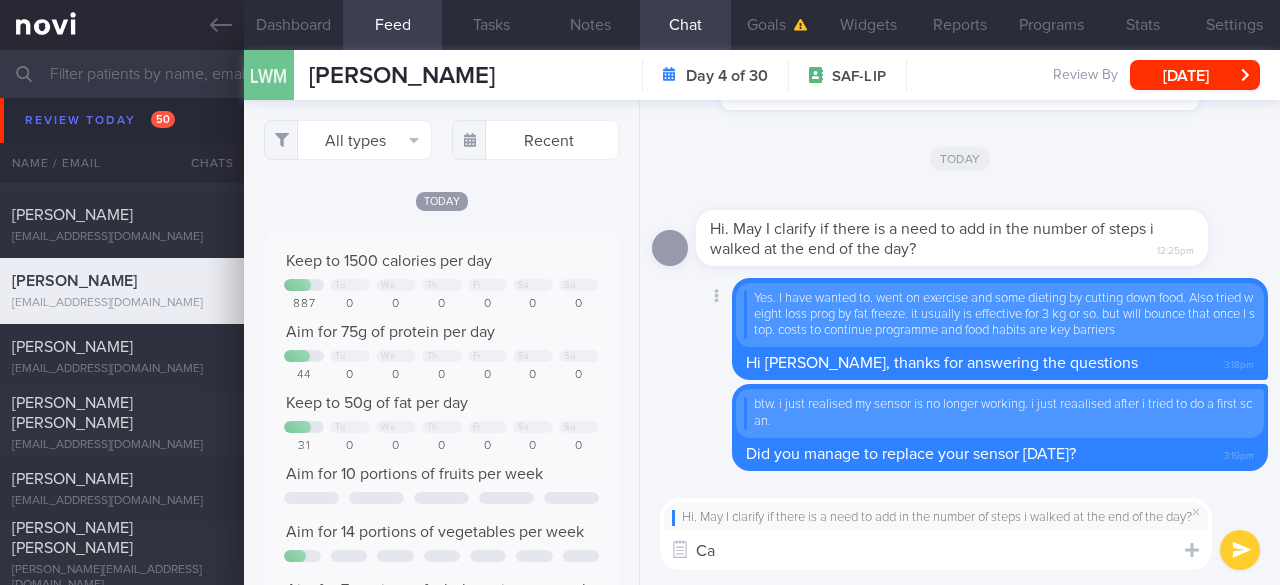 type on "C" 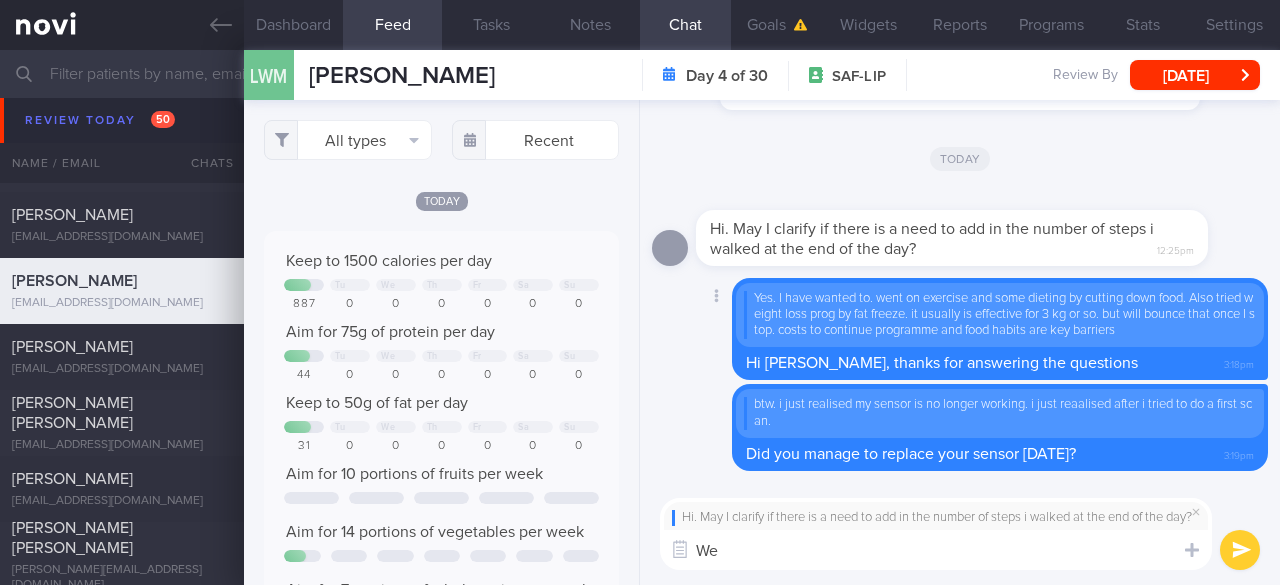 type on "W" 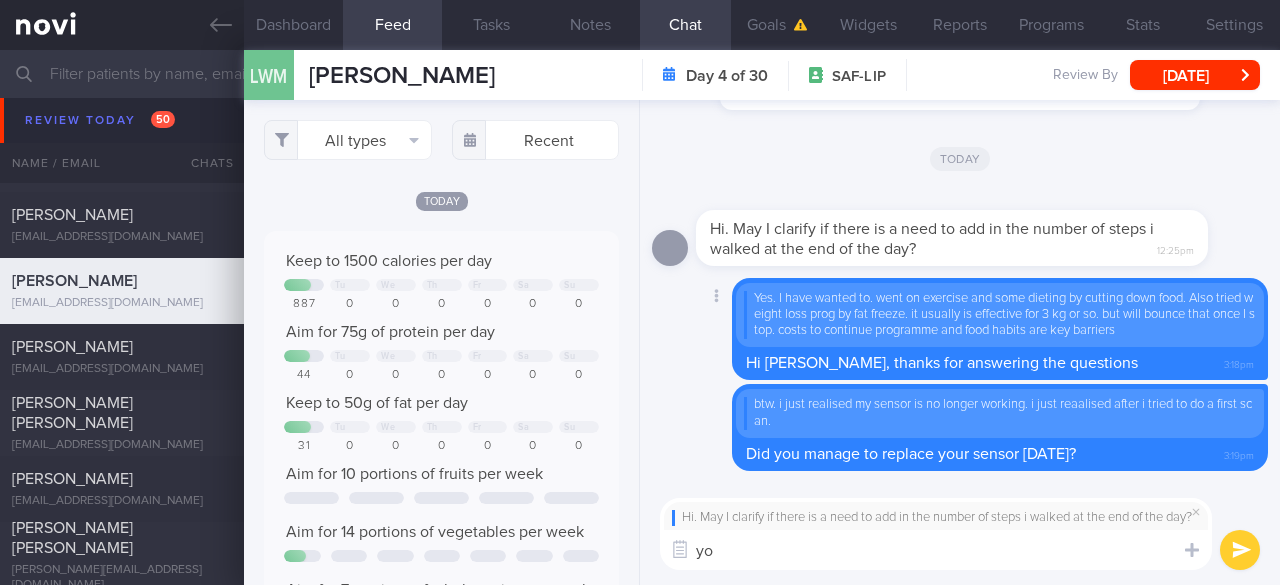 type on "y" 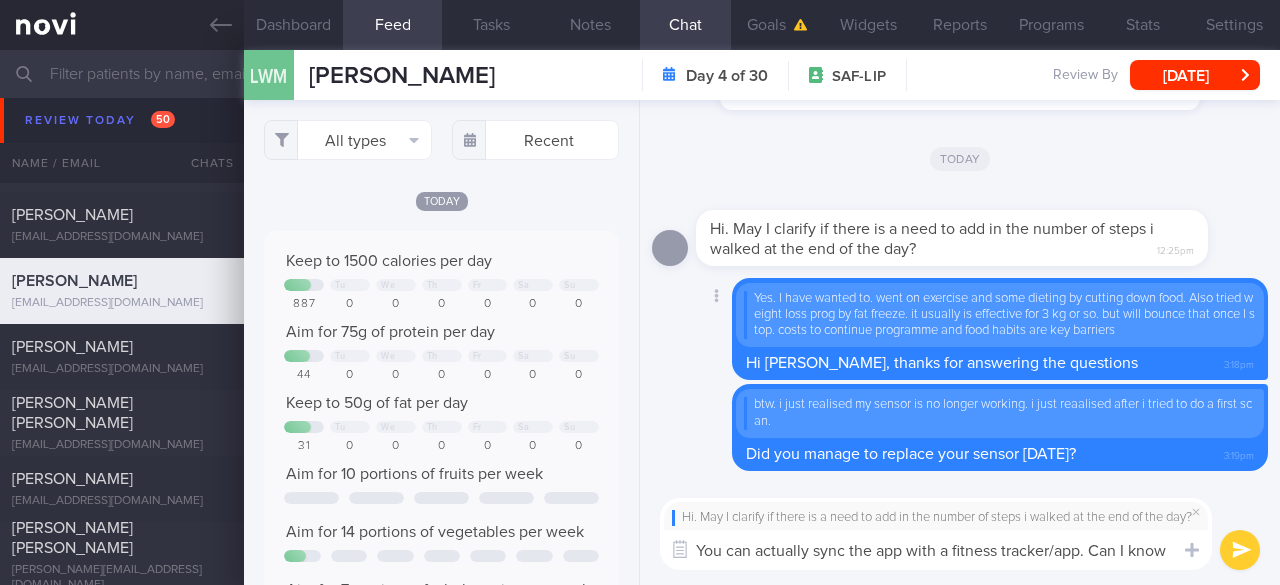scroll, scrollTop: 0, scrollLeft: 0, axis: both 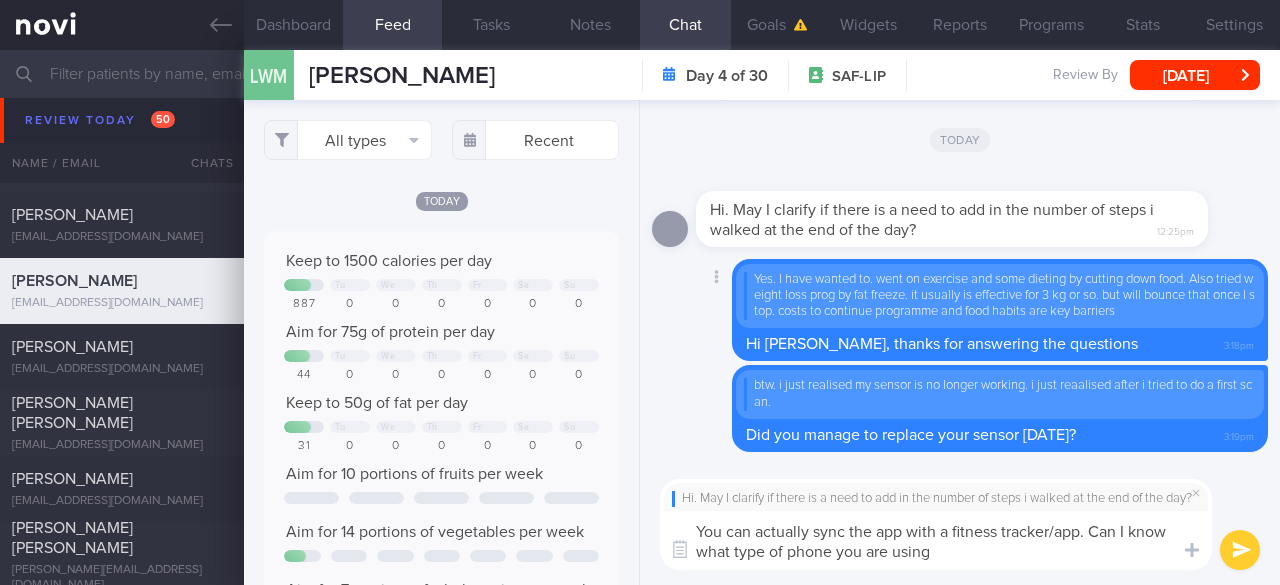 type on "You can actually sync the app with a fitness tracker/app. Can I know what type of phone you are using?" 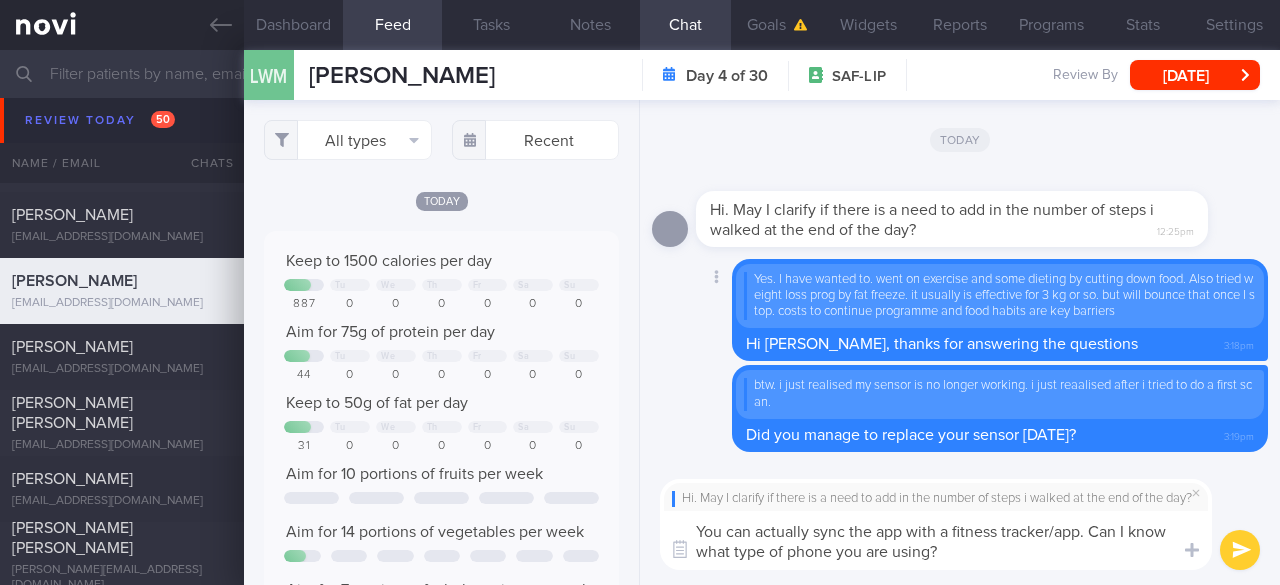 type 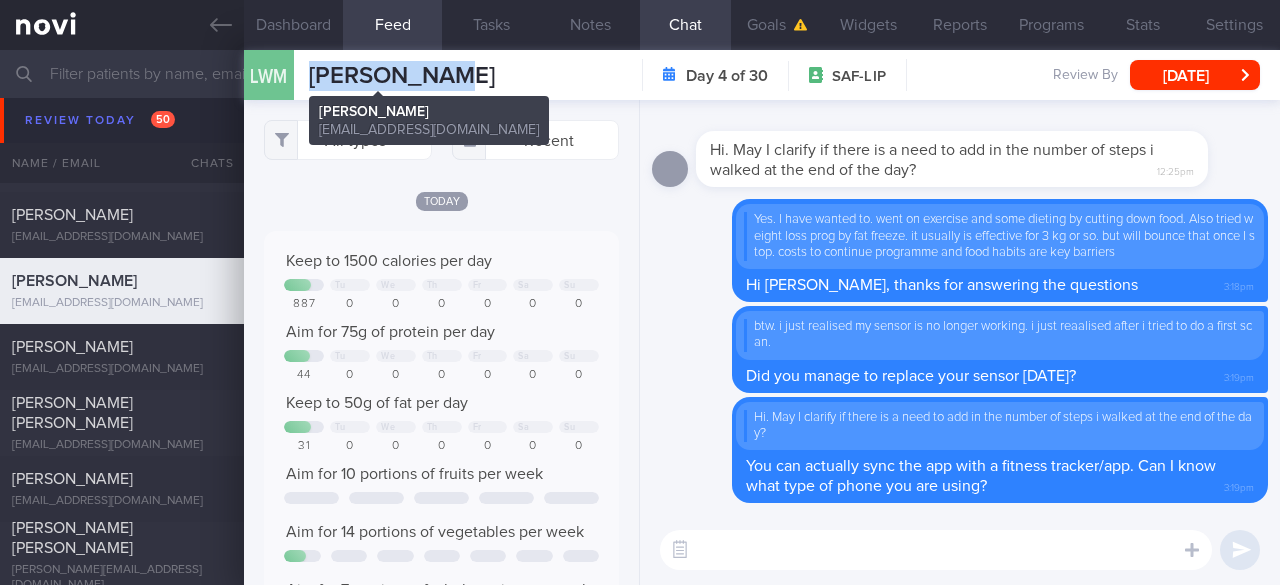 drag, startPoint x: 466, startPoint y: 71, endPoint x: 297, endPoint y: 75, distance: 169.04733 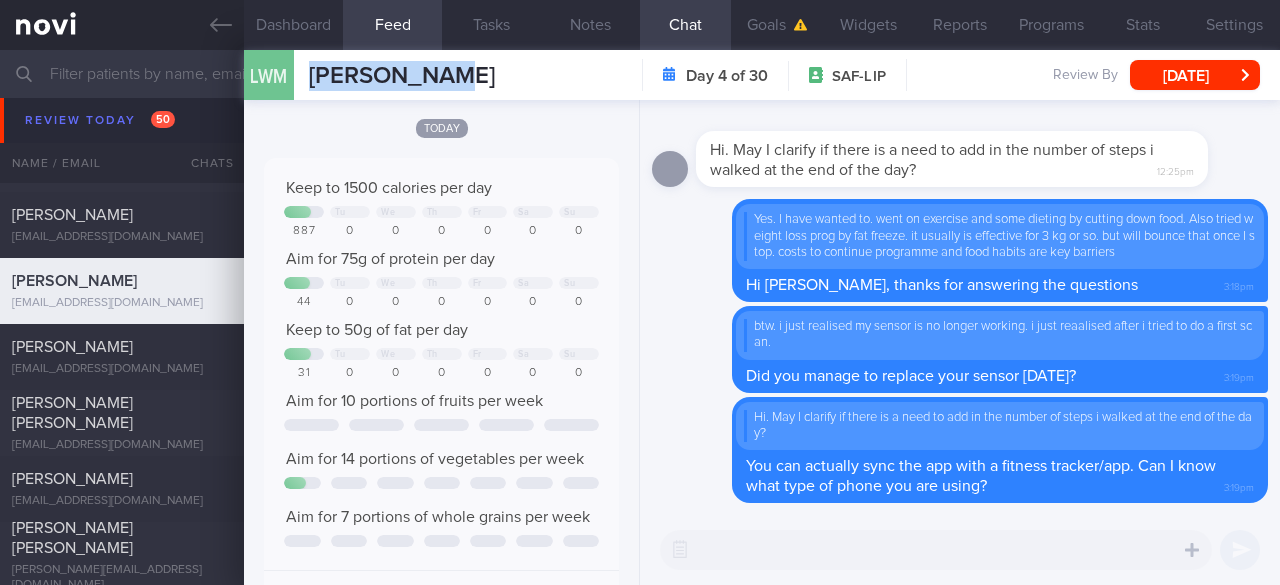 scroll, scrollTop: 0, scrollLeft: 0, axis: both 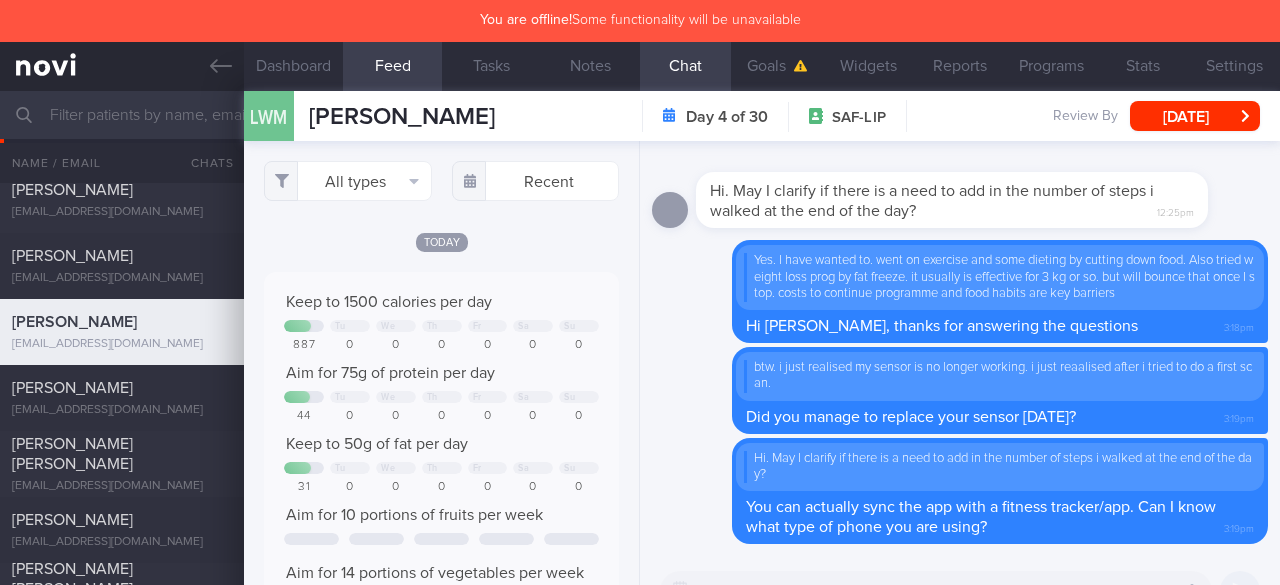 click on "Hi. May I clarify if there is a need to add in the number of steps i walked at the end of the day?
12:25pm" at bounding box center (982, 188) 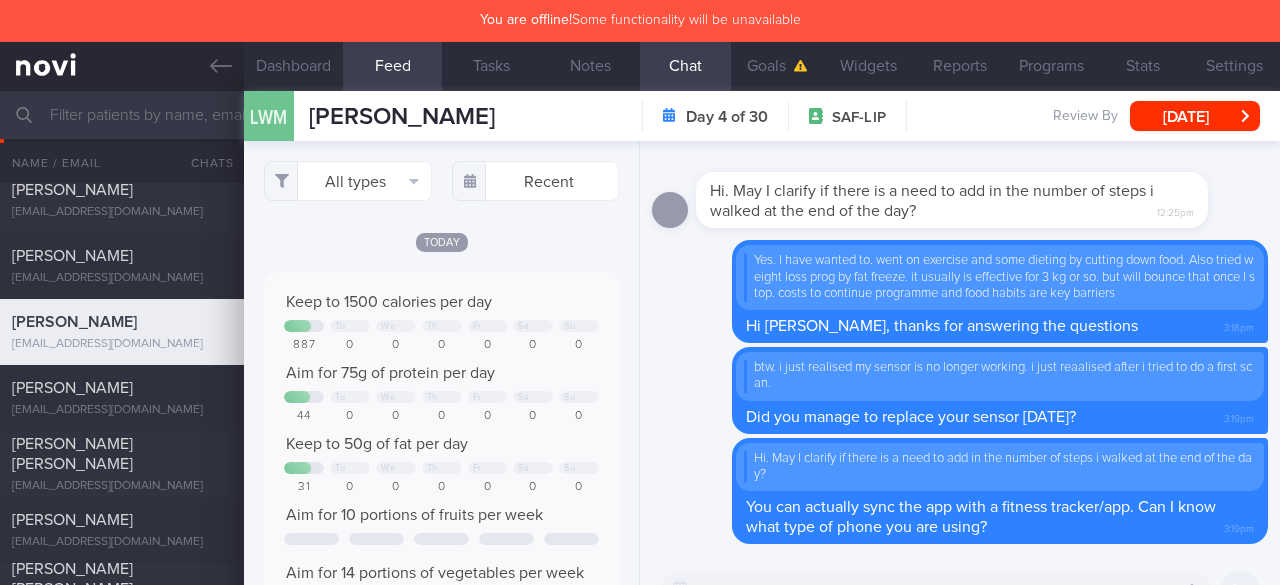 scroll, scrollTop: 424, scrollLeft: 0, axis: vertical 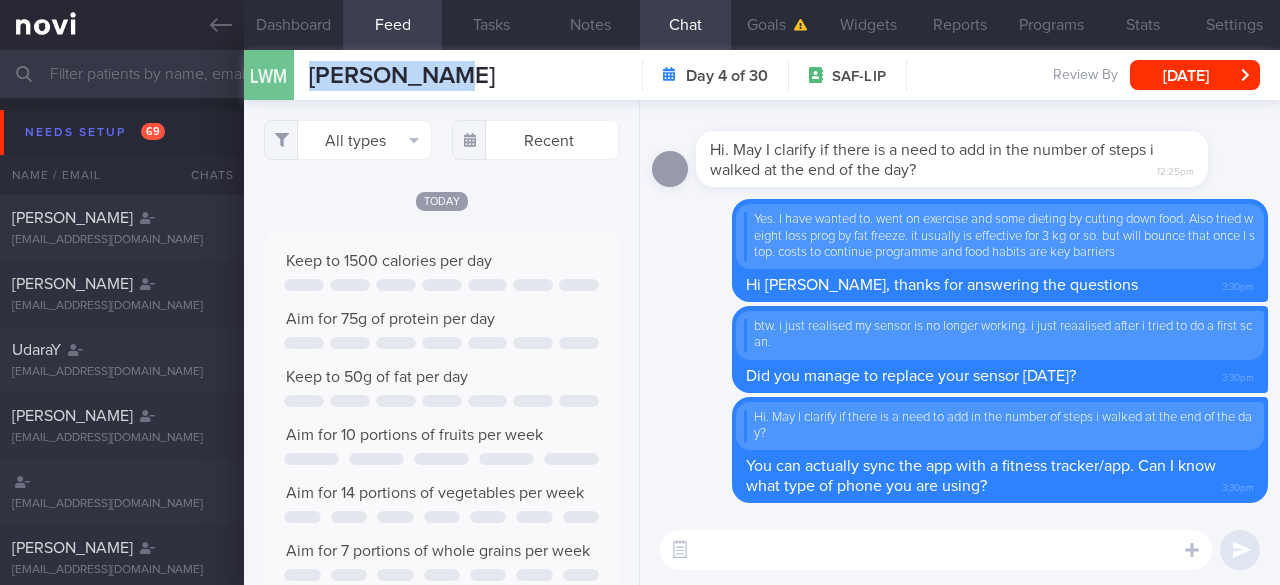 drag, startPoint x: 307, startPoint y: 78, endPoint x: 458, endPoint y: 79, distance: 151.00331 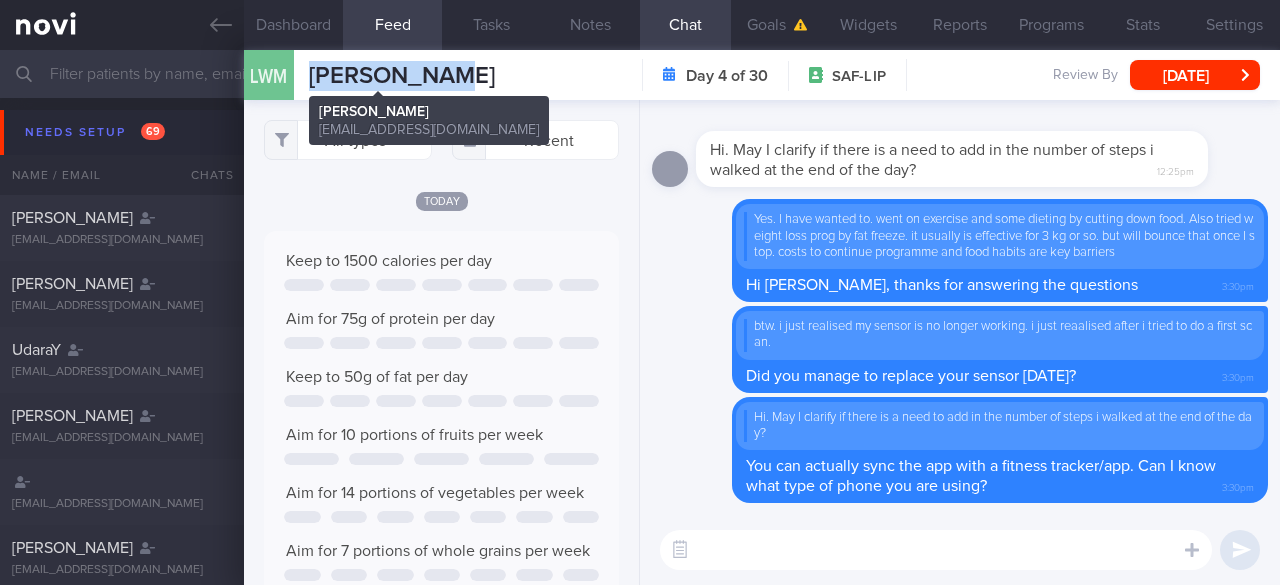copy on "LEE WEI MIN" 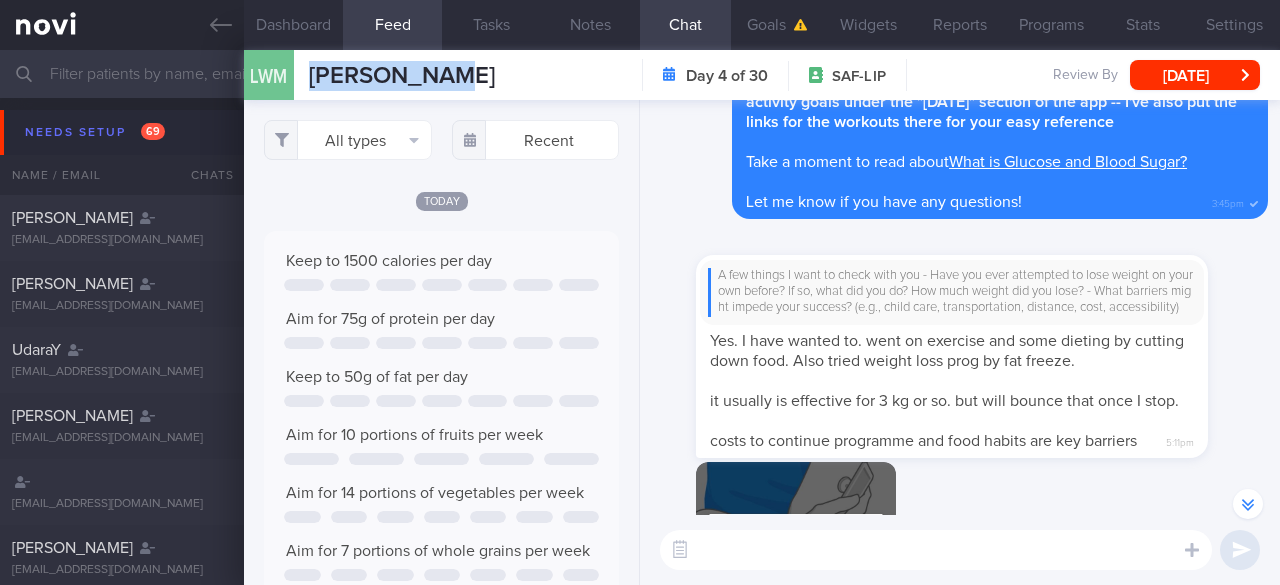 scroll, scrollTop: -1102, scrollLeft: 0, axis: vertical 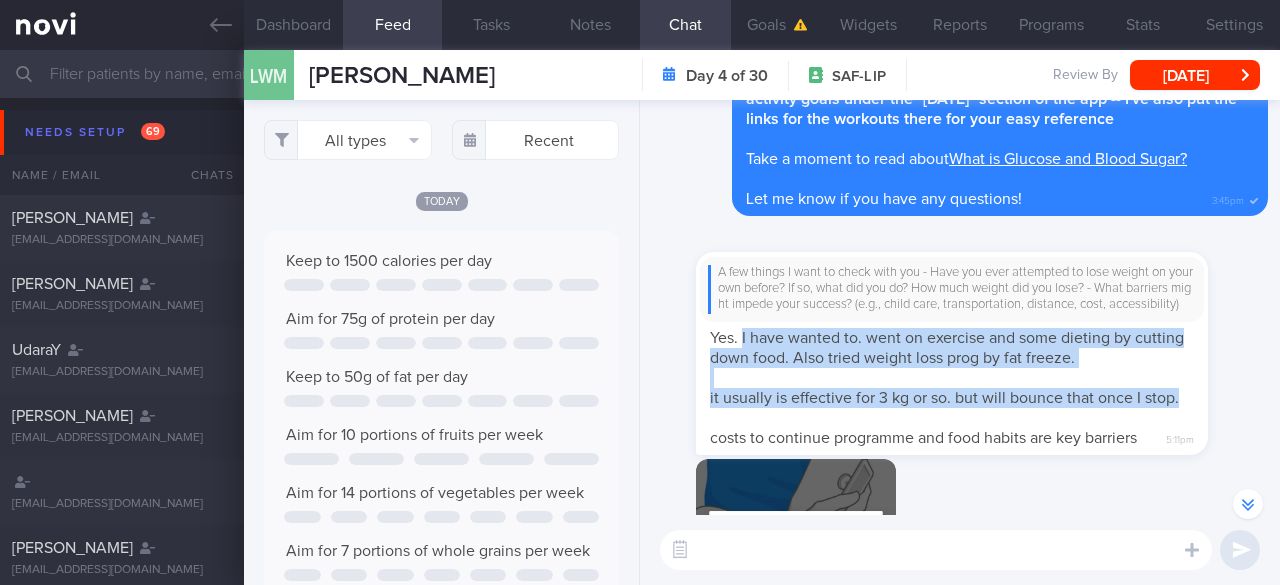 drag, startPoint x: 743, startPoint y: 338, endPoint x: 1184, endPoint y: 397, distance: 444.9292 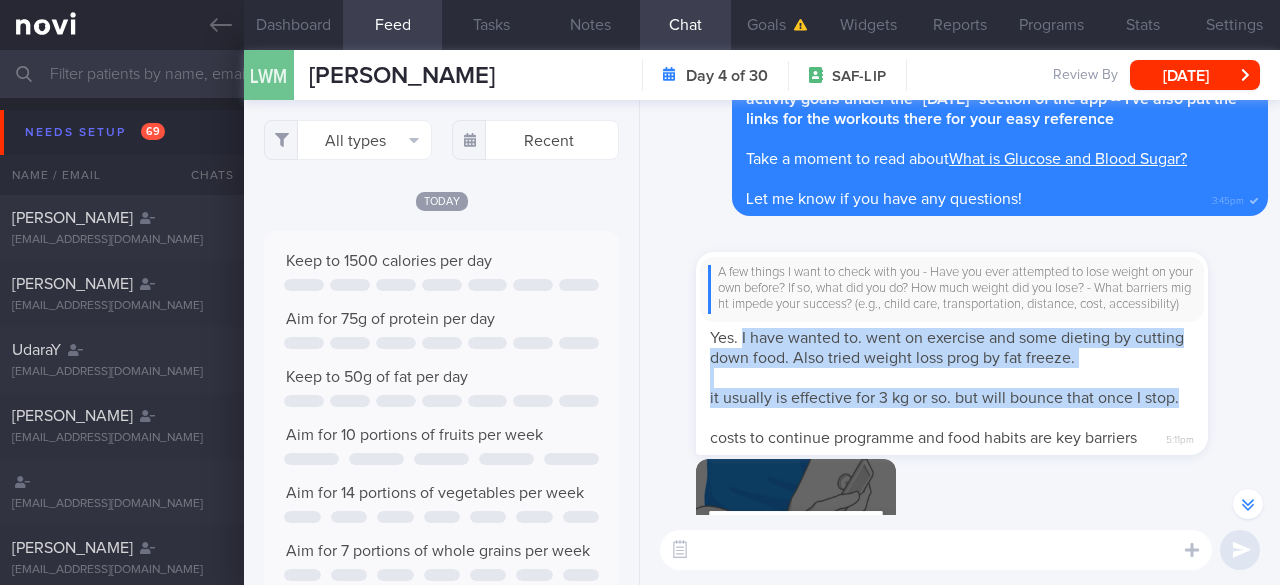 copy on "I have wanted to. went on exercise and some dieting by cutting down food. Also tried weight loss prog by fat freeze.  it usually is effective for 3 kg or so. but will bounce that once I stop." 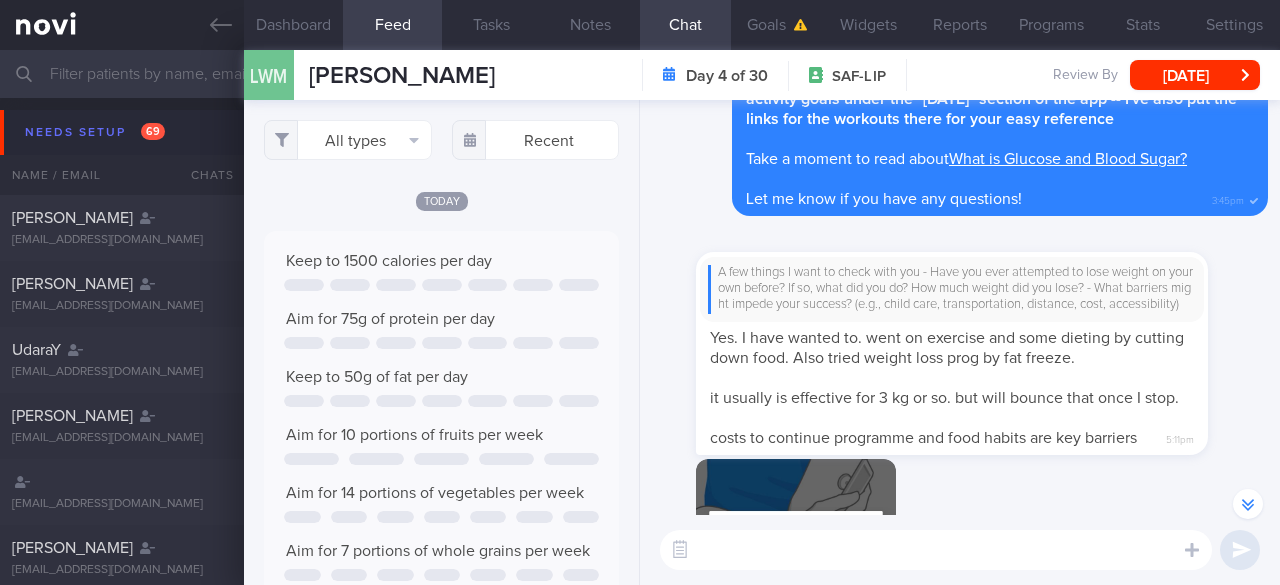 click on "costs to continue programme and food habits are key barriers" at bounding box center (923, 438) 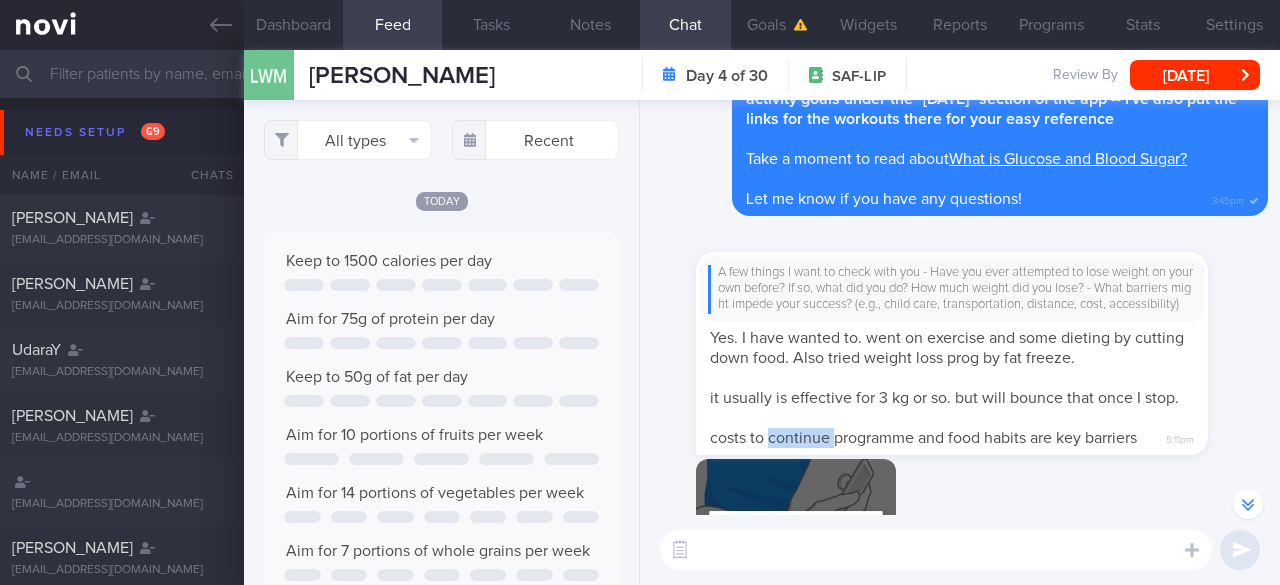 click on "costs to continue programme and food habits are key barriers" at bounding box center [923, 438] 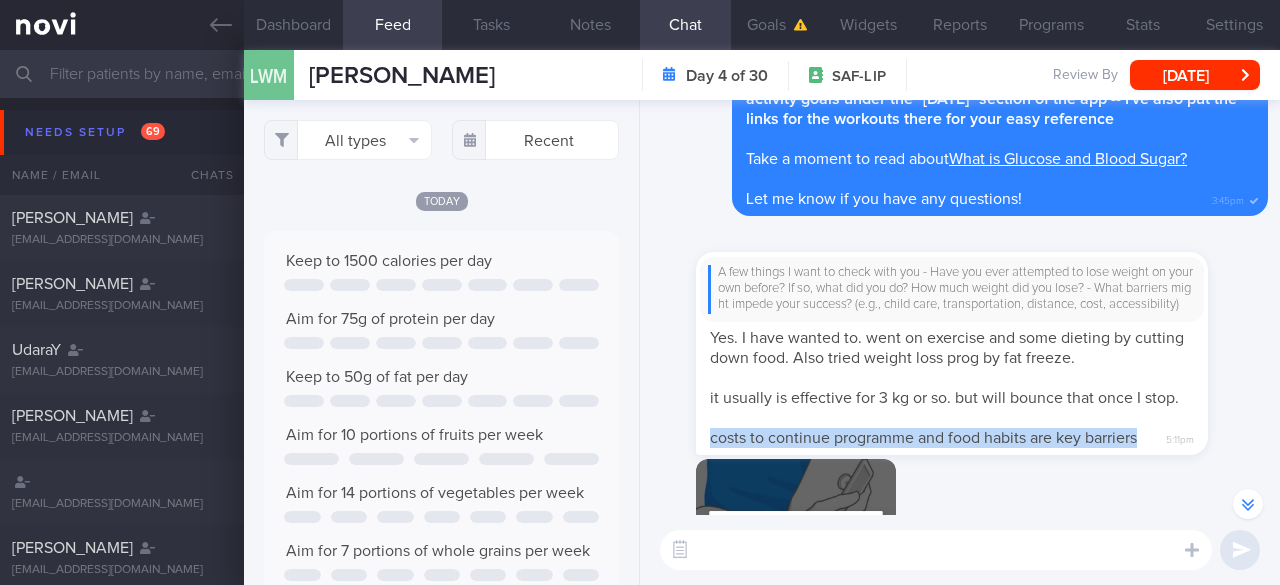 click on "costs to continue programme and food habits are key barriers" at bounding box center (923, 438) 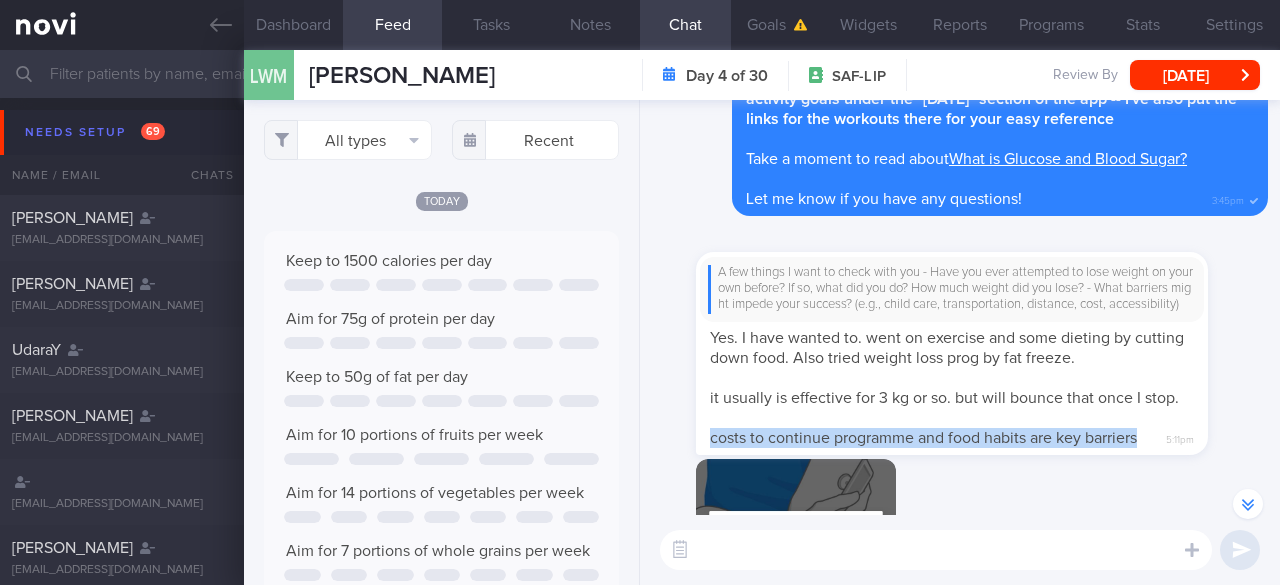 copy on "costs to continue programme and food habits are key barriers" 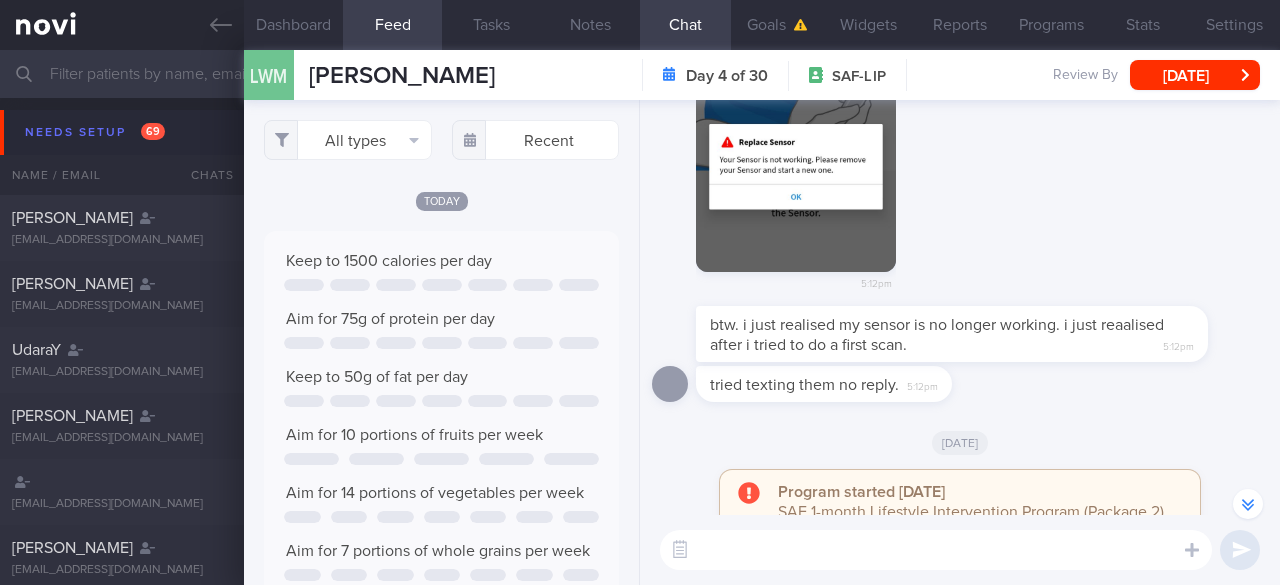 scroll, scrollTop: -702, scrollLeft: 0, axis: vertical 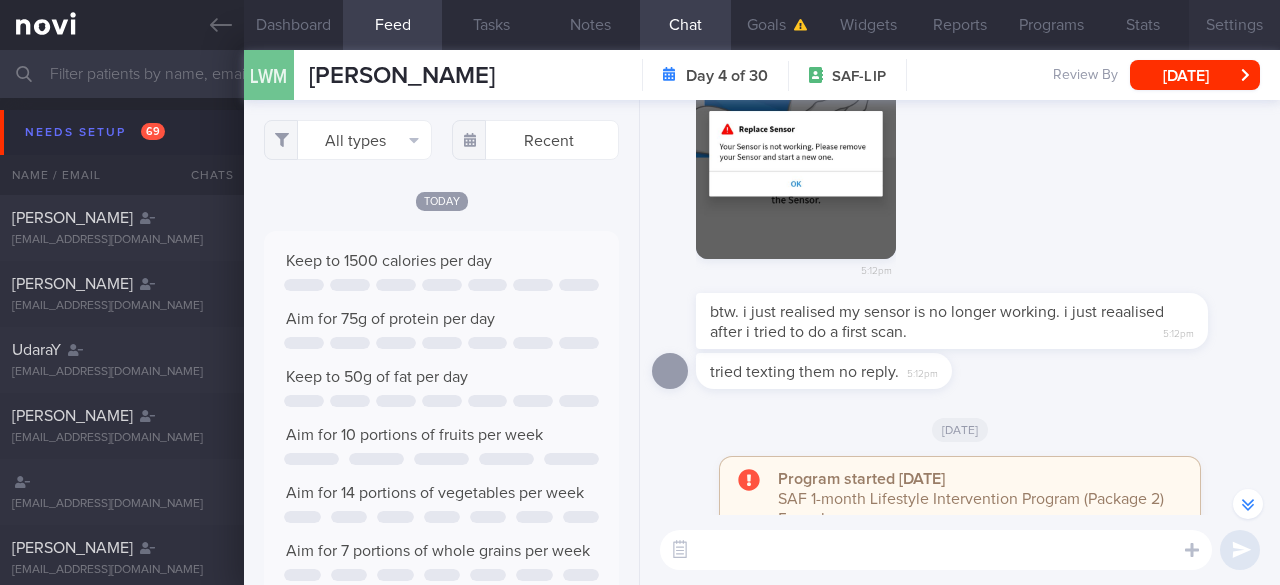 click on "Settings" at bounding box center [1234, 25] 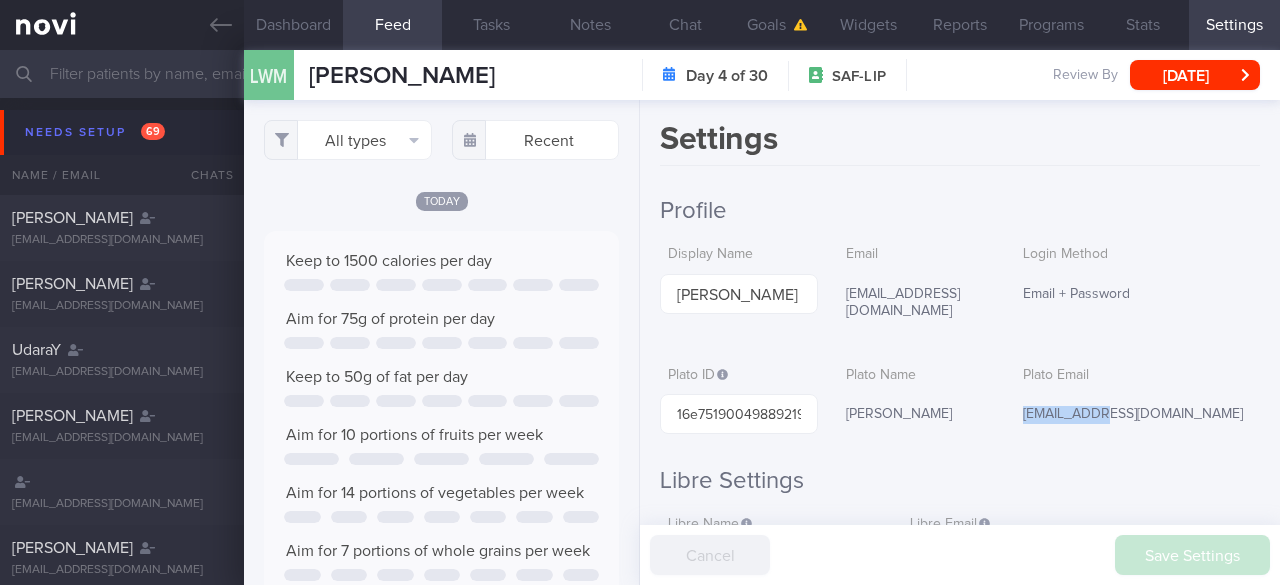 drag, startPoint x: 1000, startPoint y: 393, endPoint x: 1090, endPoint y: 404, distance: 90.66973 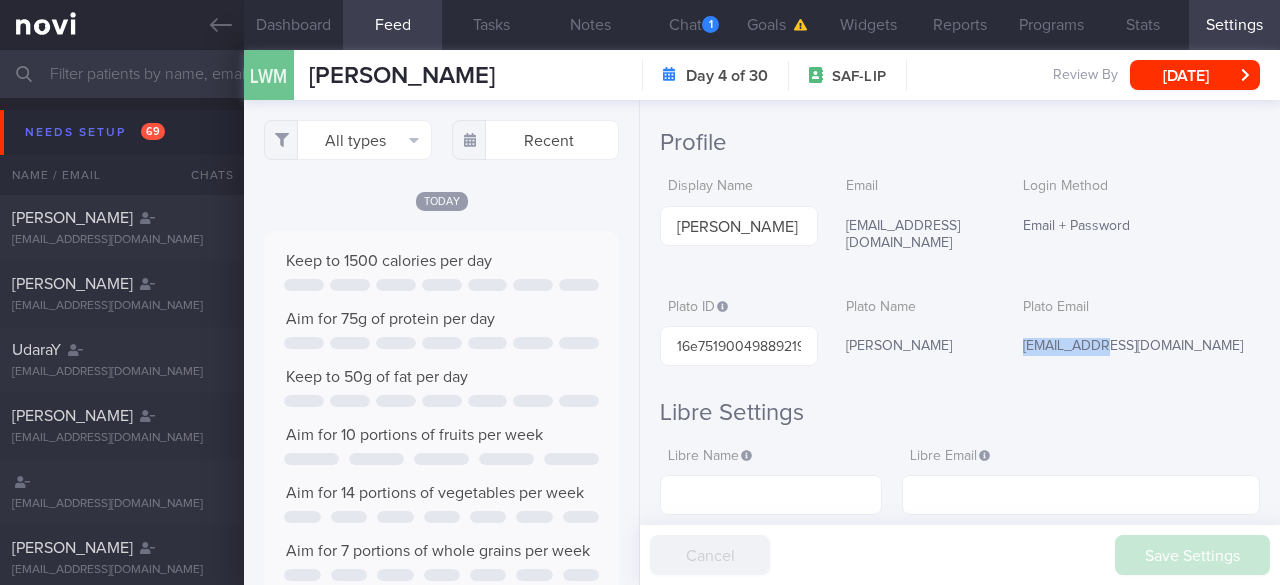 scroll, scrollTop: 100, scrollLeft: 0, axis: vertical 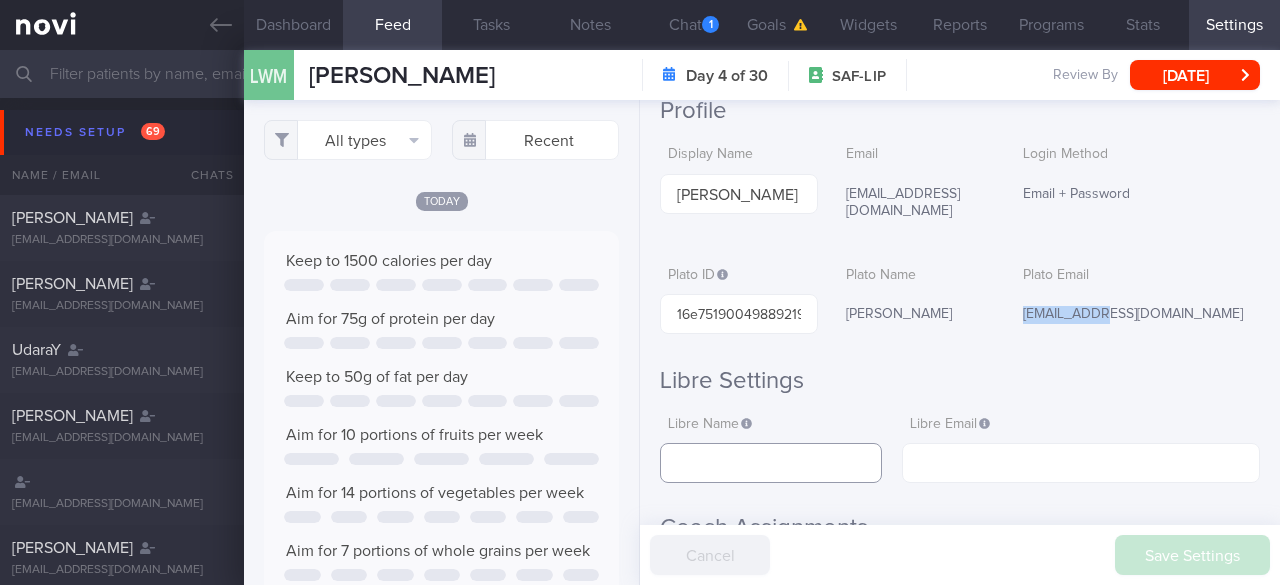 click at bounding box center [771, 463] 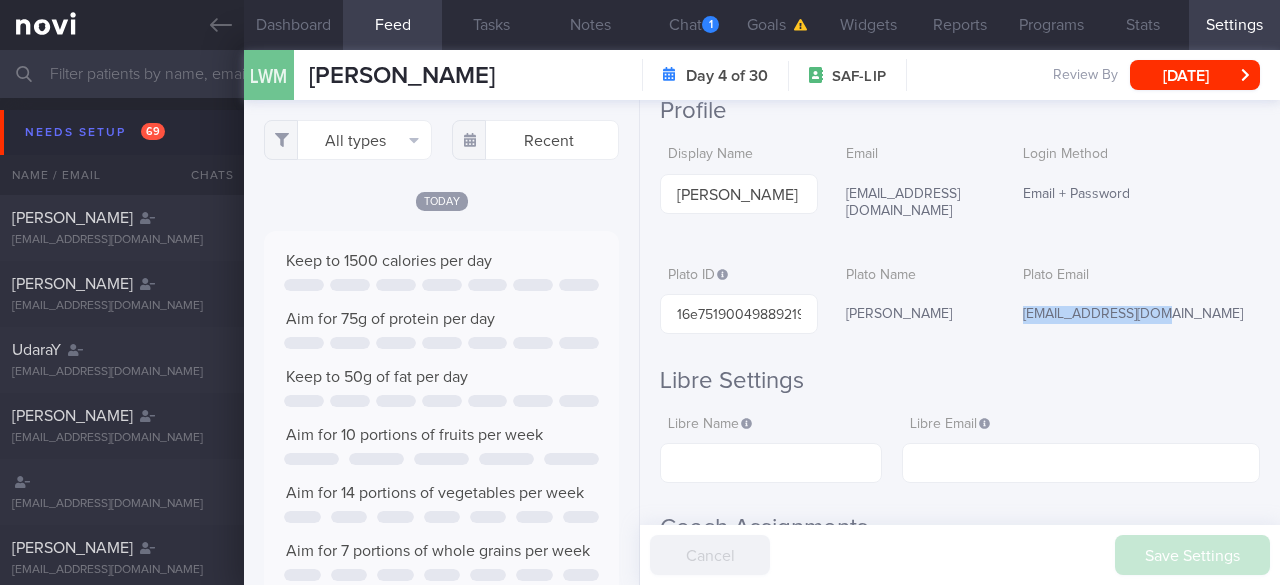 drag, startPoint x: 1001, startPoint y: 299, endPoint x: 1158, endPoint y: 297, distance: 157.01274 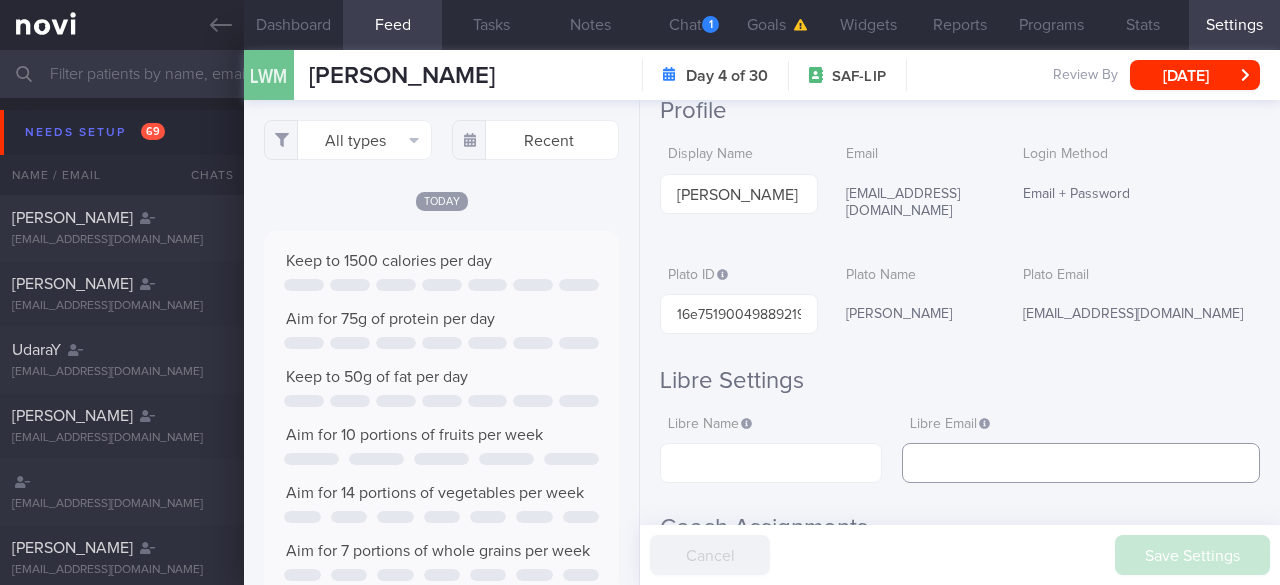 click at bounding box center [1081, 463] 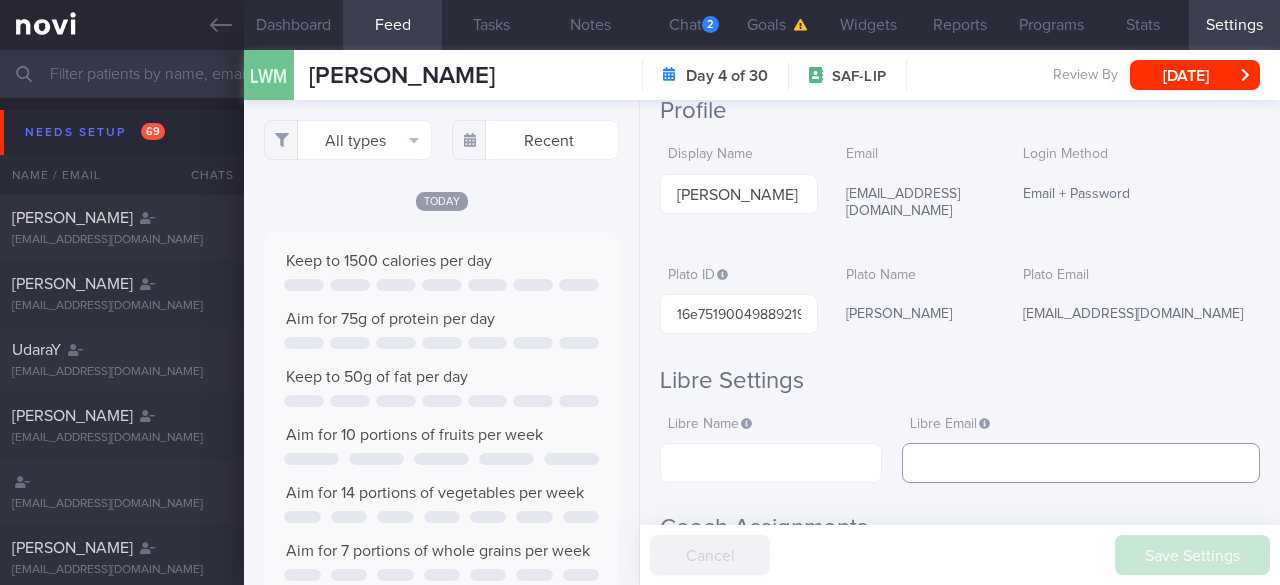 drag, startPoint x: 1026, startPoint y: 435, endPoint x: 975, endPoint y: 441, distance: 51.351727 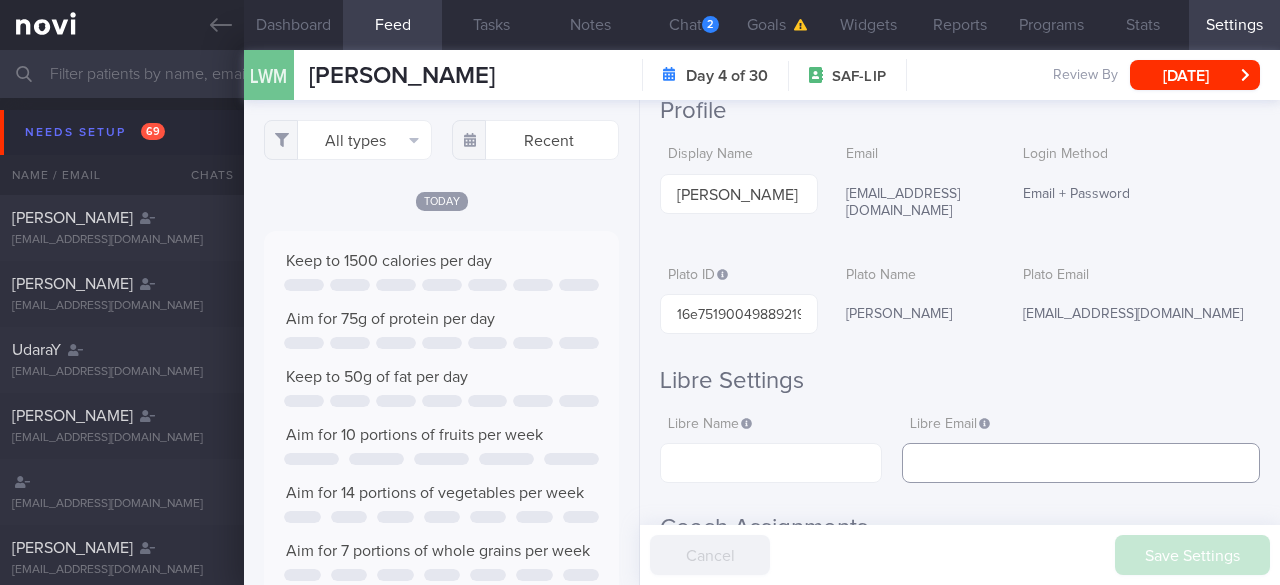 paste on "oceanol@hotmail.com" 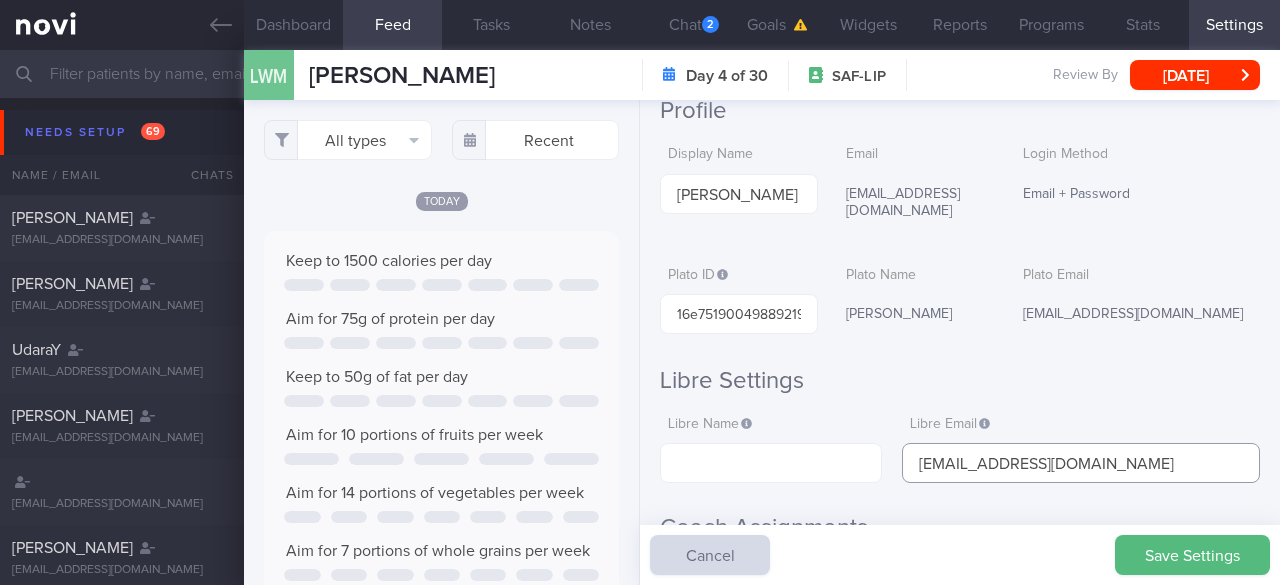 type on "oceanol@hotmail.com" 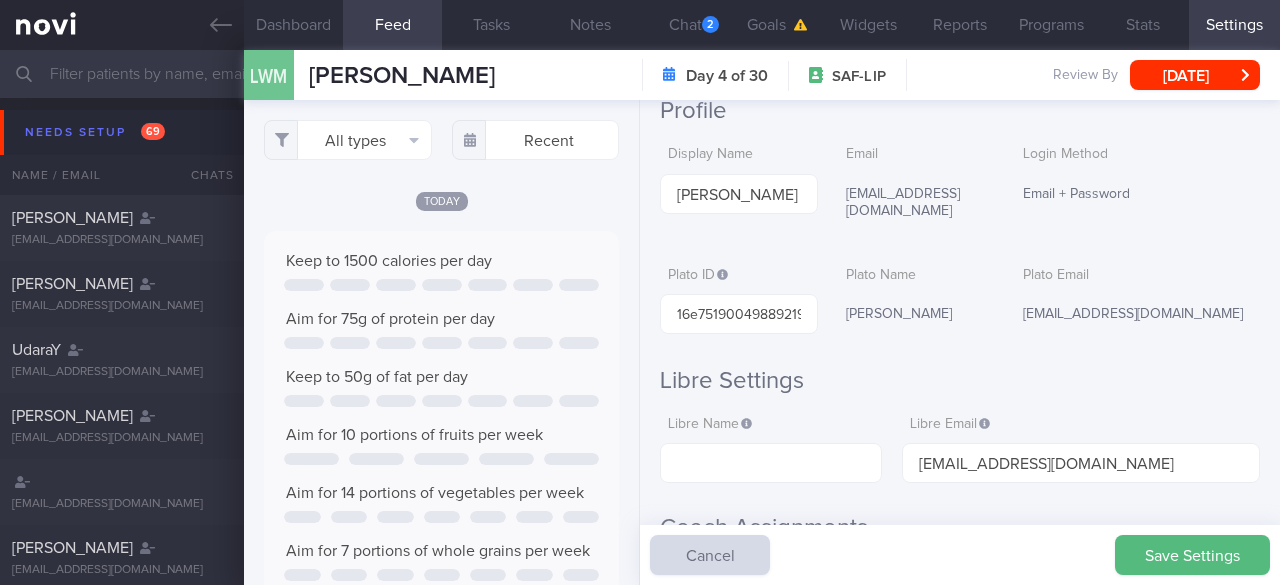 click on "Coach Assignments" at bounding box center [960, 528] 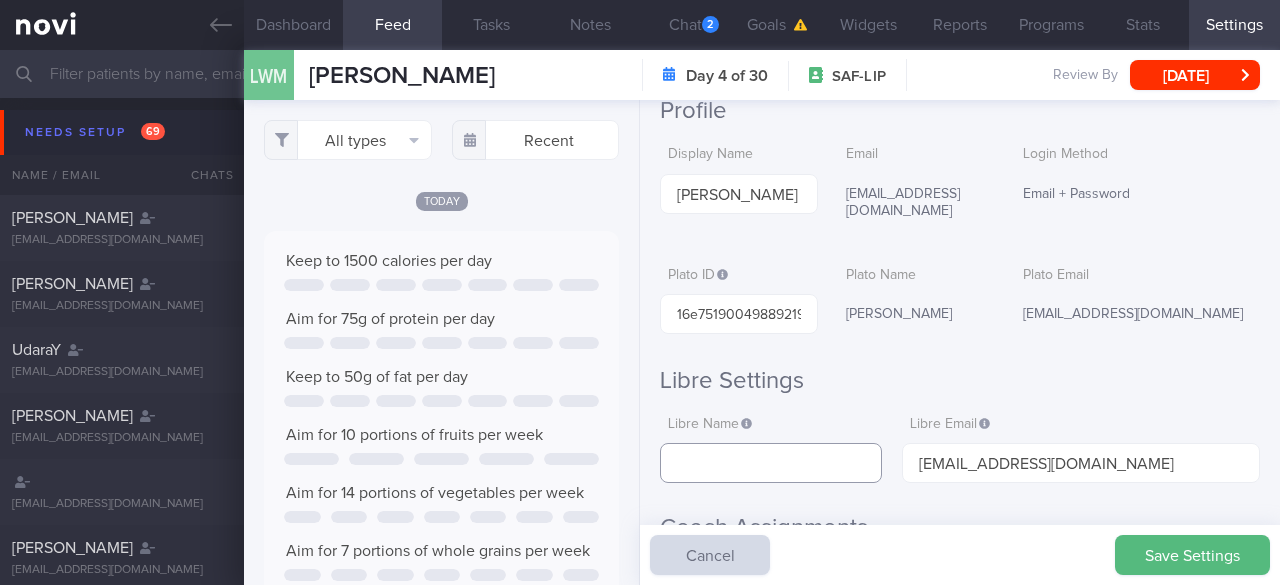 click at bounding box center (771, 463) 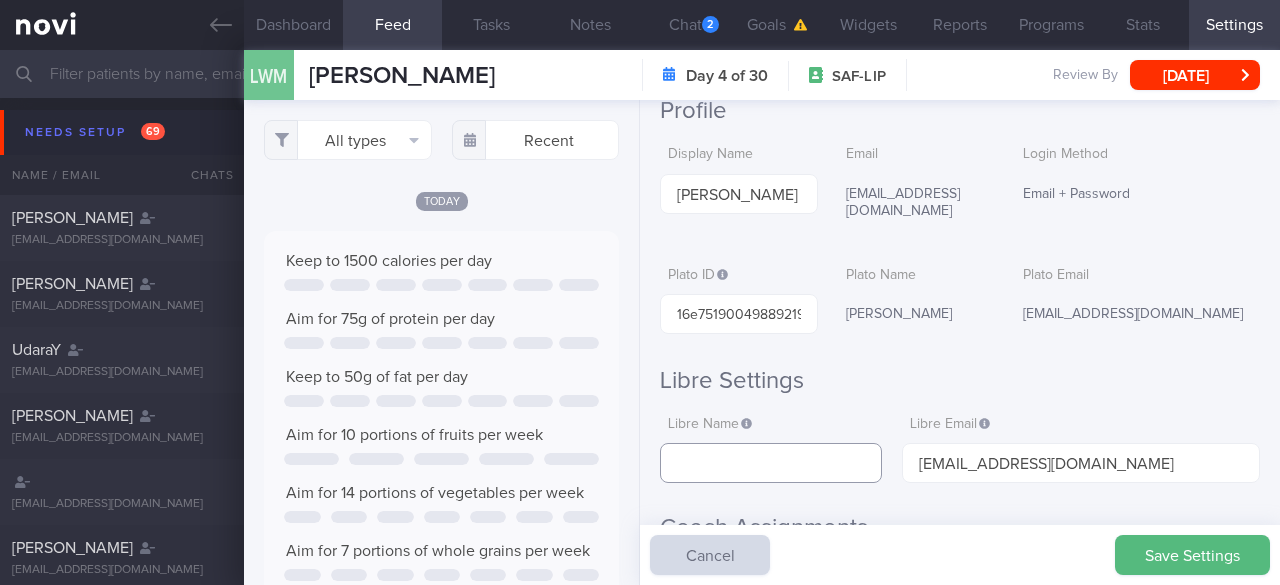 paste on "Wei Min Lee" 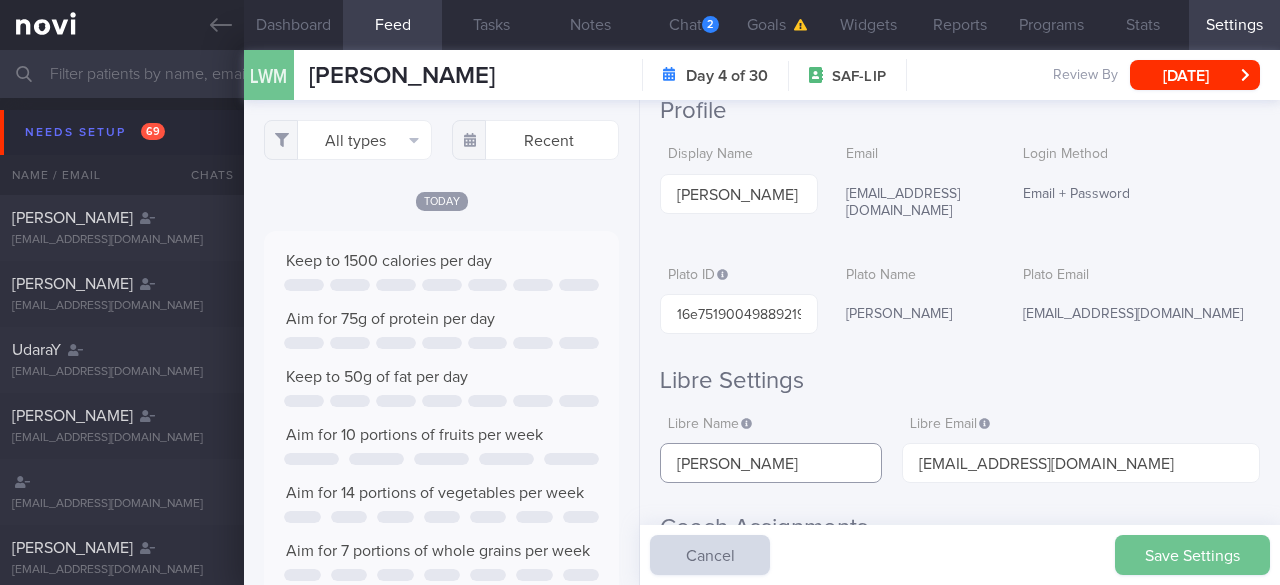 type on "Wei Min Lee" 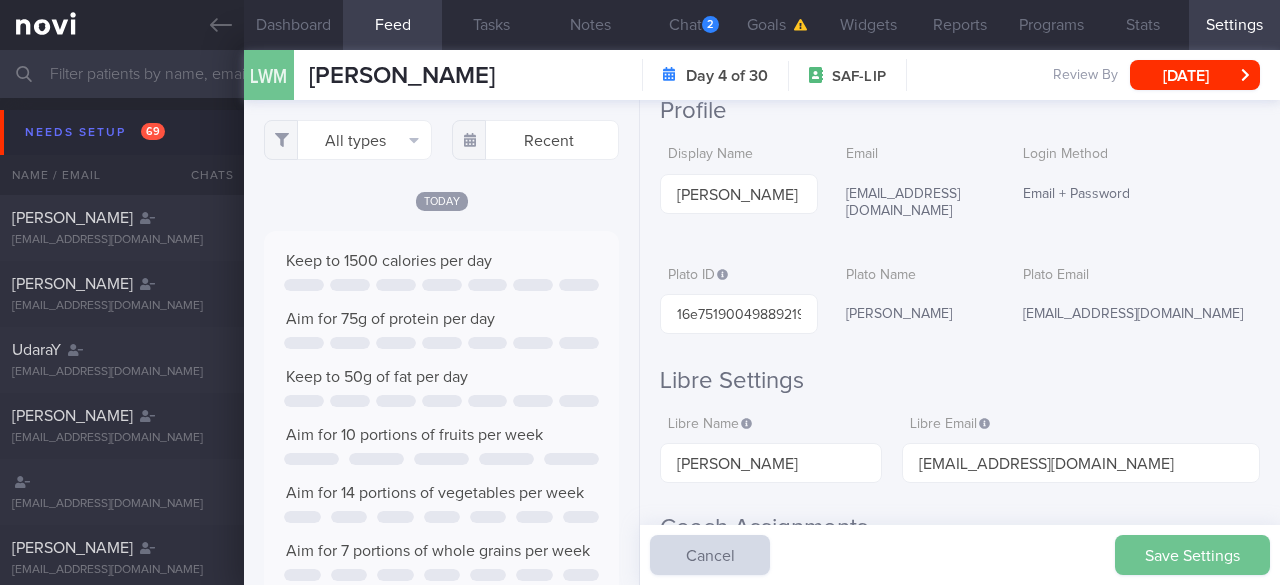 click on "Save Settings" at bounding box center (1192, 555) 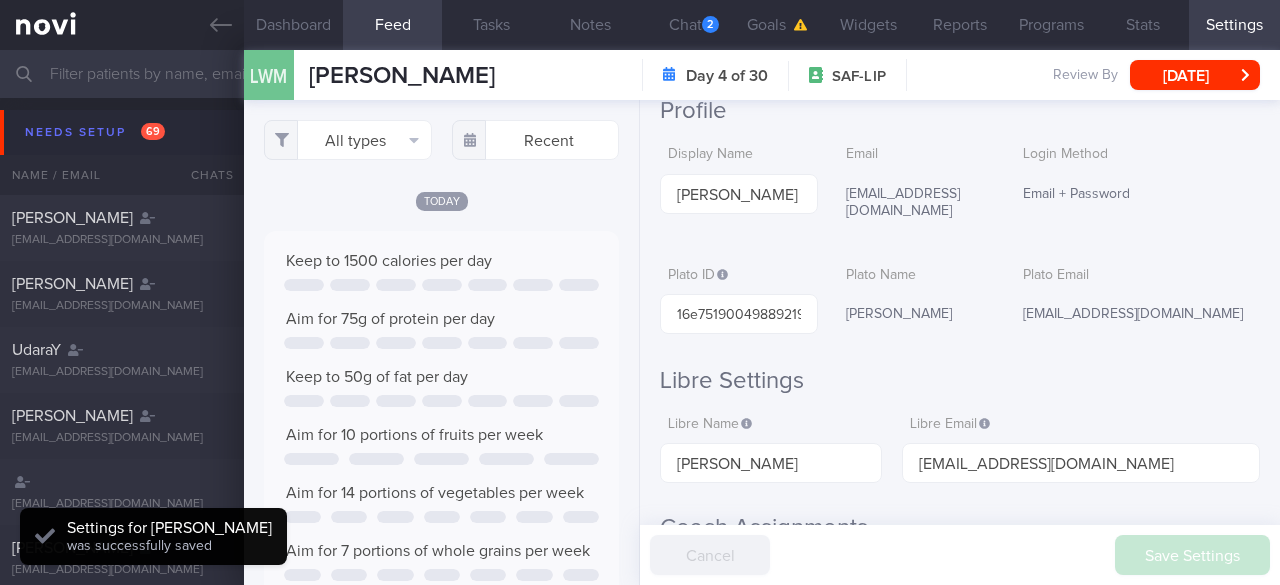 scroll, scrollTop: 999816, scrollLeft: 999678, axis: both 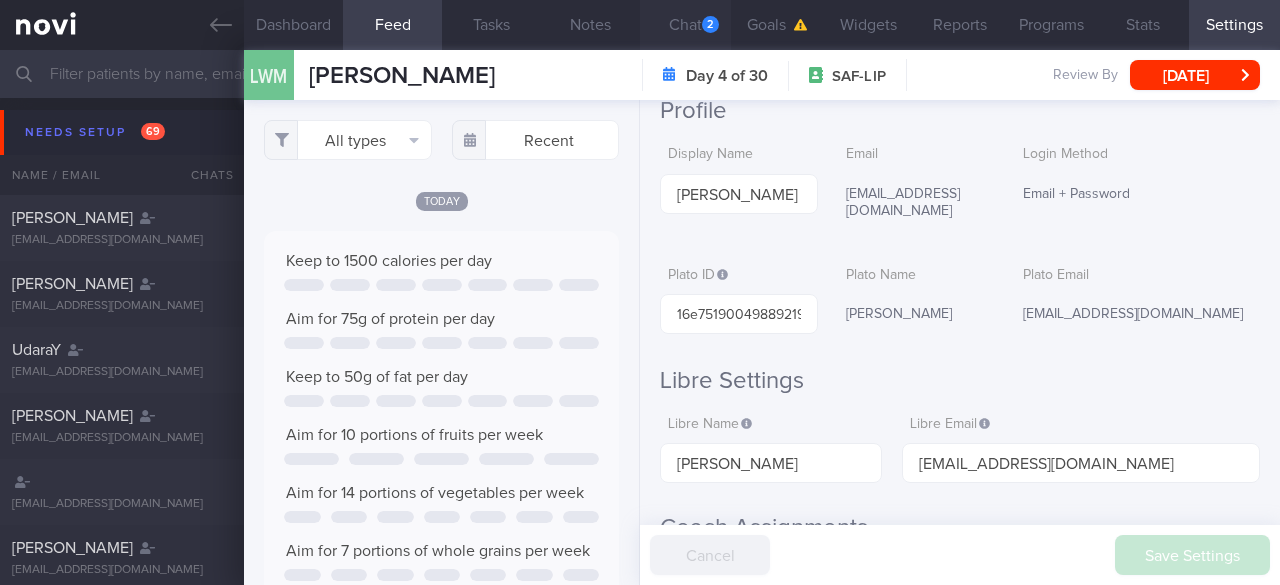 click on "2" at bounding box center [710, 24] 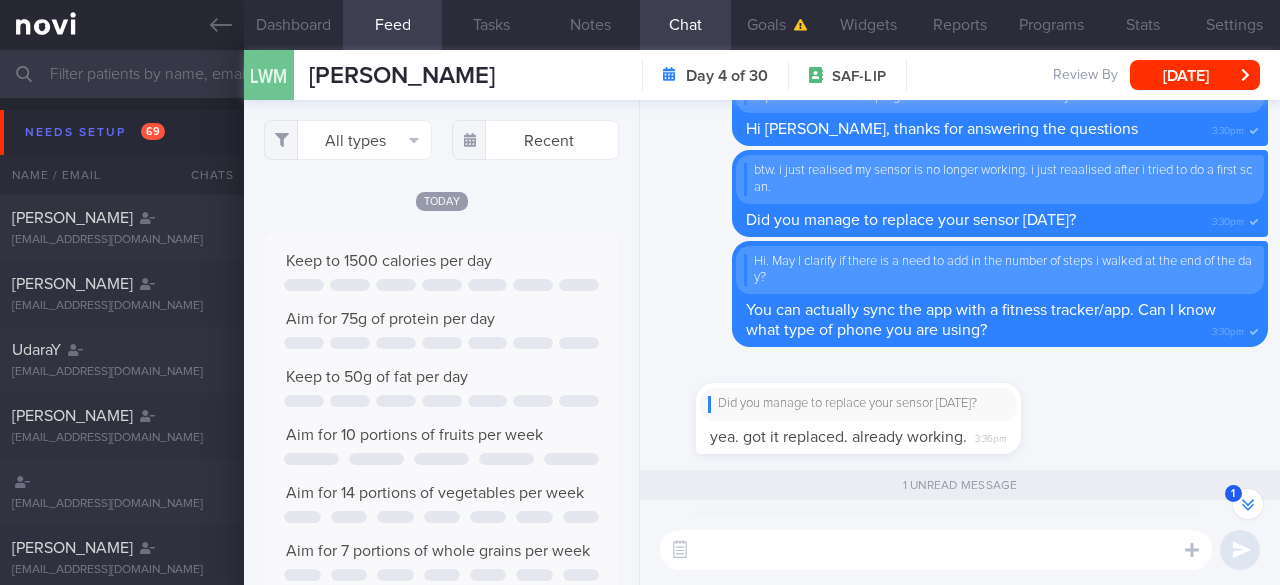 scroll, scrollTop: 0, scrollLeft: 0, axis: both 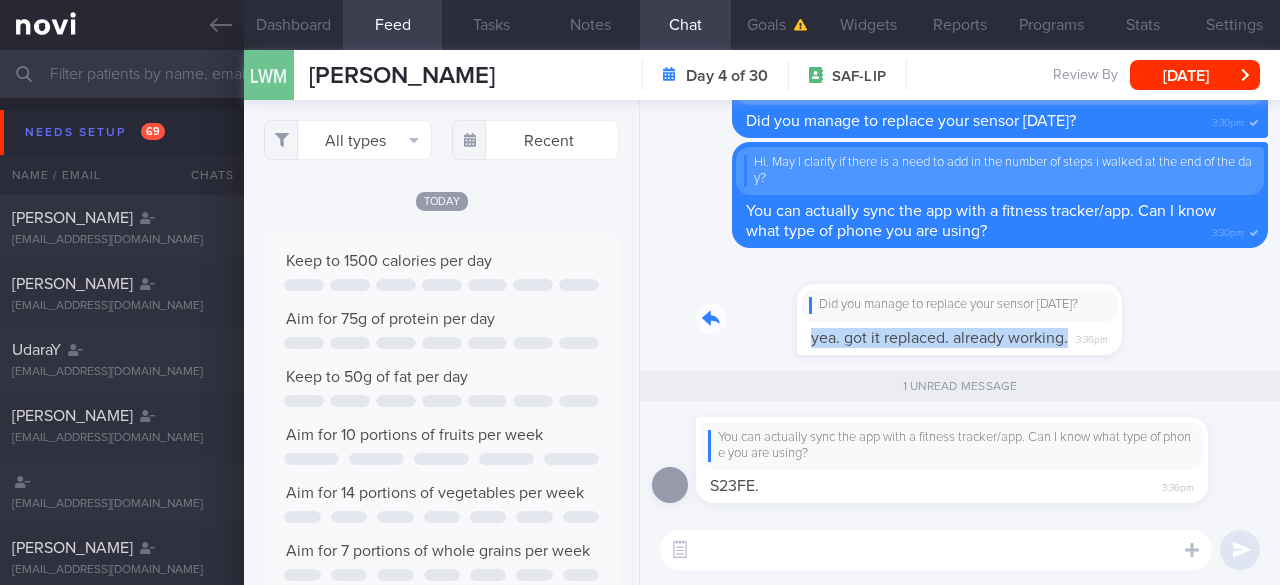 drag, startPoint x: 704, startPoint y: 321, endPoint x: 967, endPoint y: 341, distance: 263.75937 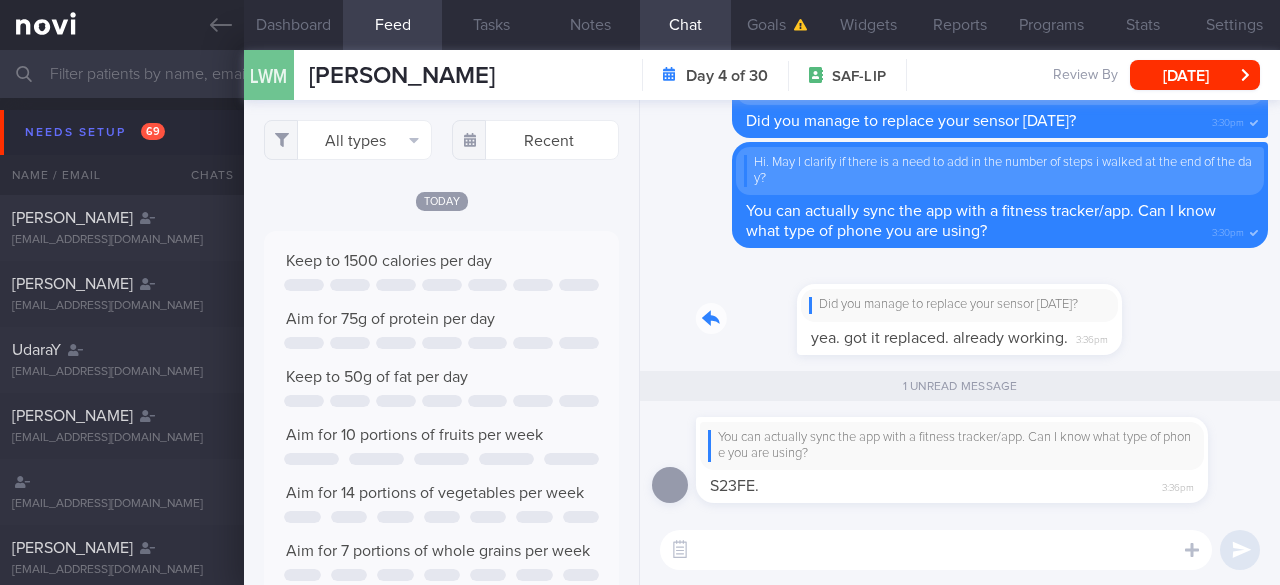scroll, scrollTop: 0, scrollLeft: 0, axis: both 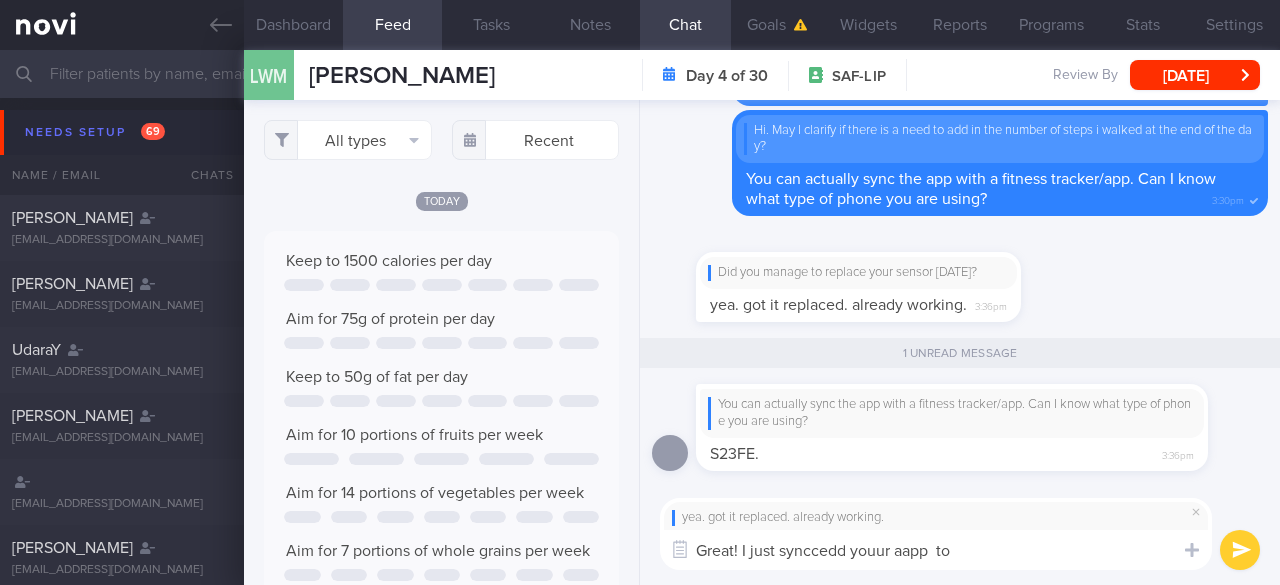 click on "Great! I just synccedd youur aapp  to" at bounding box center (936, 550) 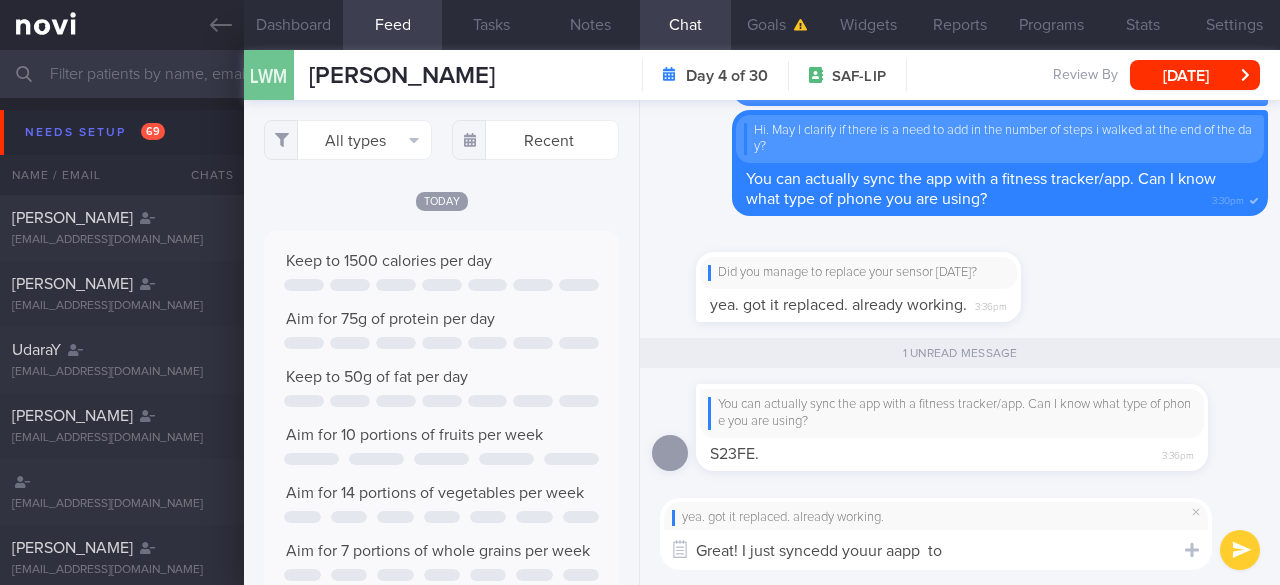 click on "Great! I just syncedd youur aapp  to" at bounding box center [936, 550] 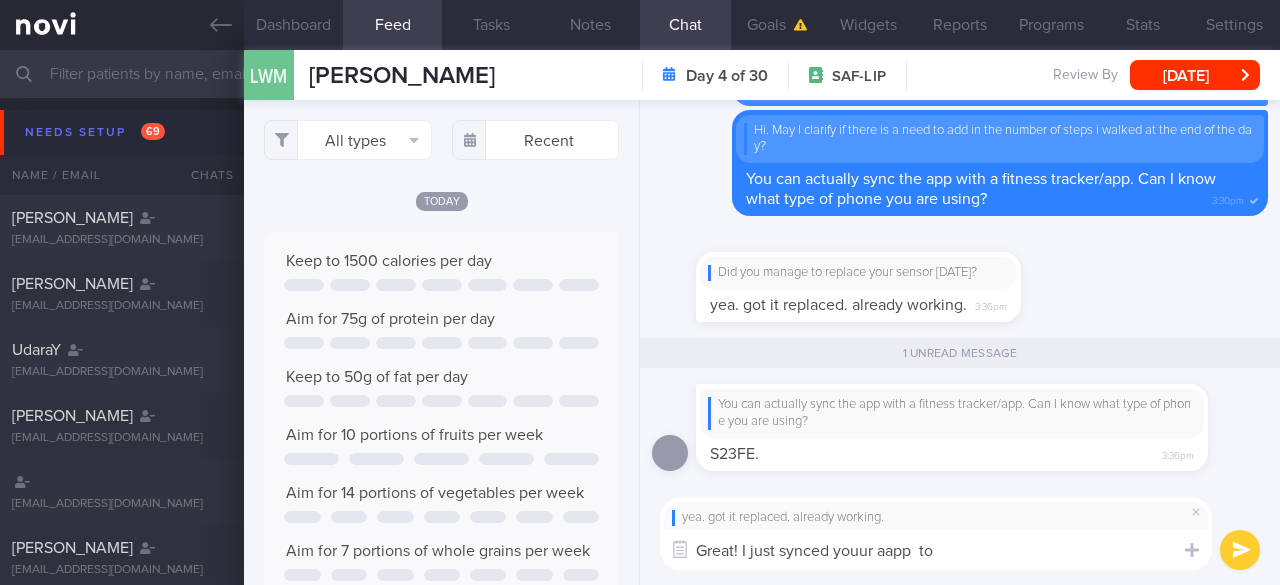 click on "Great! I just synced youur aapp  to" at bounding box center (936, 550) 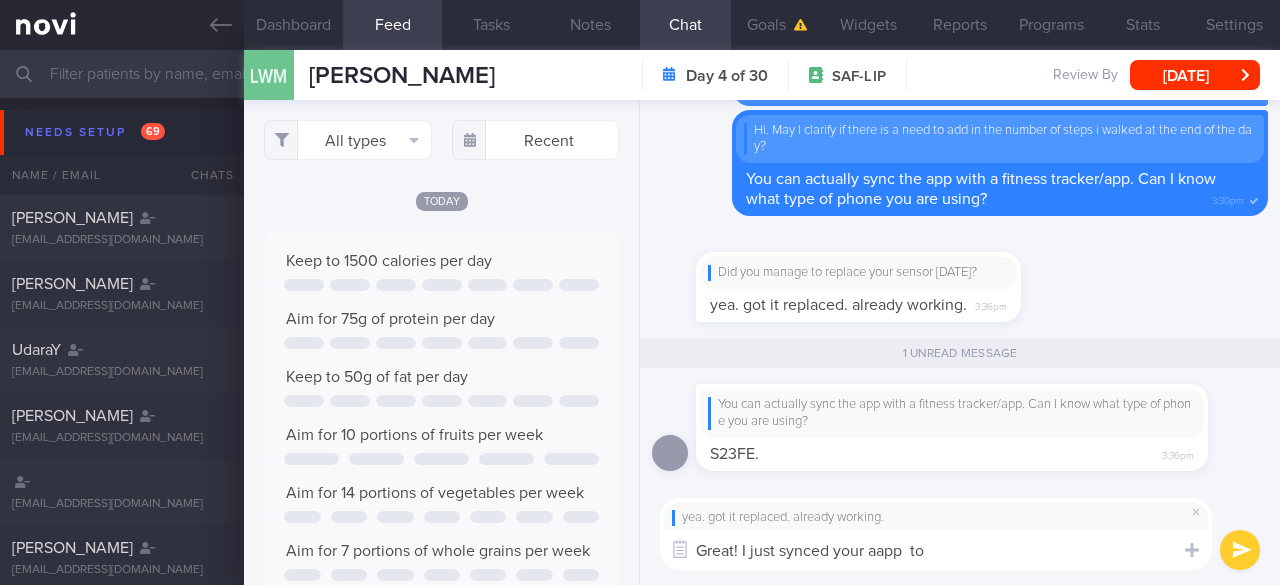 click on "Great! I just synced your aapp  to" at bounding box center (936, 550) 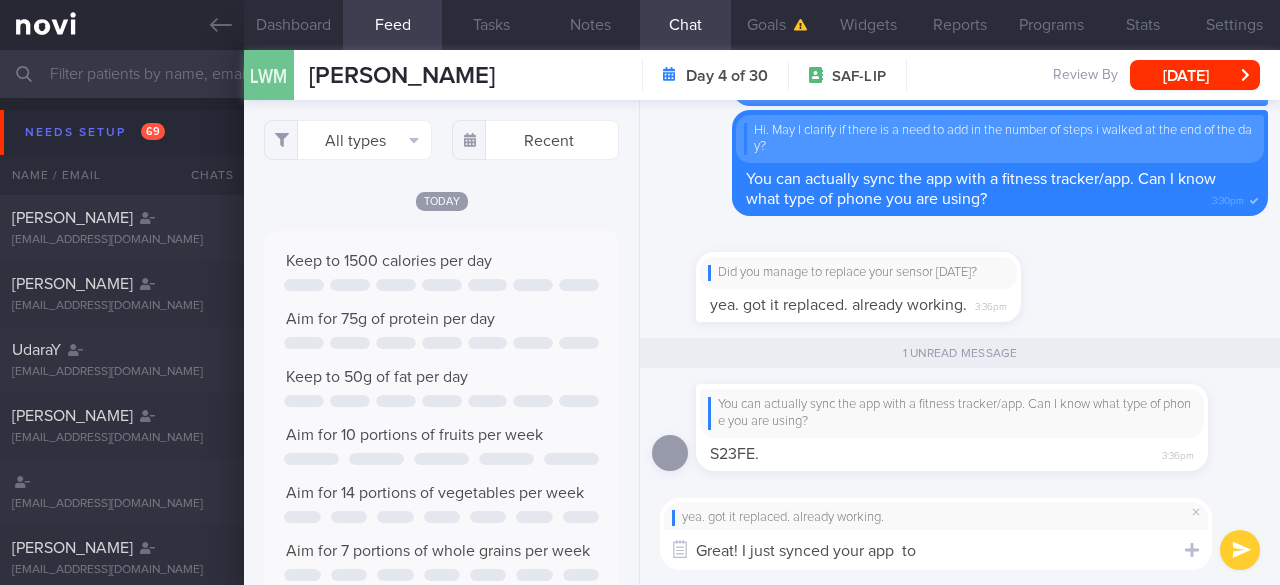 drag, startPoint x: 872, startPoint y: 553, endPoint x: 892, endPoint y: 551, distance: 20.09975 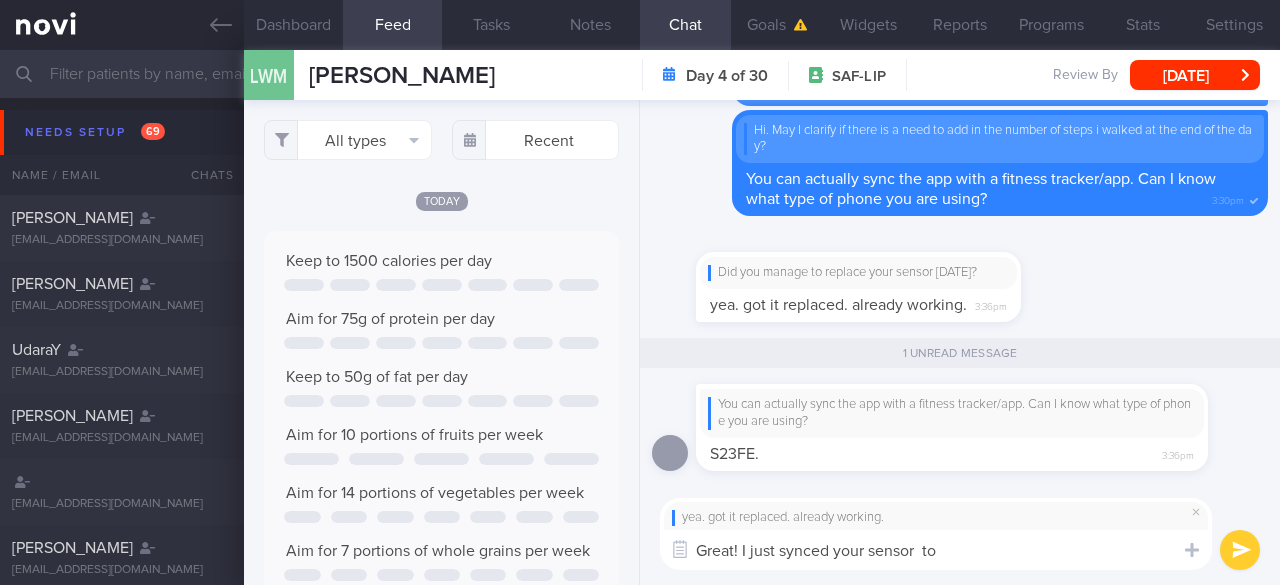 click on "Great! I just synced your sensor  to" at bounding box center (936, 550) 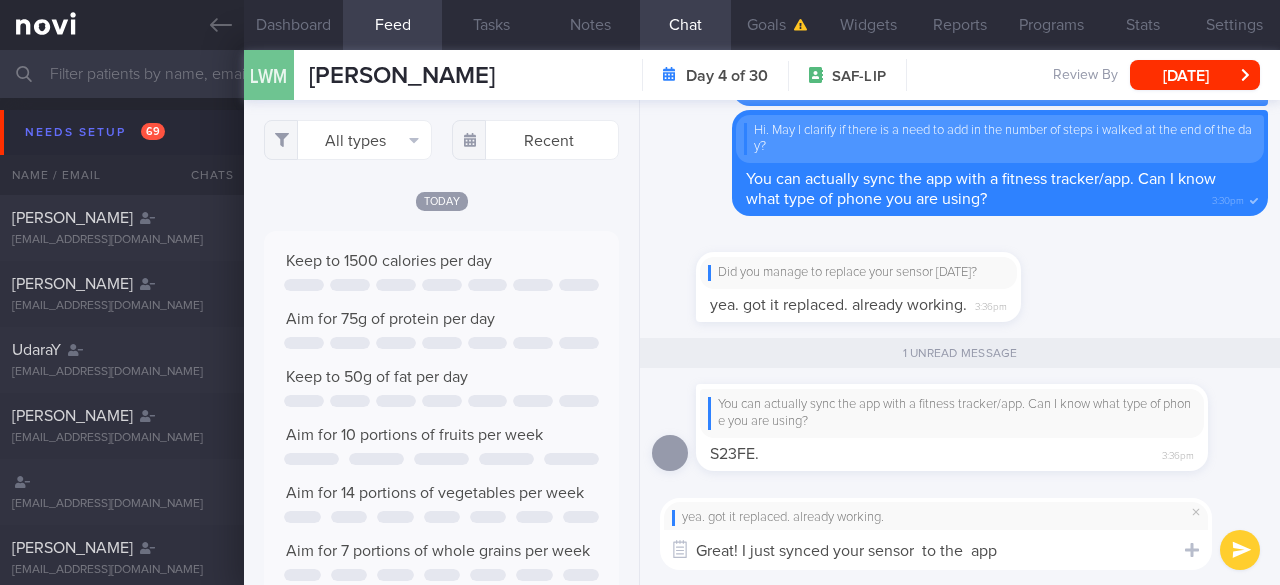 click on "Great! I just synced your sensor  to the  app" at bounding box center (936, 550) 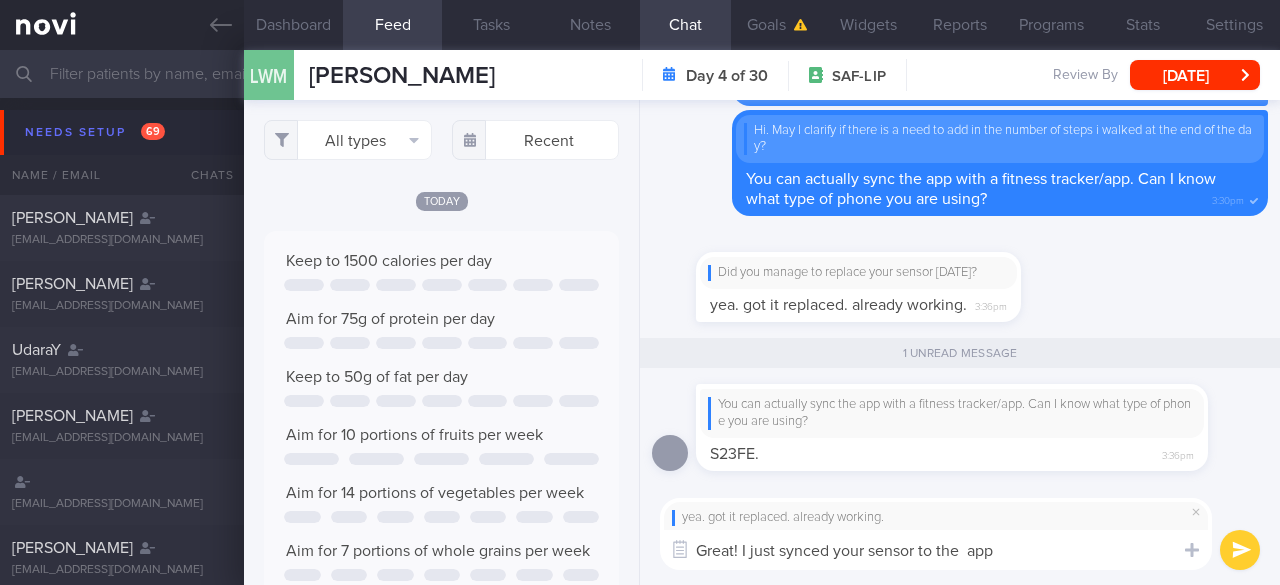 click on "Great! I just synced your sensor to the  app" at bounding box center [936, 550] 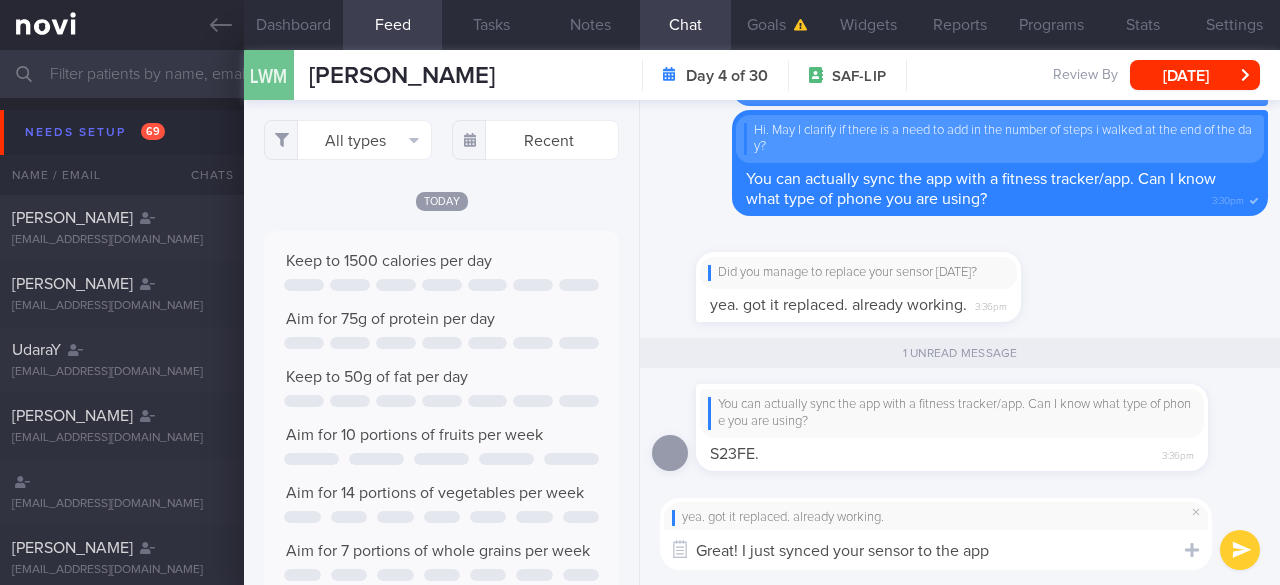 click on "Great! I just synced your sensor to the app" at bounding box center (936, 550) 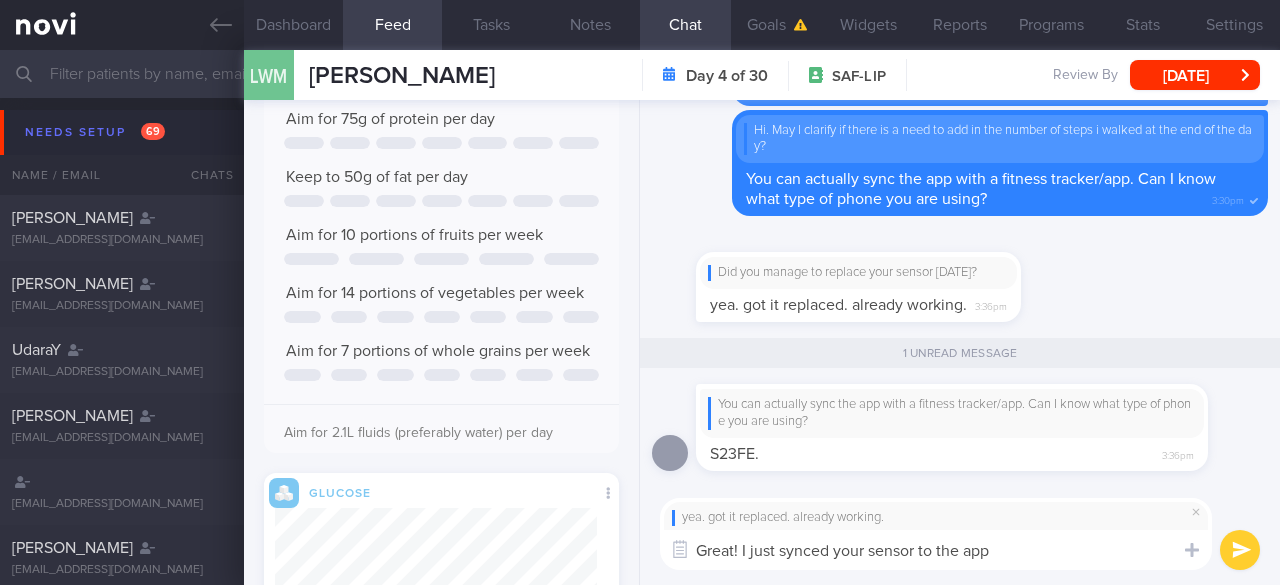 scroll, scrollTop: 600, scrollLeft: 0, axis: vertical 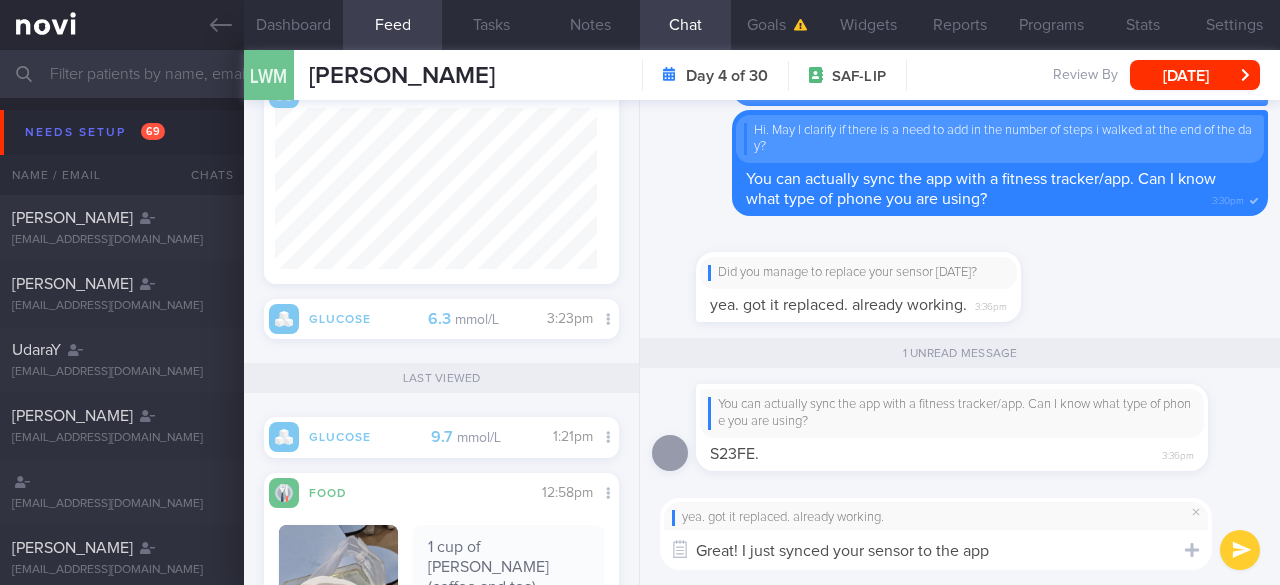paste on "👍" 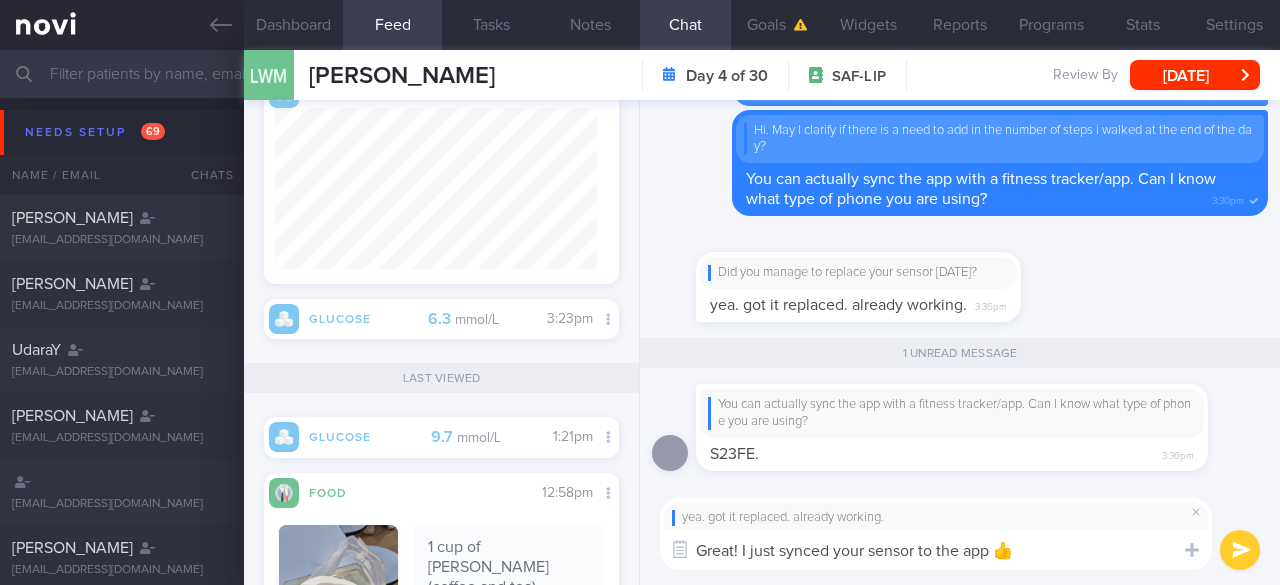type on "Great! I just synced your sensor to the app 👍" 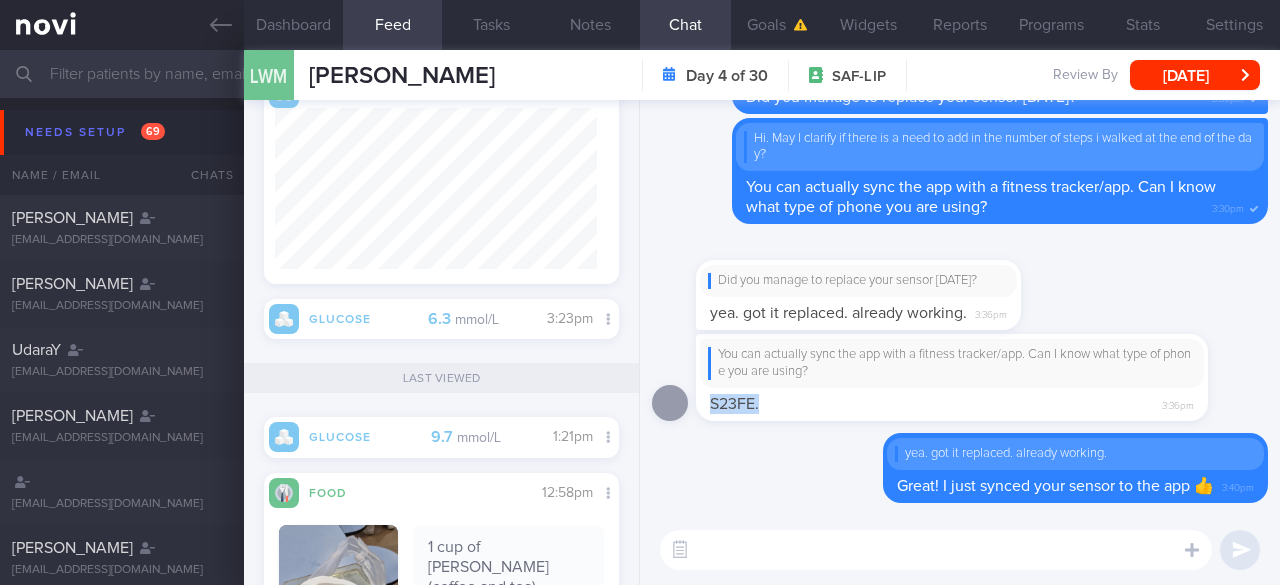 drag, startPoint x: 710, startPoint y: 403, endPoint x: 758, endPoint y: 405, distance: 48.04165 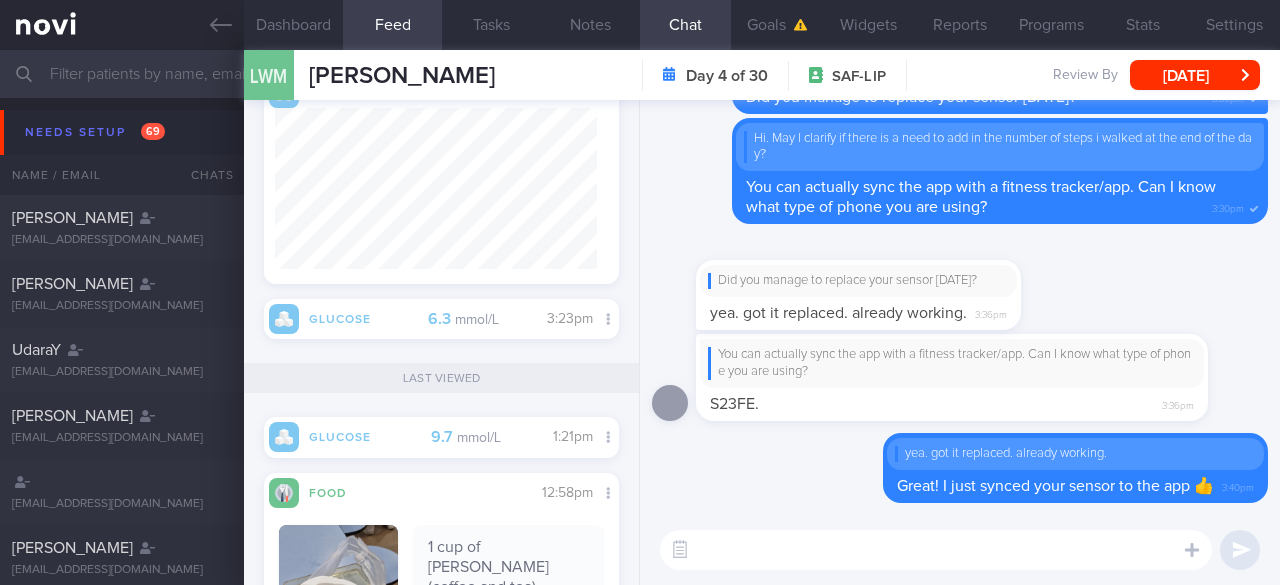 click at bounding box center [936, 550] 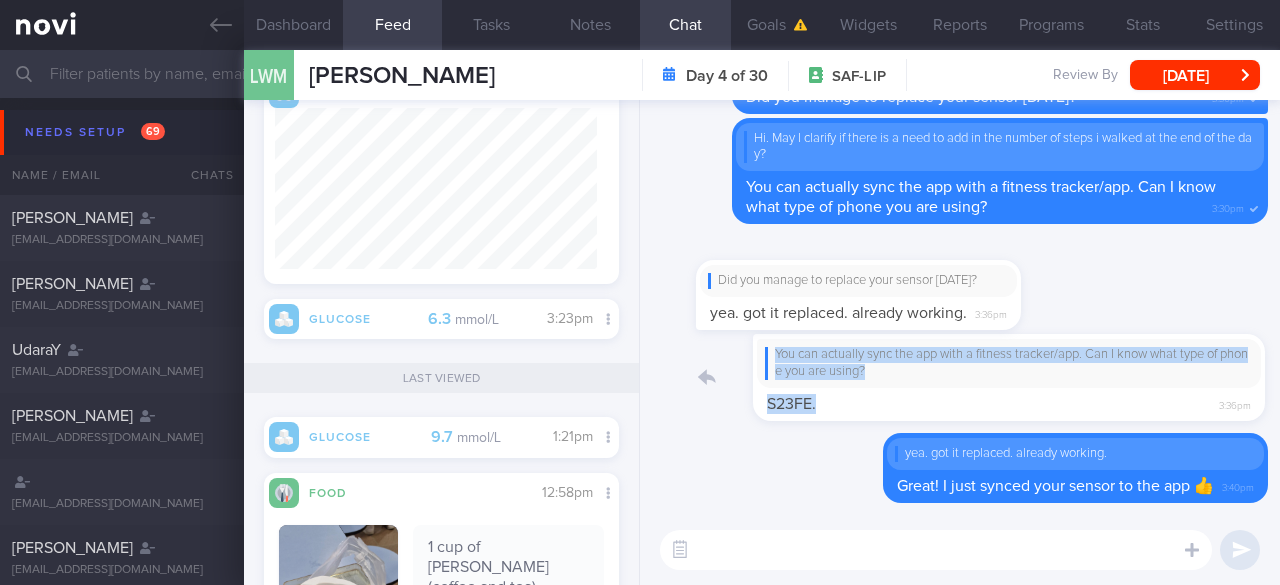 drag, startPoint x: 704, startPoint y: 363, endPoint x: 983, endPoint y: 393, distance: 280.60828 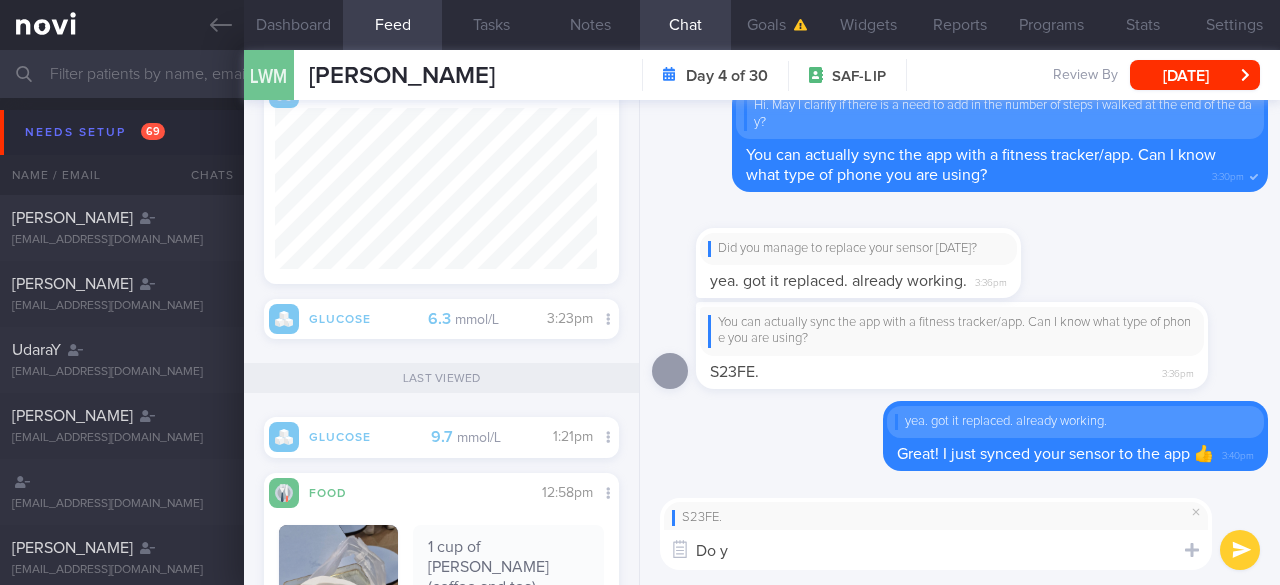 type on "Do y" 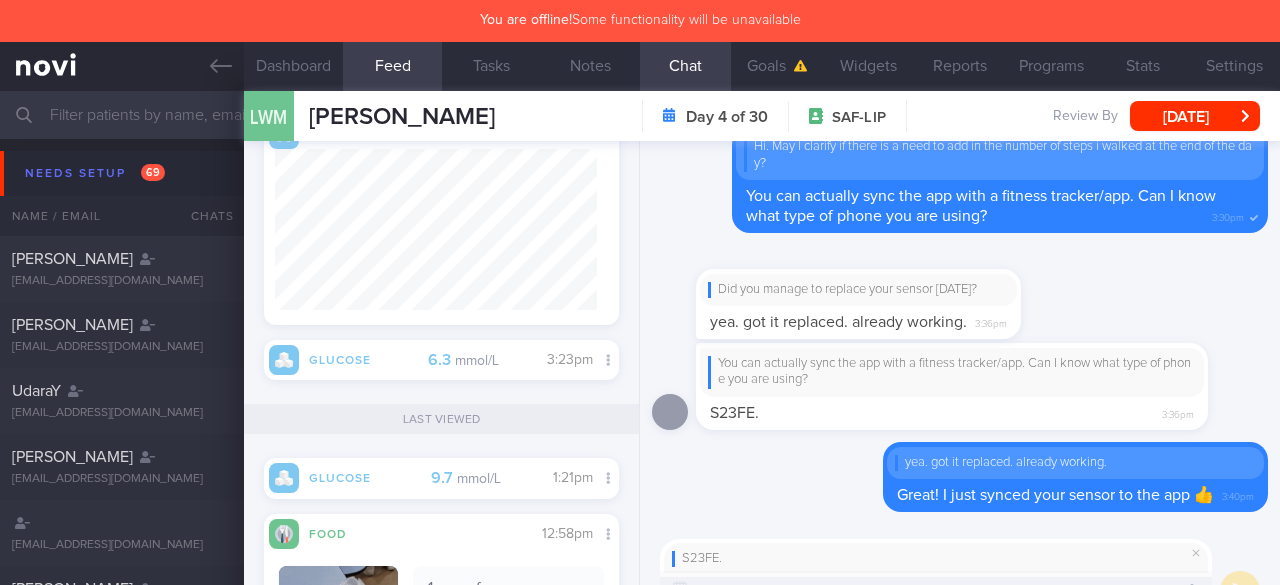 click on "S23FE." at bounding box center (936, 559) 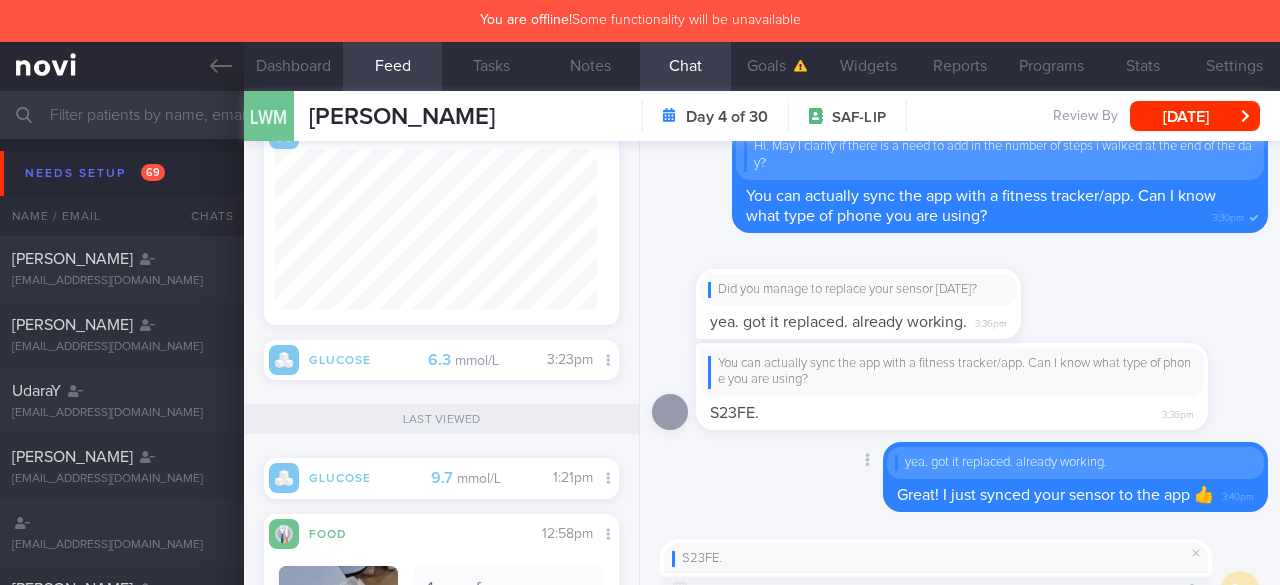 click on "Delete
yea. got it replaced. already working.
Great! I just synced your sensor to the app 👍
3:40pm" at bounding box center [1035, 477] 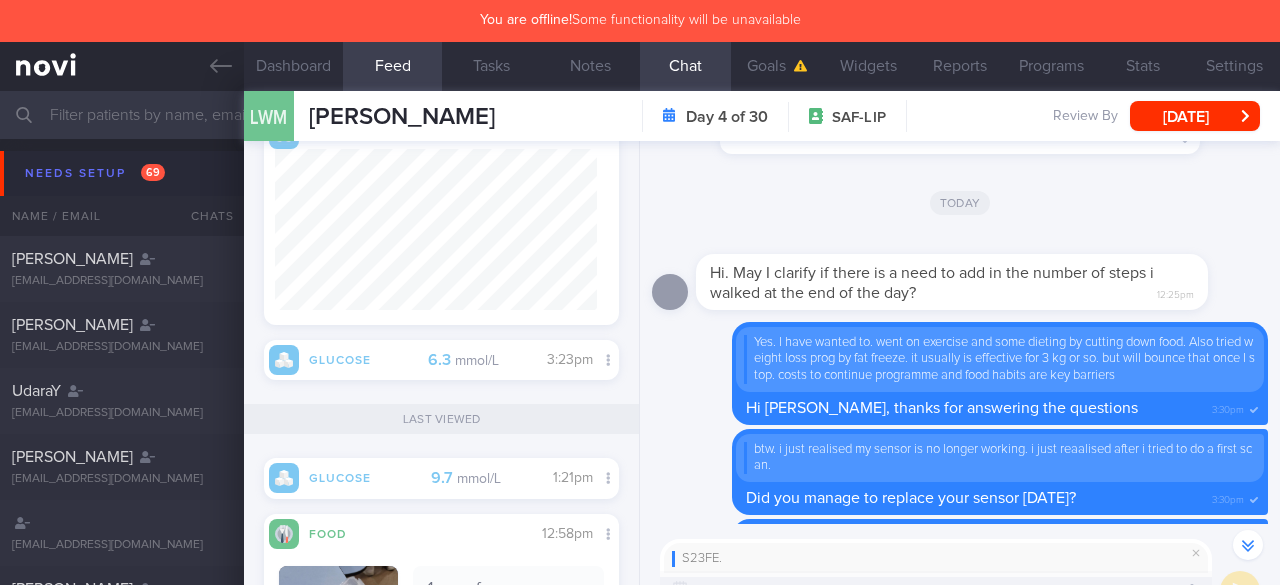 scroll, scrollTop: 0, scrollLeft: 0, axis: both 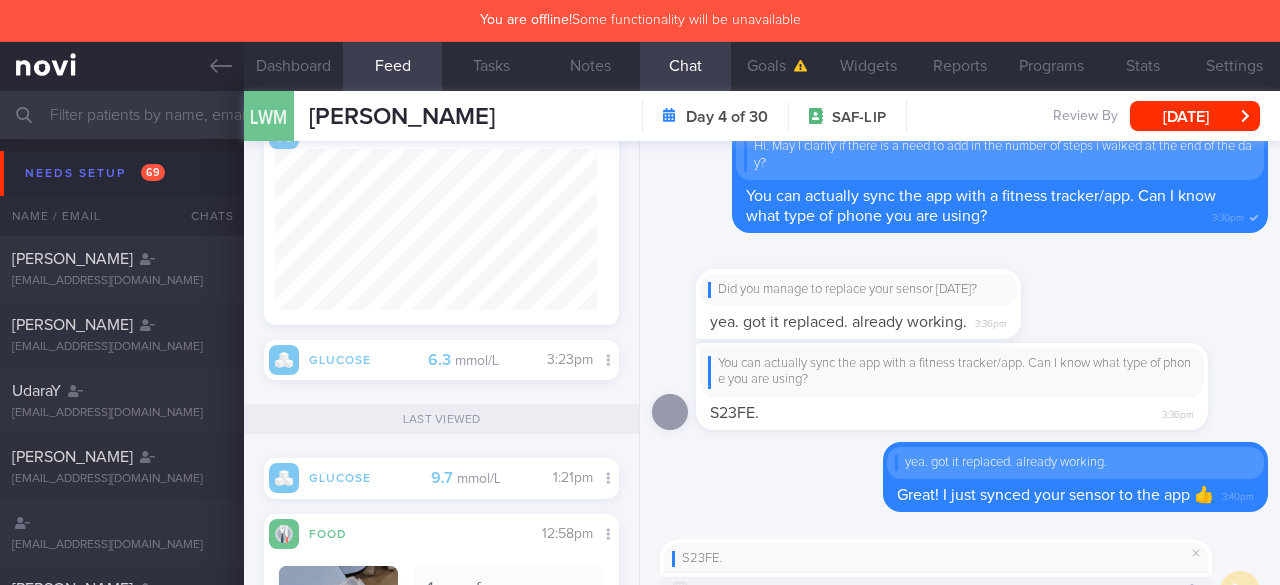 click on "S23FE." at bounding box center (936, 559) 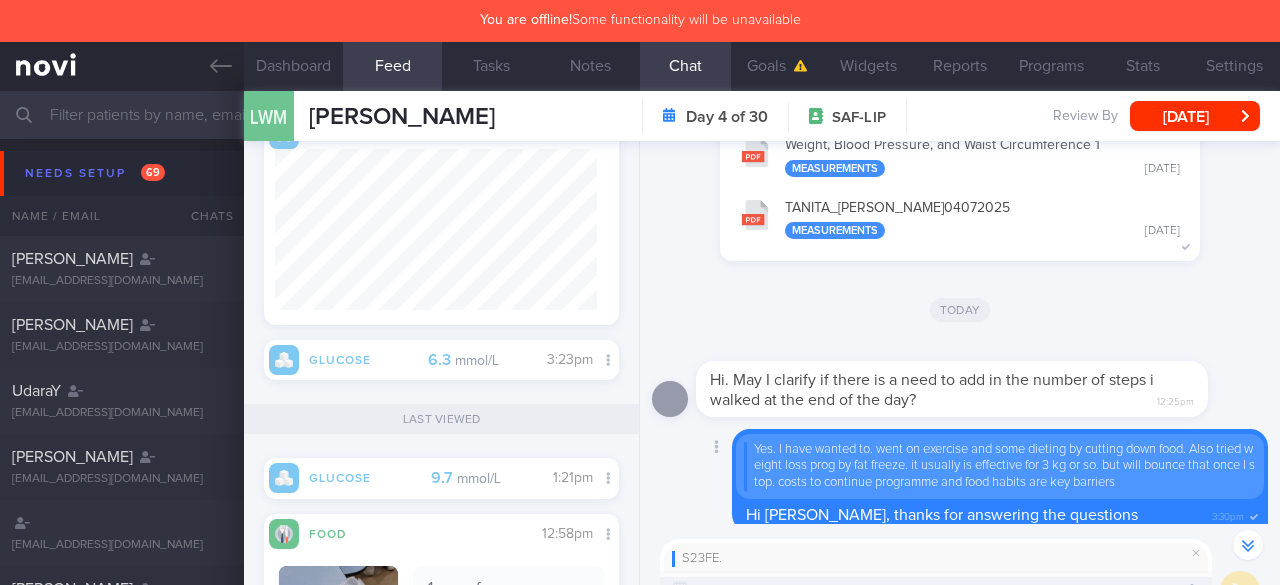 scroll, scrollTop: 0, scrollLeft: 0, axis: both 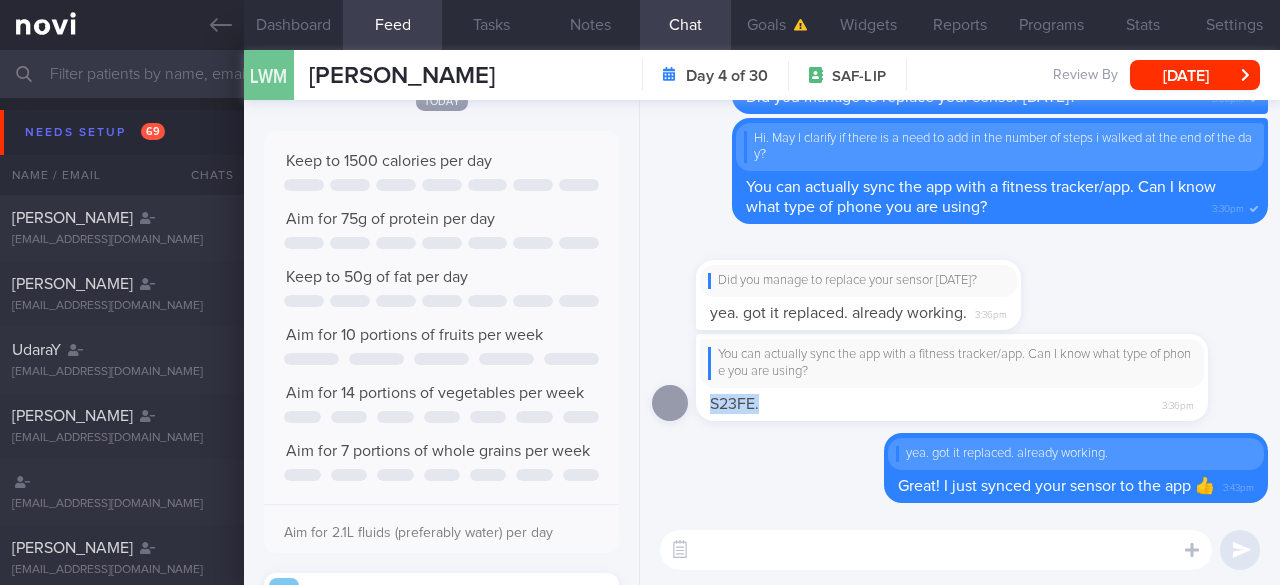 drag, startPoint x: 701, startPoint y: 392, endPoint x: 870, endPoint y: 403, distance: 169.3576 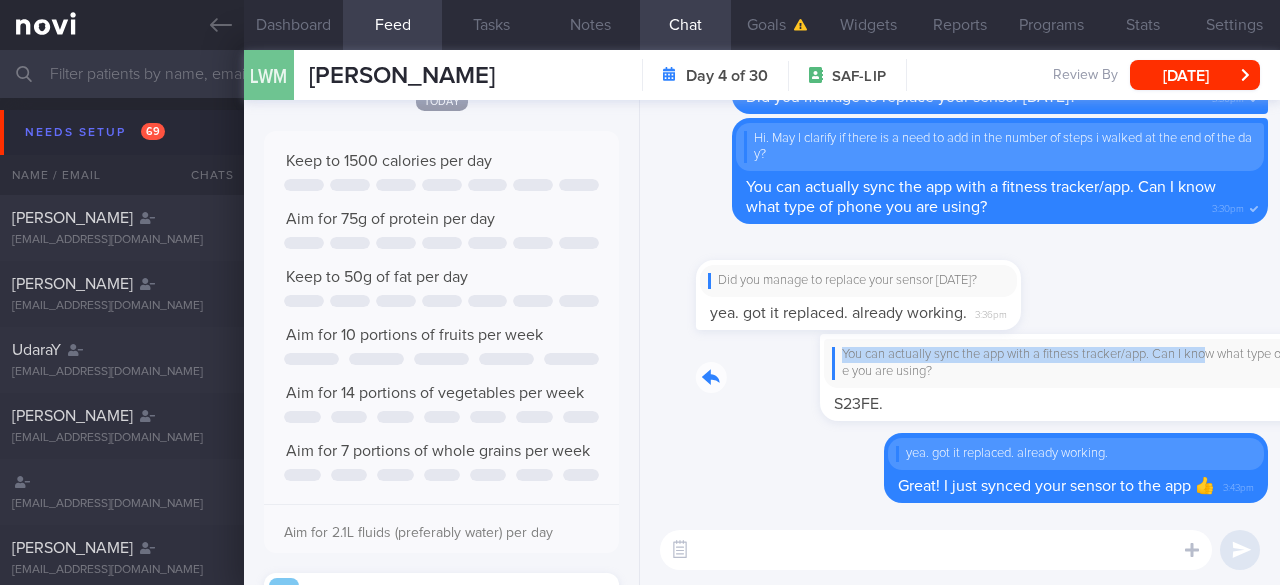 drag, startPoint x: 704, startPoint y: 351, endPoint x: 1083, endPoint y: 357, distance: 379.0475 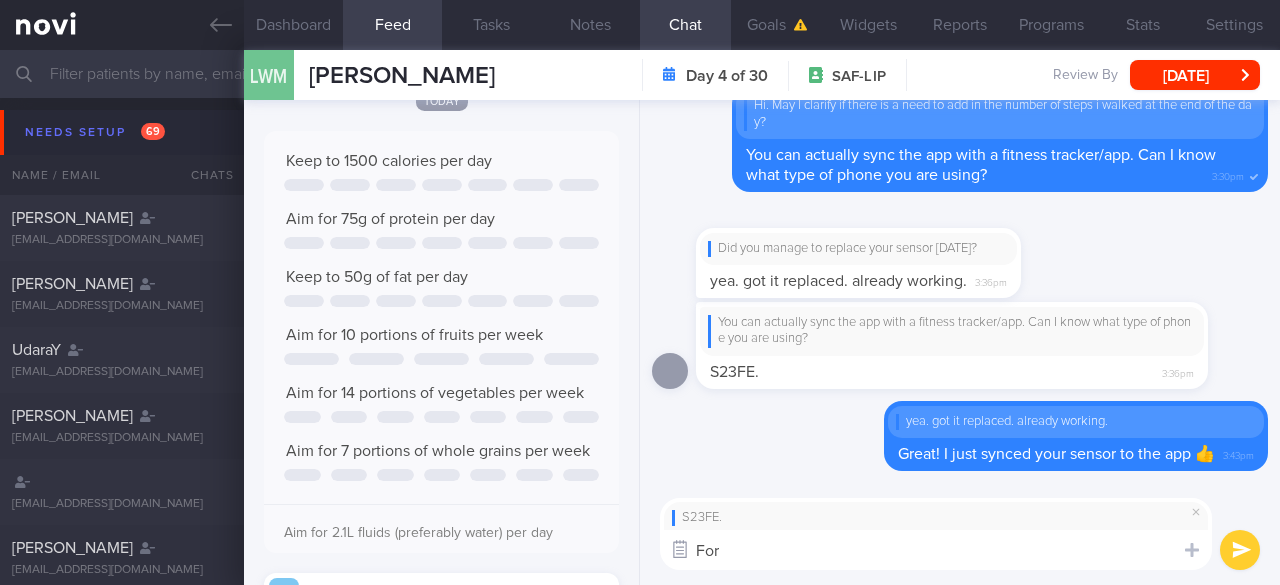 drag, startPoint x: 768, startPoint y: 555, endPoint x: 669, endPoint y: 555, distance: 99 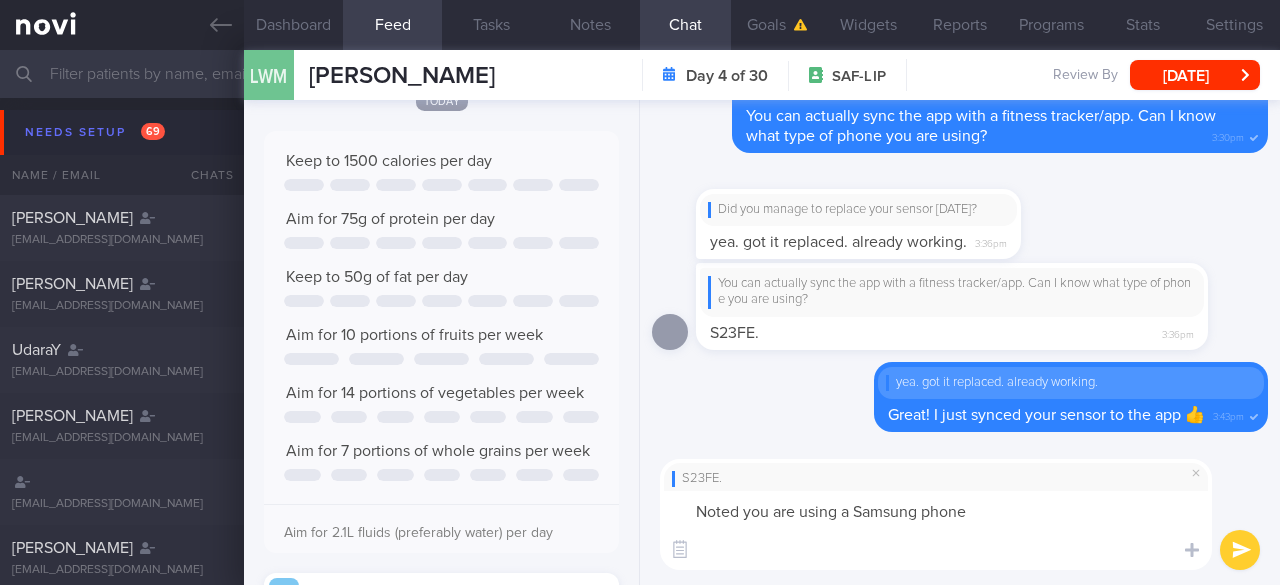 scroll, scrollTop: 0, scrollLeft: 0, axis: both 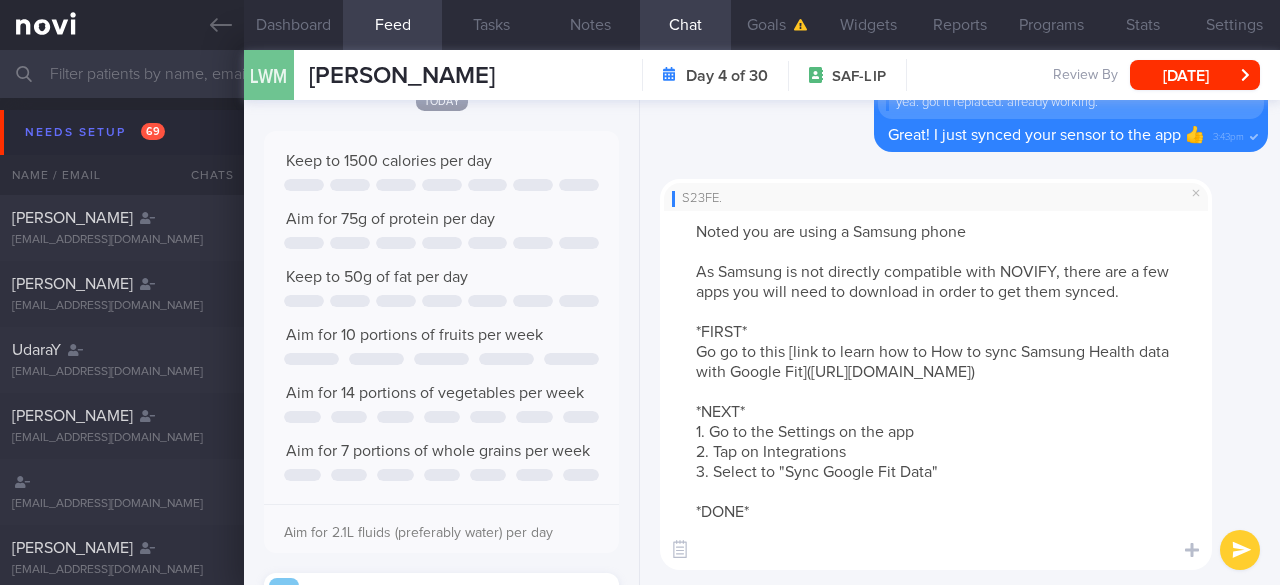 drag, startPoint x: 1014, startPoint y: 271, endPoint x: 1055, endPoint y: 269, distance: 41.04875 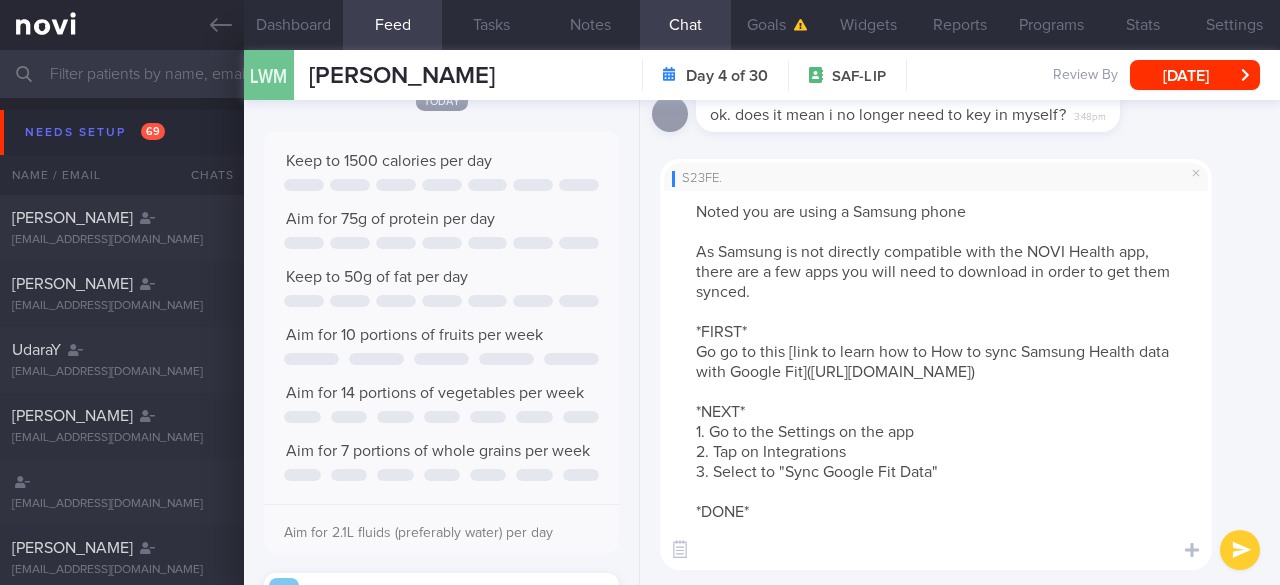 drag, startPoint x: 1112, startPoint y: 274, endPoint x: 1116, endPoint y: 285, distance: 11.7046995 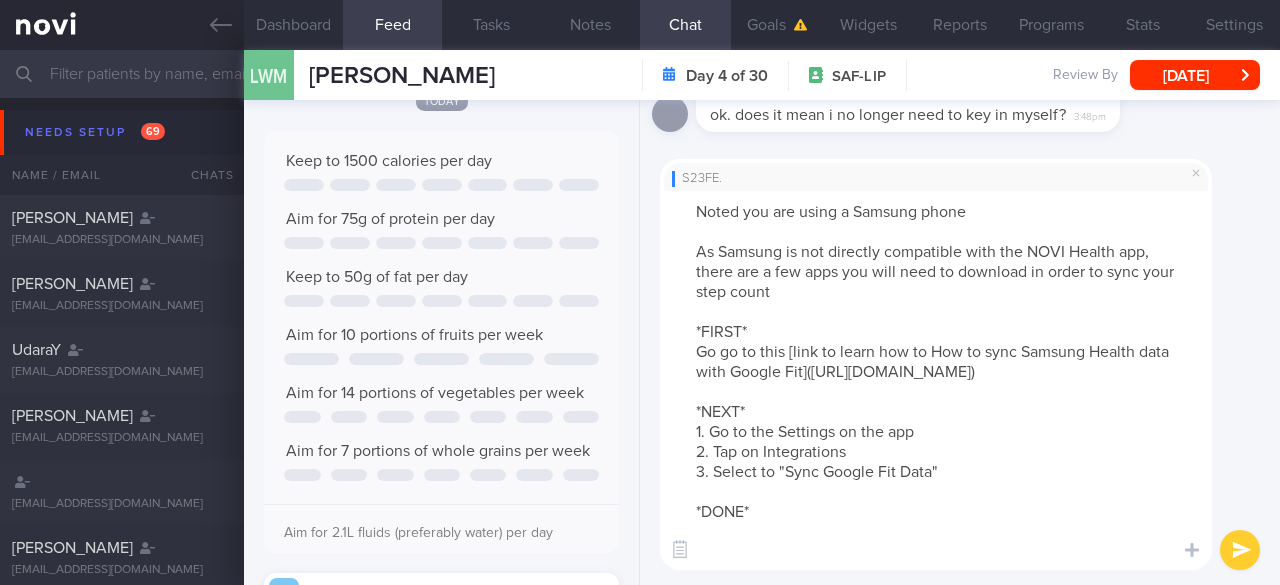 type on "Noted you are using a Samsung phone
As Samsung is not directly compatible with the NOVI Health app, there are a few apps you will need to download in order to sync your step count
*FIRST*
Go go to this [link to learn how to How to sync Samsung Health data with Google Fit](https://www.androidpolice.com/sync-samsung-health-with-google-fit/)
*NEXT*
1. Go to the Settings on the app
2. Tap on Integrations
3. Select to "Sync Google Fit Data"
*DONE*" 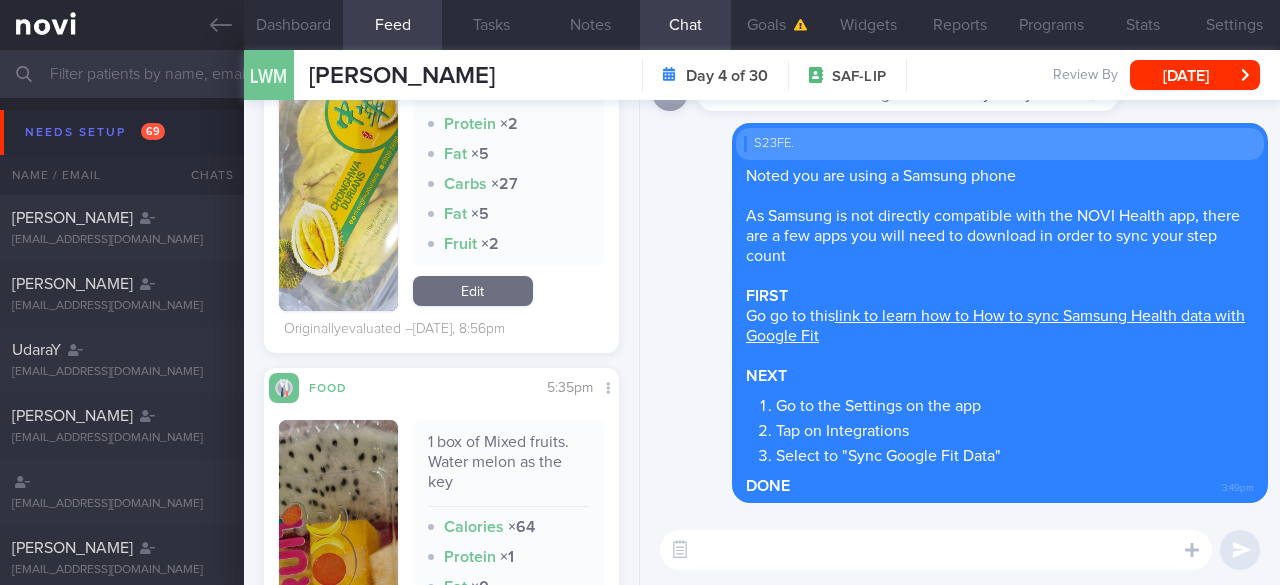 scroll, scrollTop: 2900, scrollLeft: 0, axis: vertical 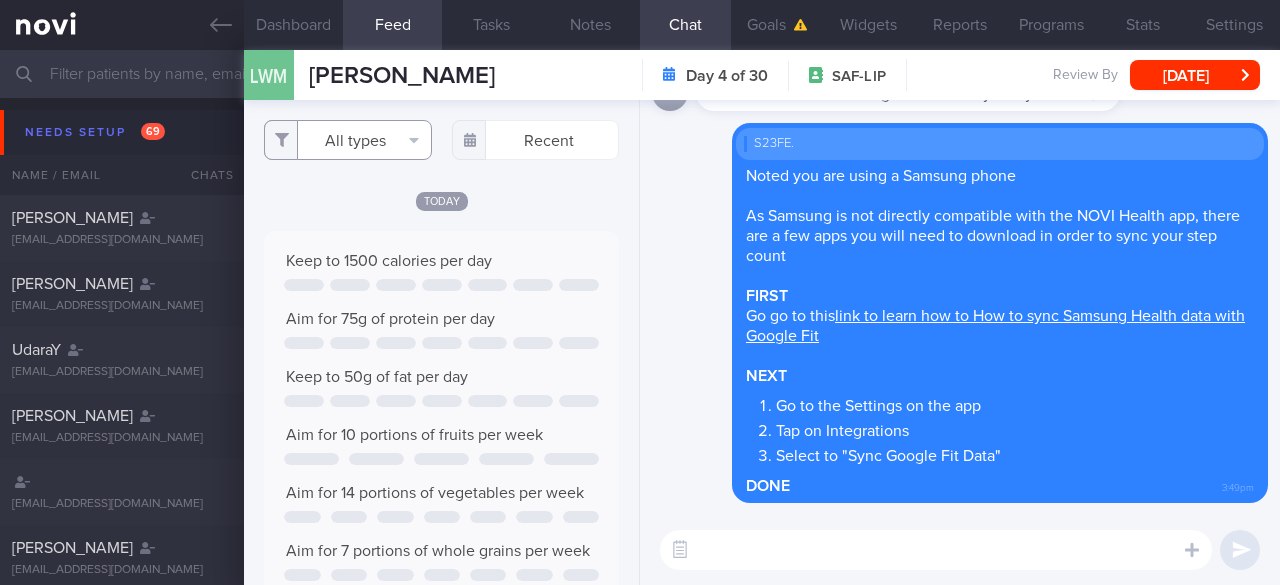 click on "All types" at bounding box center (347, 140) 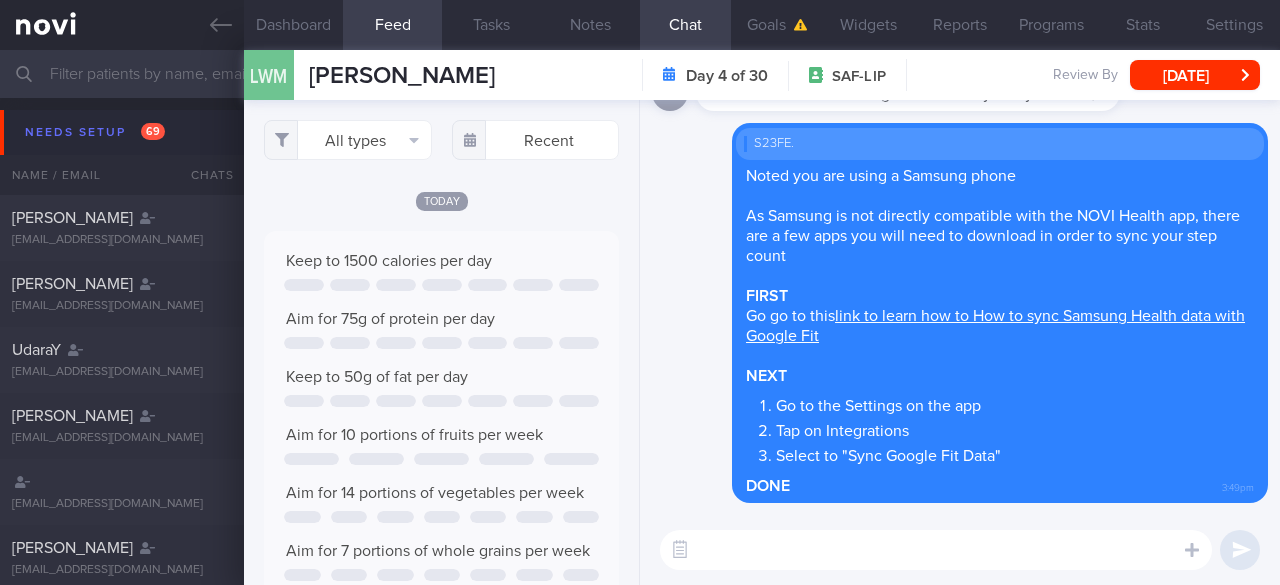 click on "All types
Food
Activity
Glucose
Weight
Medicine
Blood Pressure
CGM Install
Recent
Today" at bounding box center [441, 342] 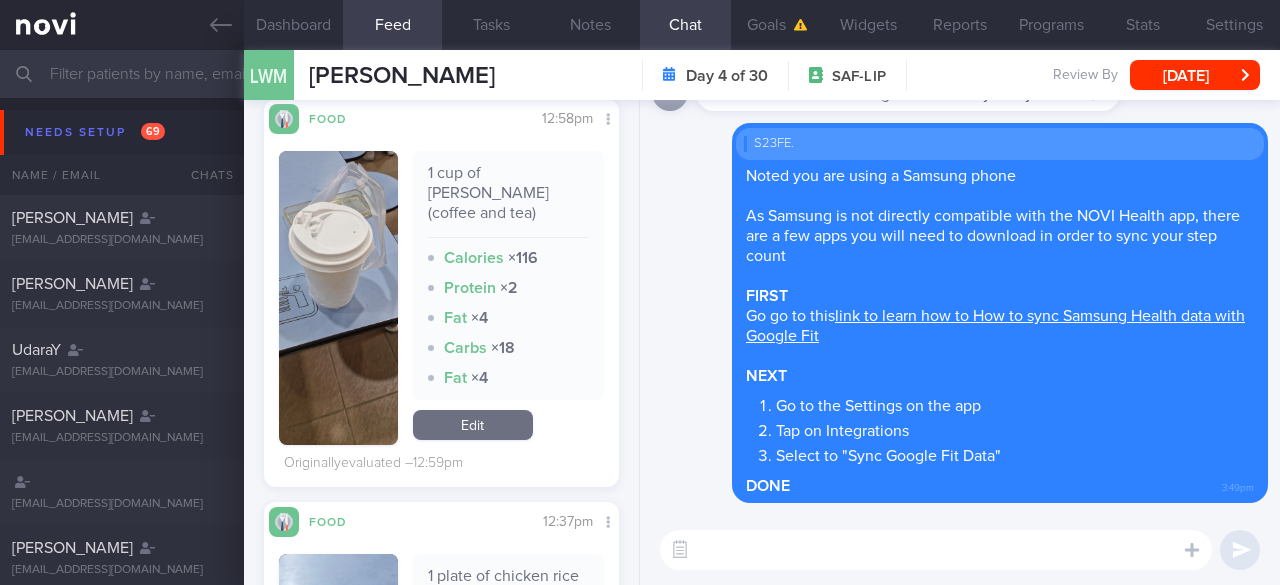 scroll, scrollTop: 666, scrollLeft: 0, axis: vertical 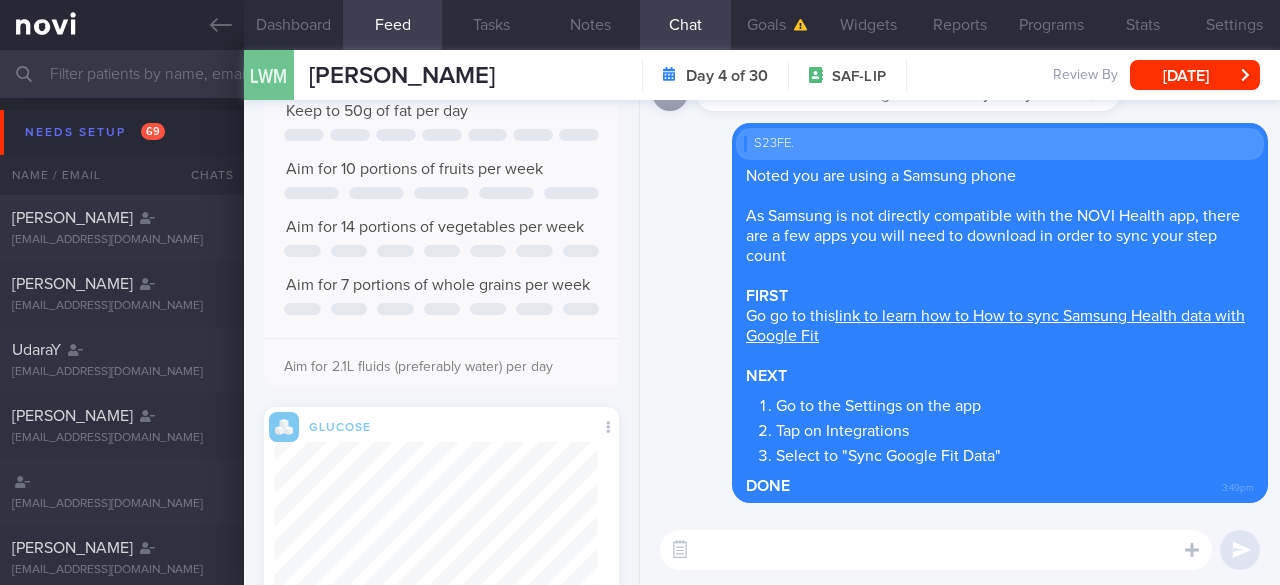 click at bounding box center [936, 550] 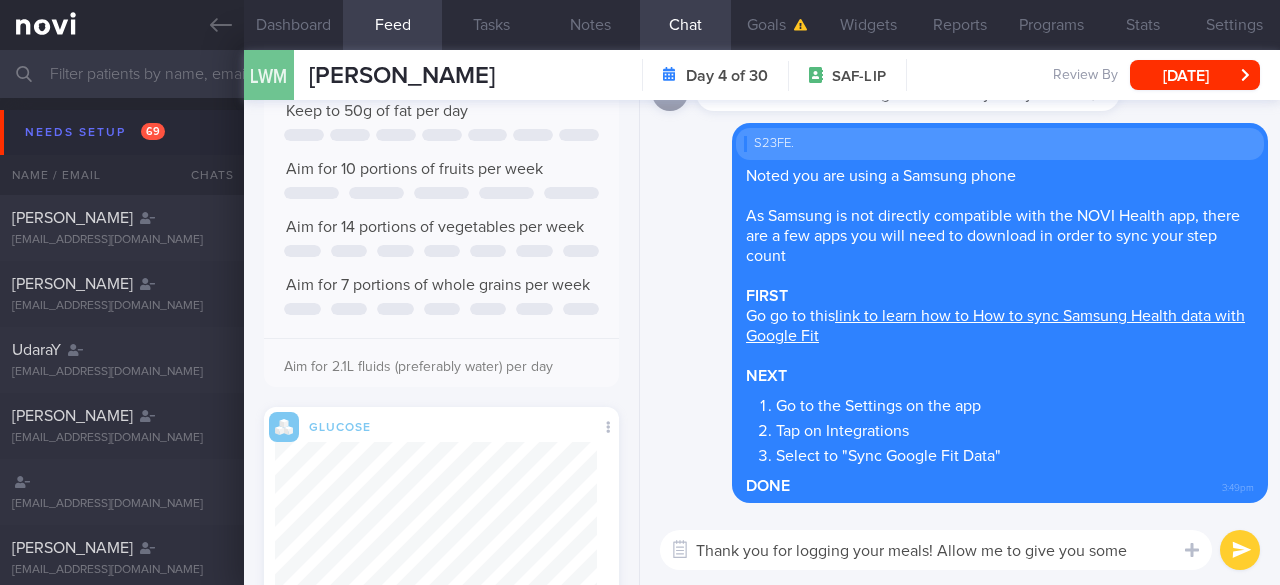 scroll, scrollTop: 0, scrollLeft: 0, axis: both 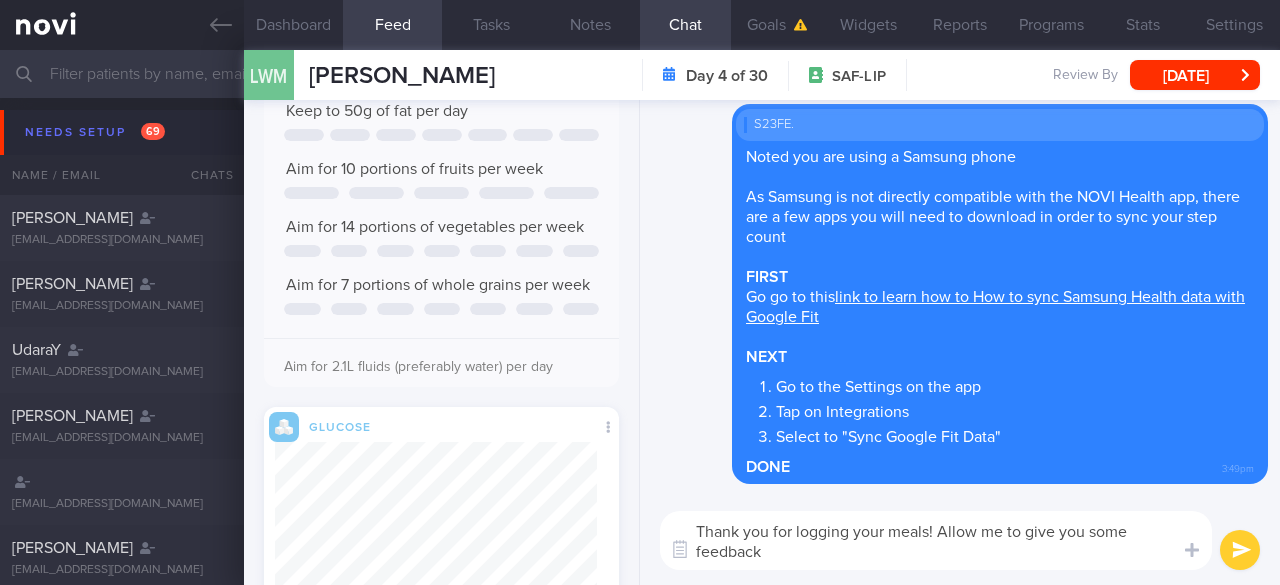 paste on "🙂" 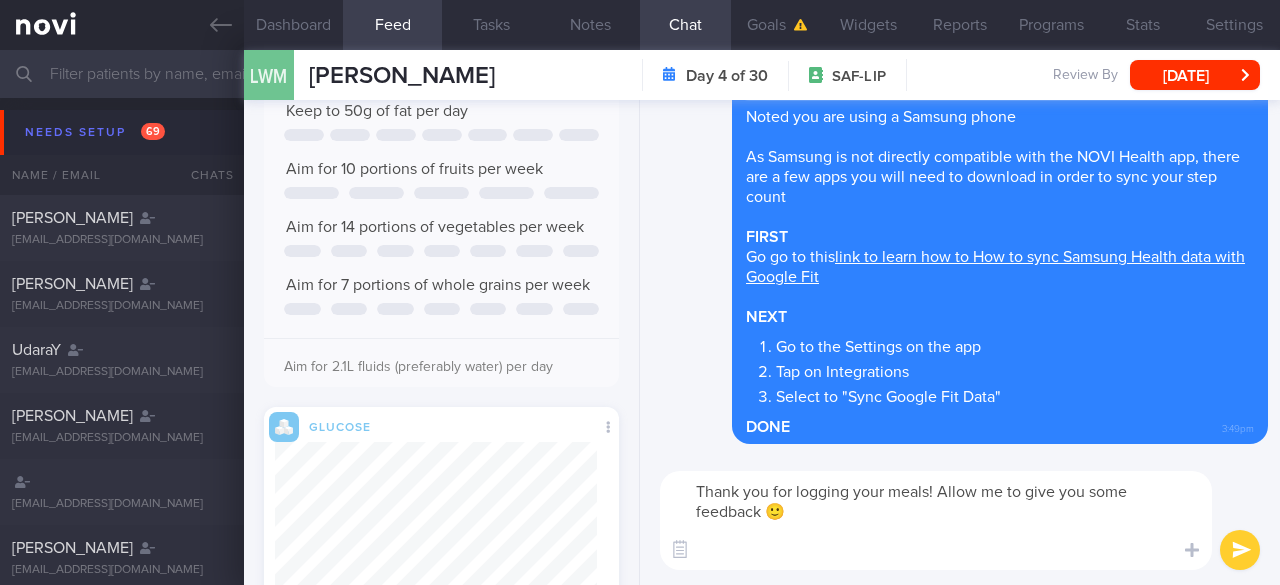 scroll, scrollTop: 0, scrollLeft: 0, axis: both 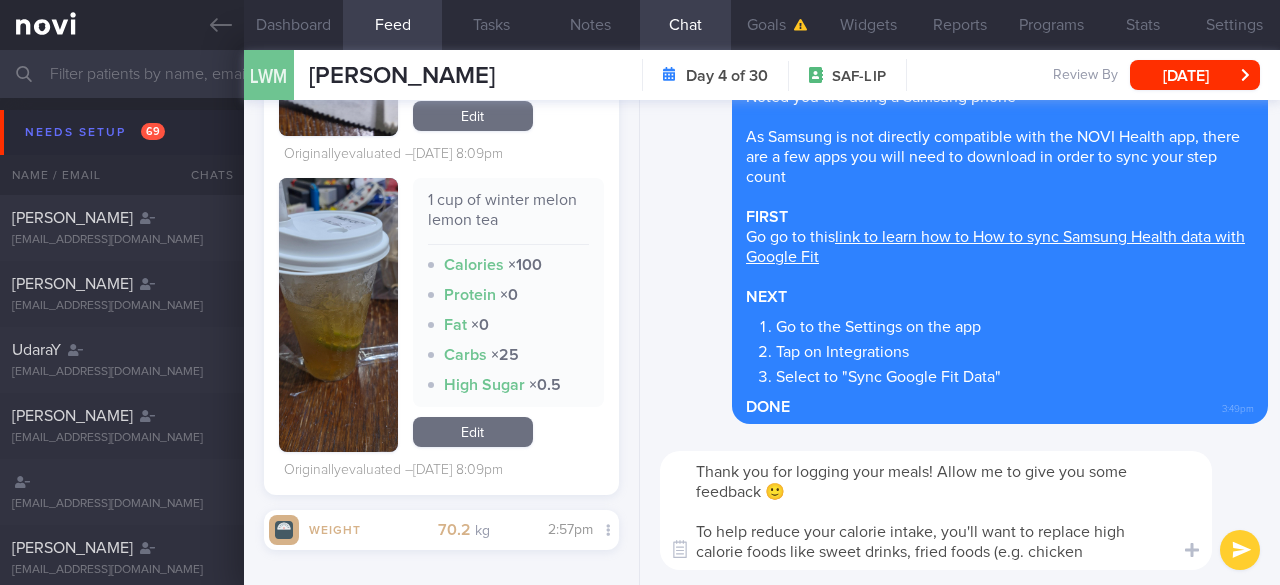 click on "Thank you for logging your meals! Allow me to give you some feedback 🙂
To help reduce your calorie intake, you'll want to replace high calorie foods like sweet drinks, fried foods (e.g. chicken" at bounding box center (936, 510) 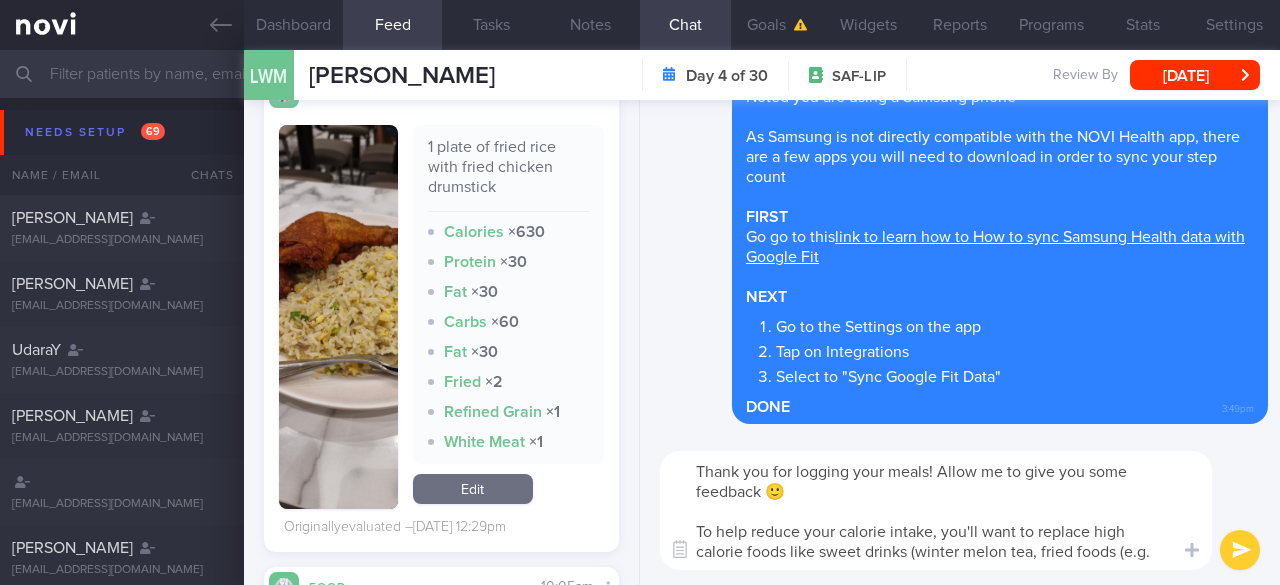 scroll, scrollTop: 5066, scrollLeft: 0, axis: vertical 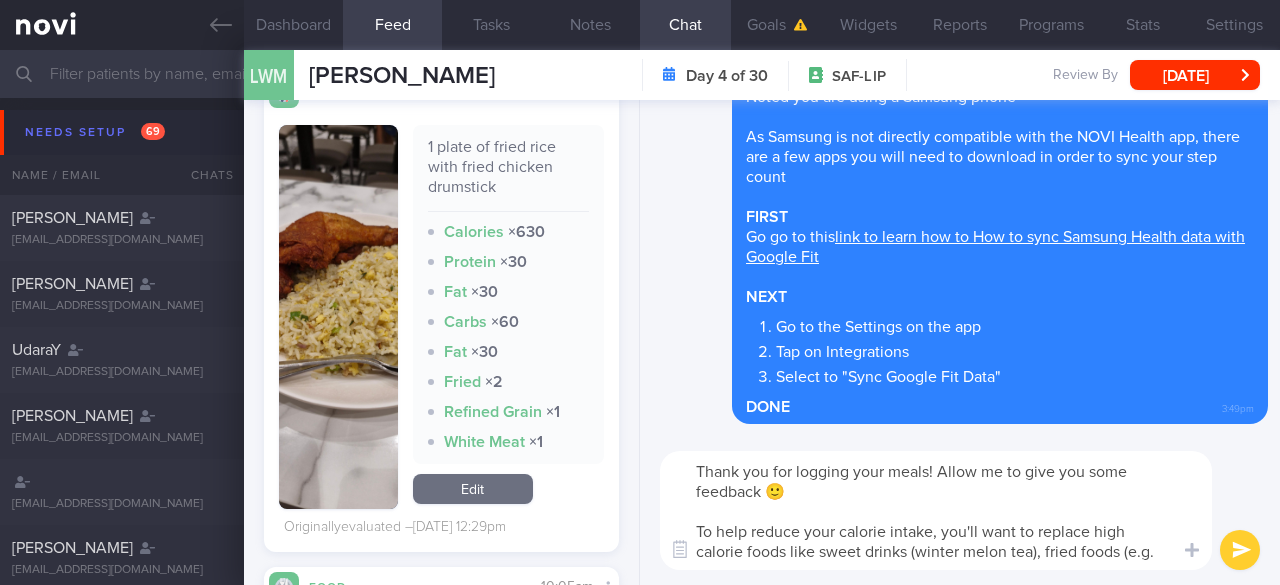 click on "Thank you for logging your meals! Allow me to give you some feedback 🙂
To help reduce your calorie intake, you'll want to replace high calorie foods like sweet drinks (winter melon tea), fried foods (e.g. chicken" at bounding box center (936, 510) 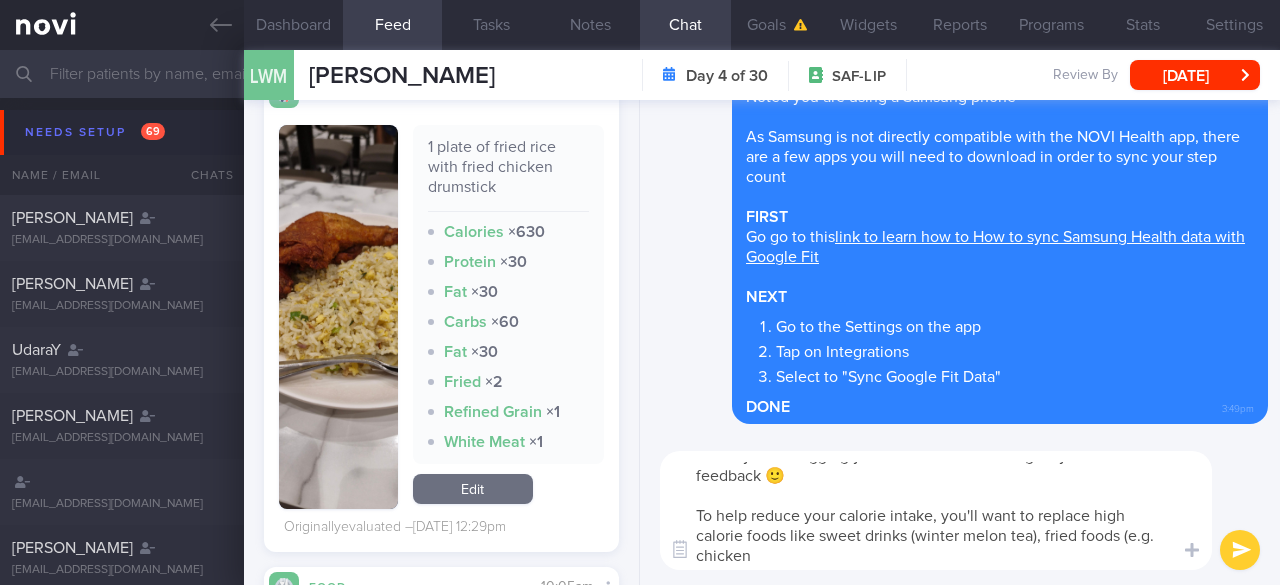 scroll, scrollTop: 20, scrollLeft: 0, axis: vertical 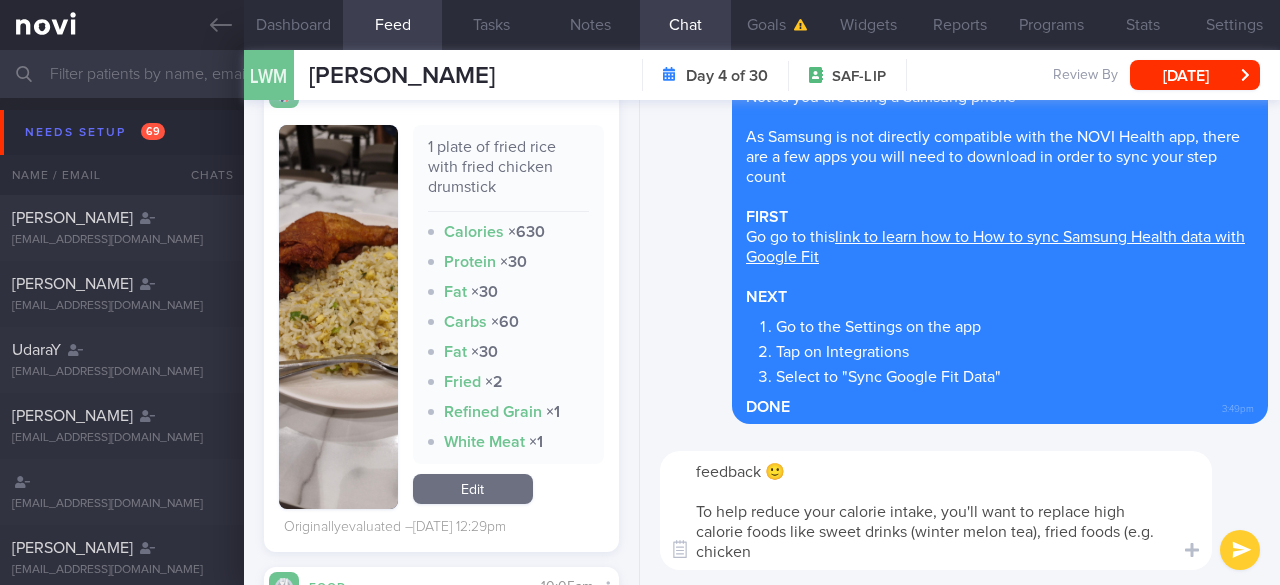 click on "Thank you for logging your meals! Allow me to give you some feedback 🙂
To help reduce your calorie intake, you'll want to replace high calorie foods like sweet drinks (winter melon tea), fried foods (e.g. chicken" at bounding box center (936, 510) 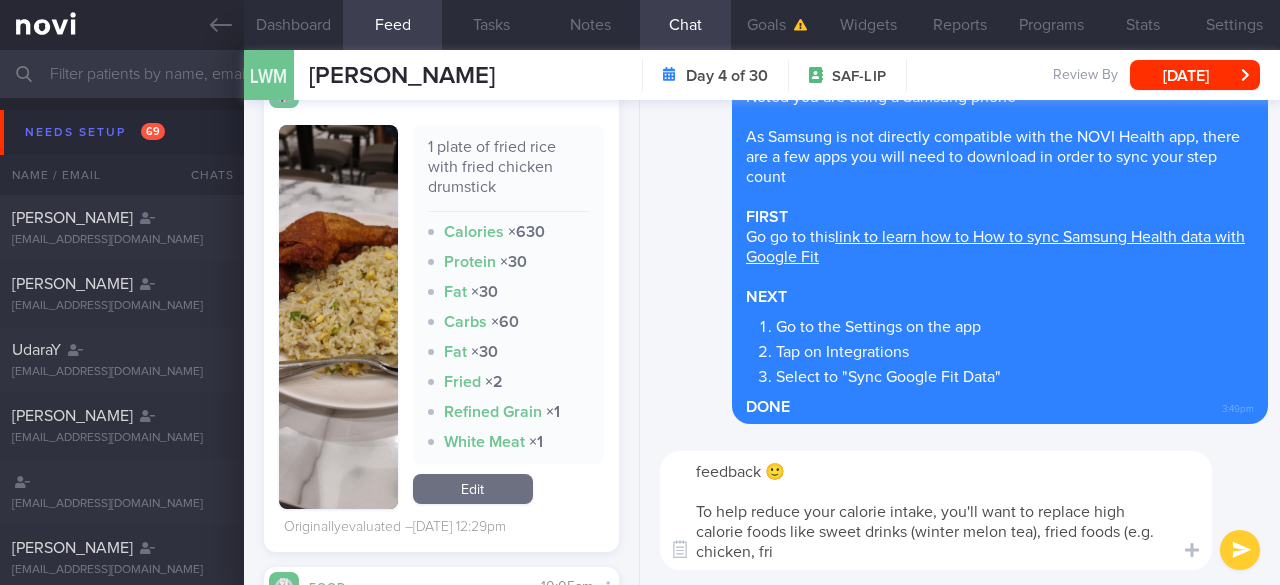 scroll, scrollTop: 0, scrollLeft: 0, axis: both 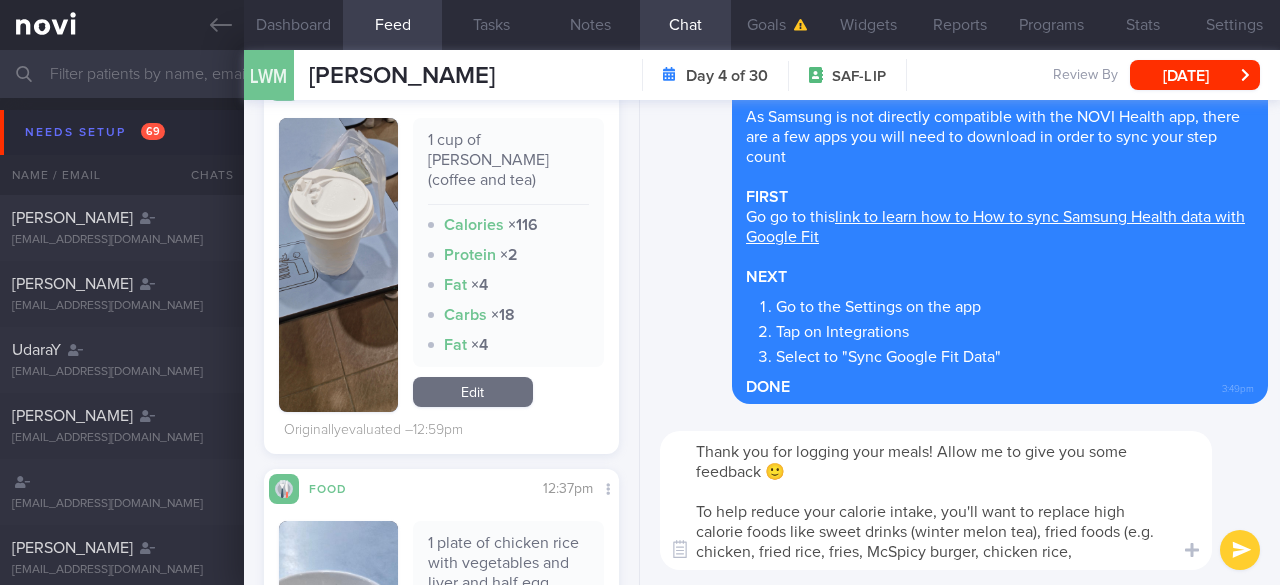 click on "Thank you for logging your meals! Allow me to give you some feedback 🙂
To help reduce your calorie intake, you'll want to replace high calorie foods like sweet drinks (winter melon tea), fried foods (e.g. chicken, fried rice, fries, McSpicy burger, chicken rice," at bounding box center [936, 500] 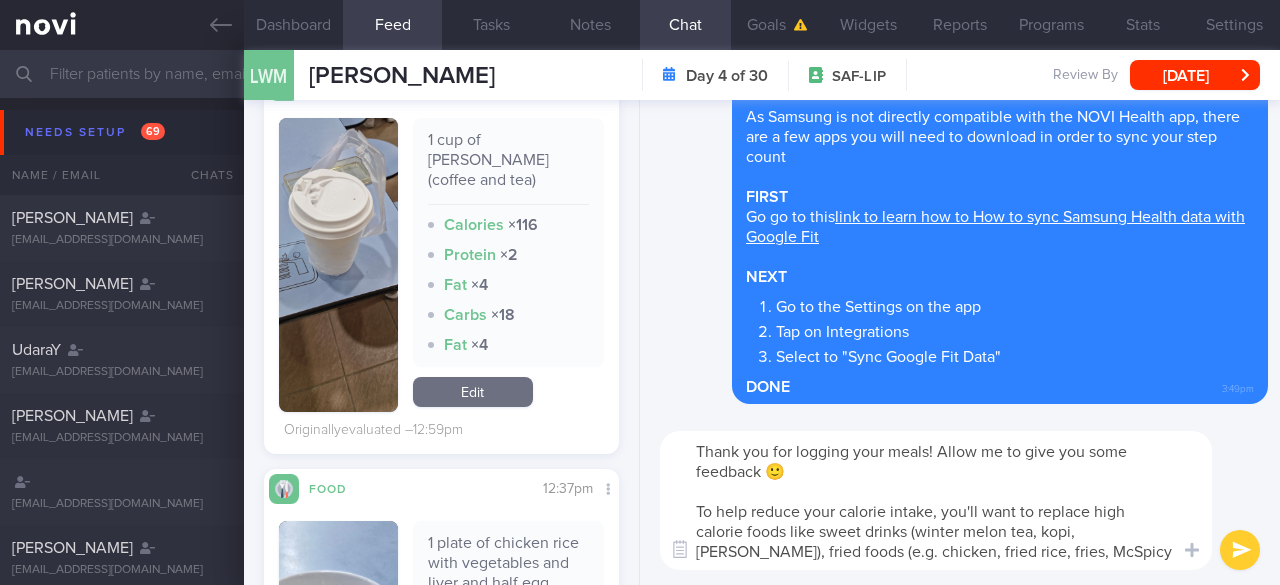 click on "Thank you for logging your meals! Allow me to give you some feedback 🙂
To help reduce your calorie intake, you'll want to replace high calorie foods like sweet drinks (winter melon tea, kopi, yuan yang), fried foods (e.g. chicken, fried rice, fries, McSpicy burger, chicken rice," at bounding box center [936, 500] 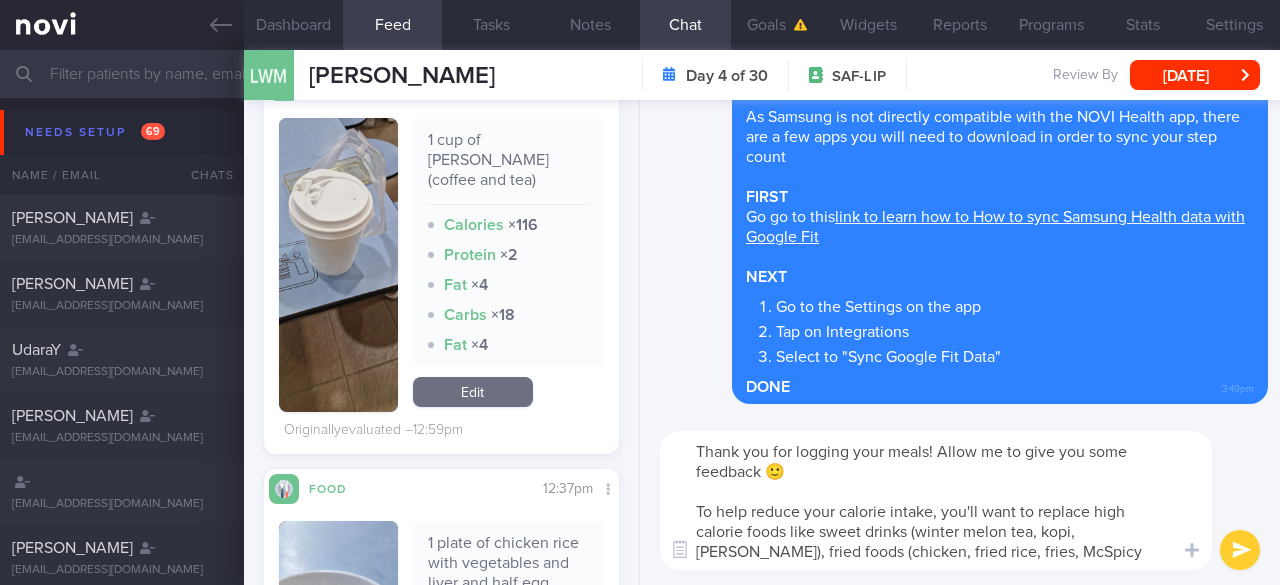 drag, startPoint x: 844, startPoint y: 552, endPoint x: 898, endPoint y: 546, distance: 54.33231 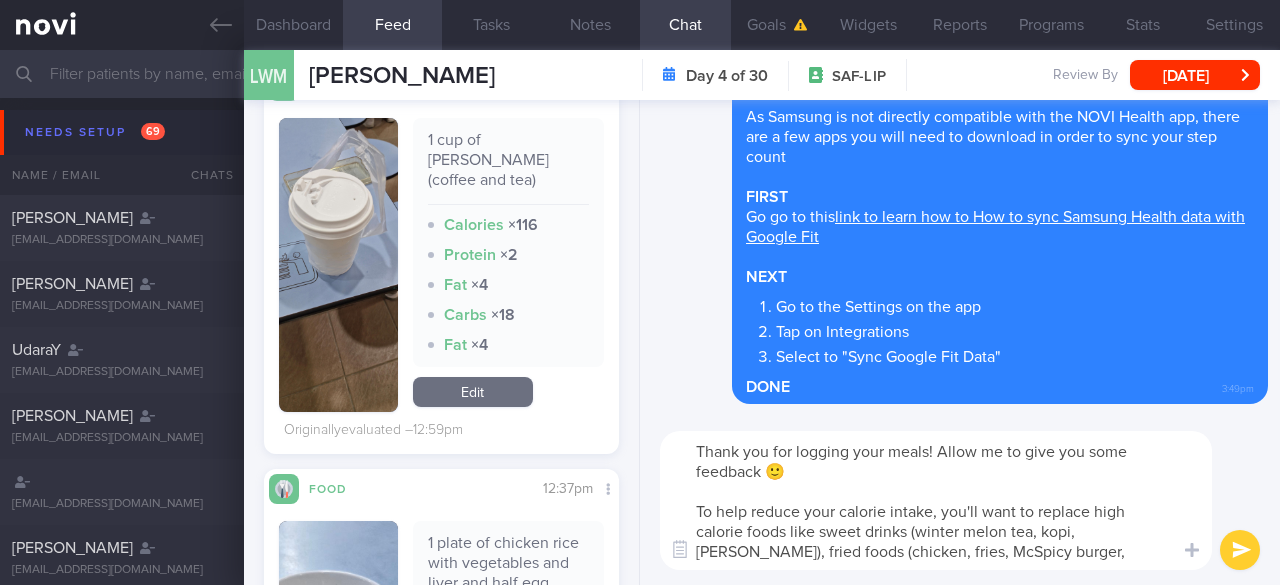 drag, startPoint x: 990, startPoint y: 557, endPoint x: 976, endPoint y: 493, distance: 65.51336 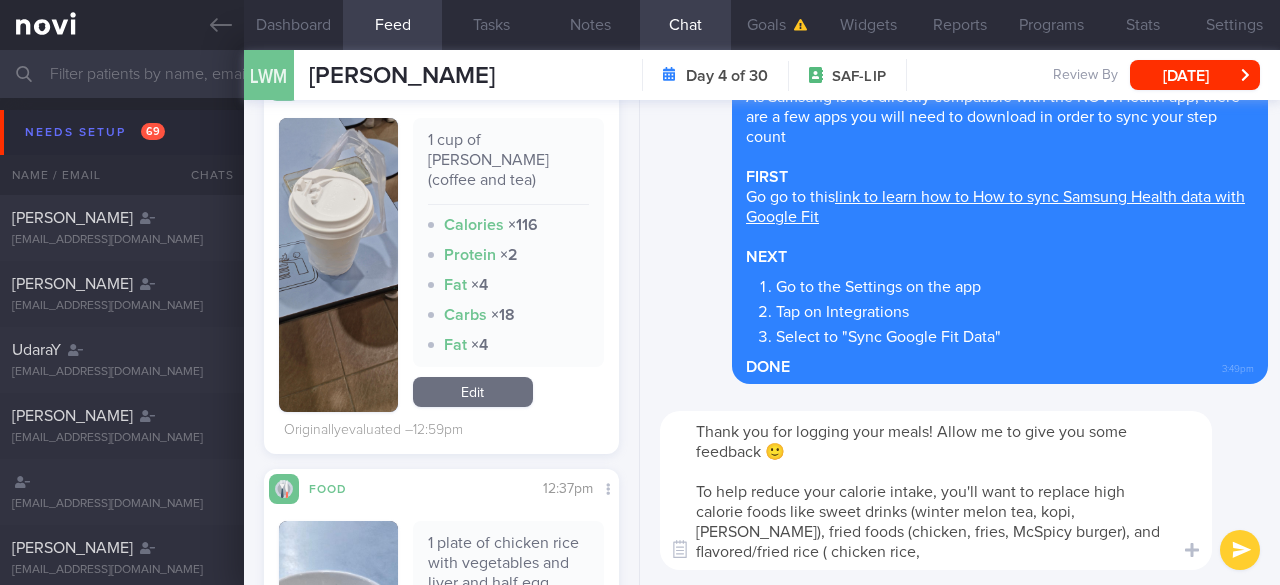click on "Thank you for logging your meals! Allow me to give you some feedback 🙂
To help reduce your calorie intake, you'll want to replace high calorie foods like sweet drinks (winter melon tea, kopi, yuan yang), fried foods (chicken, fries, McSpicy burger), and flavored/fried rice ( chicken rice," at bounding box center (936, 490) 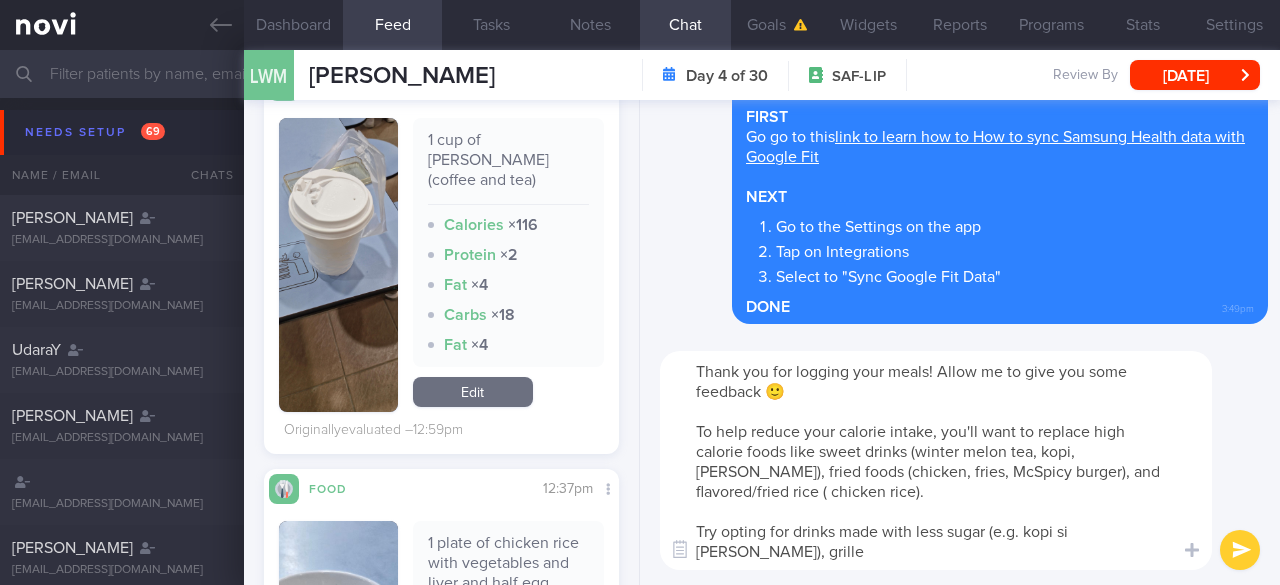 scroll, scrollTop: 0, scrollLeft: 0, axis: both 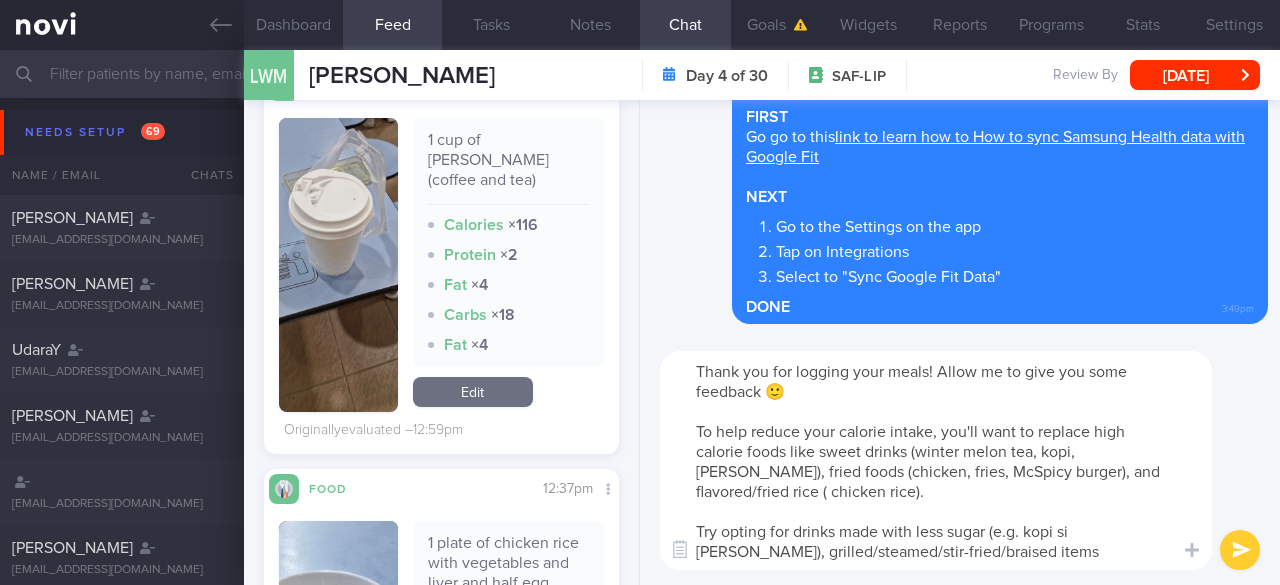 click on "Thank you for logging your meals! Allow me to give you some feedback 🙂
To help reduce your calorie intake, you'll want to replace high calorie foods like sweet drinks (winter melon tea, kopi, yuan yang), fried foods (chicken, fries, McSpicy burger), and flavored/fried rice ( chicken rice).
Try opting for drinks made with less sugar (e.g. kopi si siew dai), grilled/steamed/stir-fried/braised items" at bounding box center [936, 460] 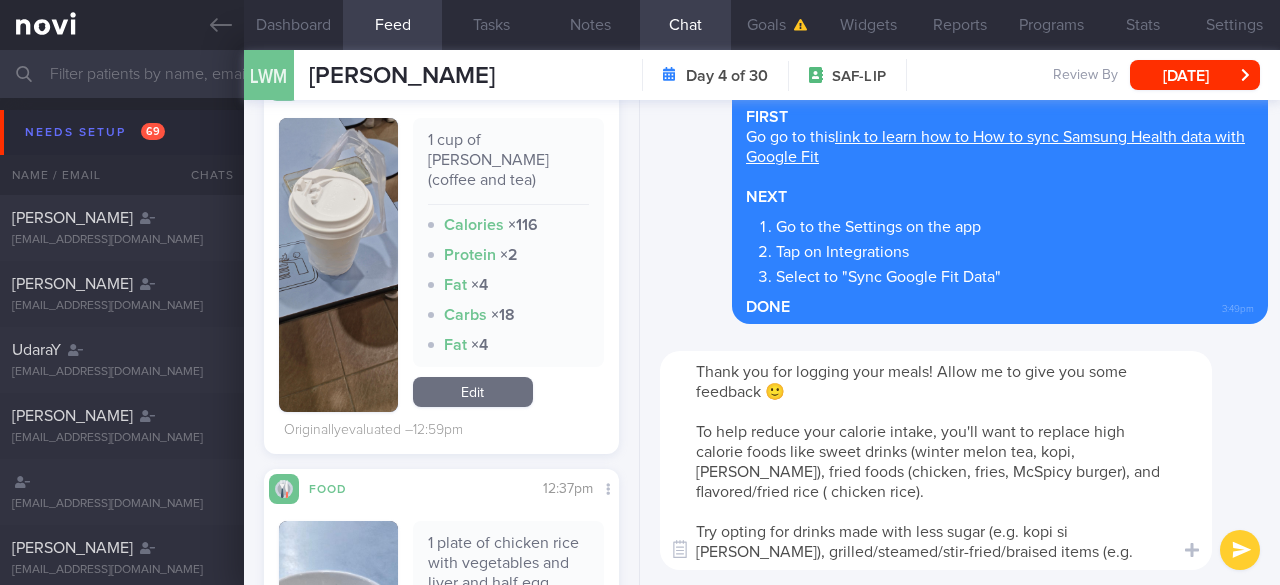 scroll, scrollTop: 0, scrollLeft: 0, axis: both 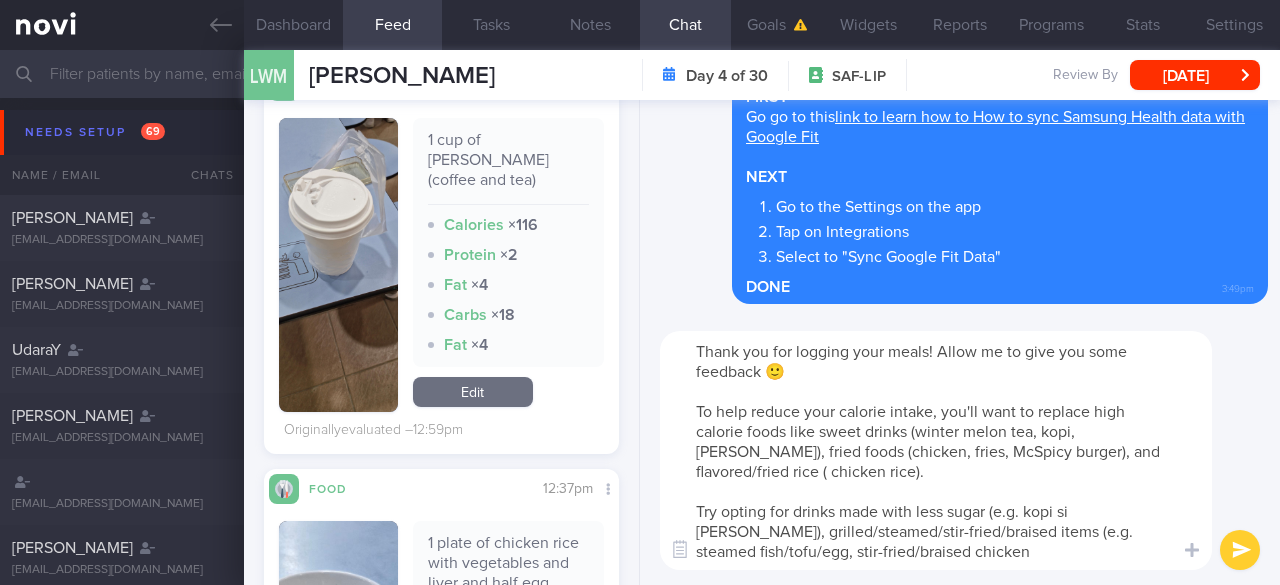 click on "Thank you for logging your meals! Allow me to give you some feedback 🙂
To help reduce your calorie intake, you'll want to replace high calorie foods like sweet drinks (winter melon tea, kopi, yuan yang), fried foods (chicken, fries, McSpicy burger), and flavored/fried rice ( chicken rice).
Try opting for drinks made with less sugar (e.g. kopi si siew dai), grilled/steamed/stir-fried/braised items (e.g. steamed fish/tofu/egg, stir-fried/braised chicken" at bounding box center (936, 450) 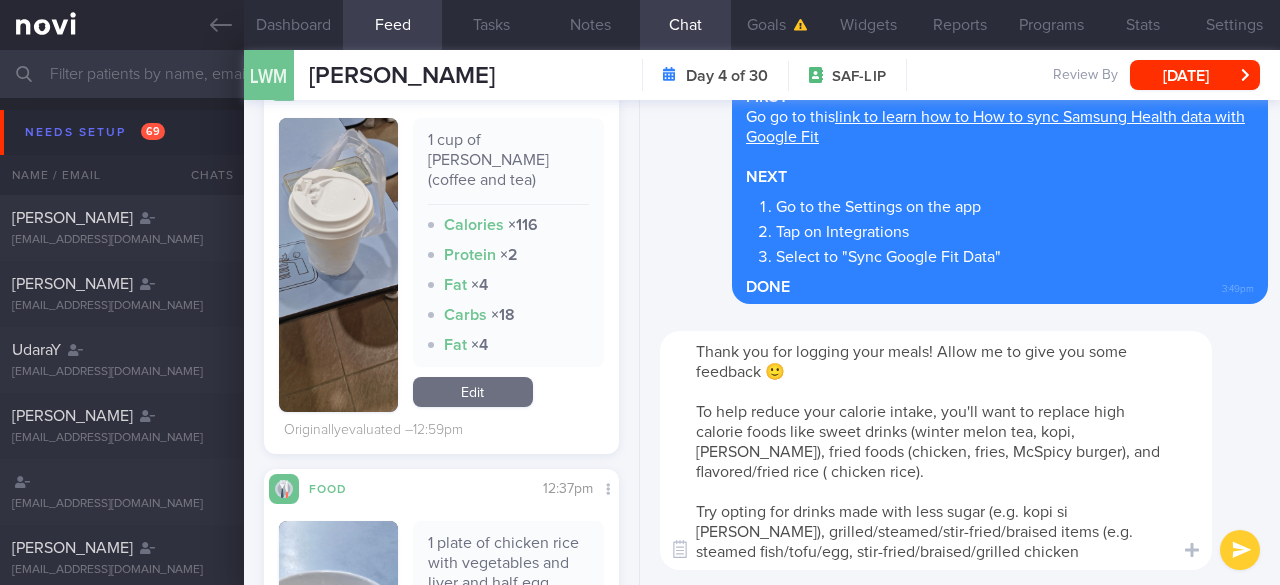 click on "Thank you for logging your meals! Allow me to give you some feedback 🙂
To help reduce your calorie intake, you'll want to replace high calorie foods like sweet drinks (winter melon tea, kopi, yuan yang), fried foods (chicken, fries, McSpicy burger), and flavored/fried rice ( chicken rice).
Try opting for drinks made with less sugar (e.g. kopi si siew dai), grilled/steamed/stir-fried/braised items (e.g. steamed fish/tofu/egg, stir-fried/braised/grilled chicken" at bounding box center (936, 450) 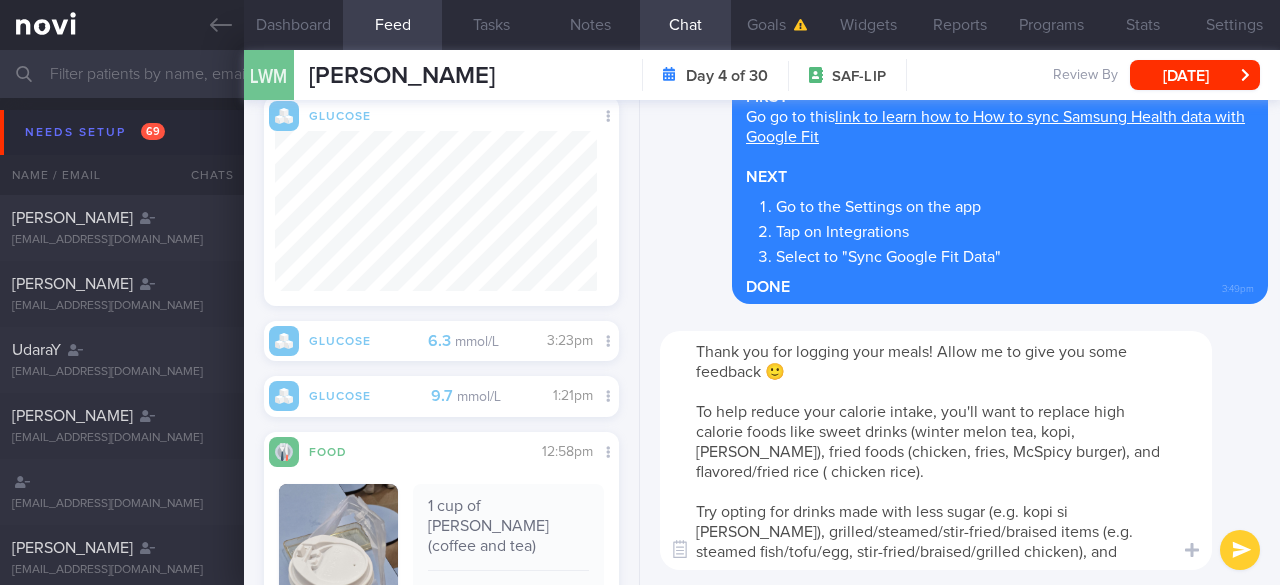 scroll, scrollTop: 564, scrollLeft: 0, axis: vertical 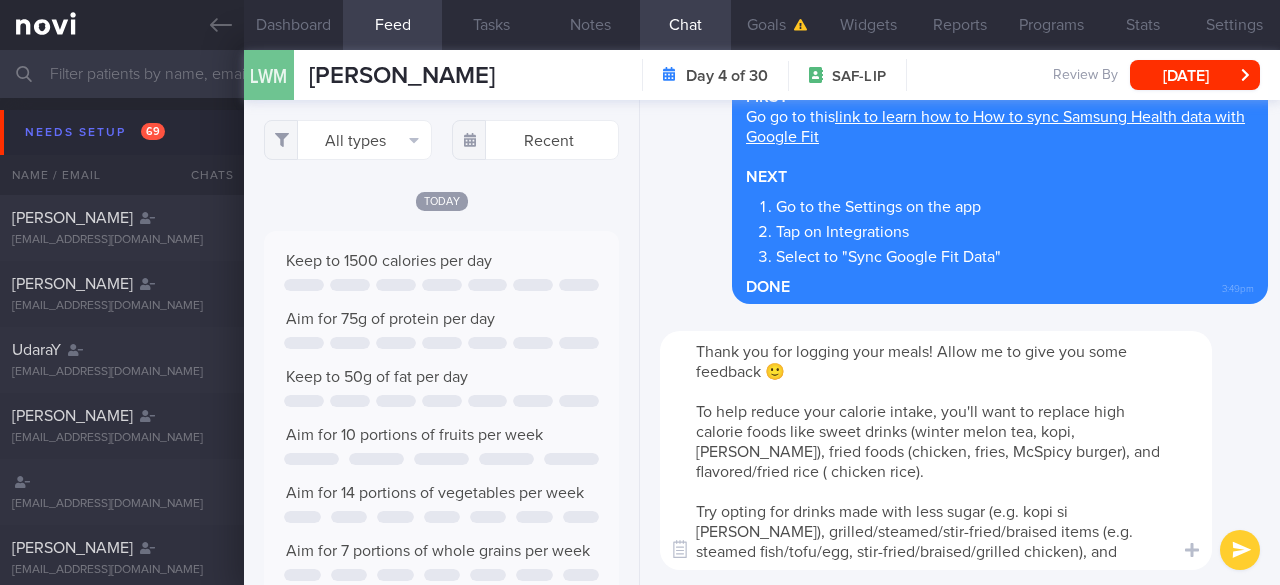 type on "Thank you for logging your meals! Allow me to give you some feedback 🙂
To help reduce your calorie intake, you'll want to replace high calorie foods like sweet drinks (winter melon tea, kopi, yuan yang), fried foods (chicken, fries, McSpicy burger), and flavored/fried rice ( chicken rice).
Try opting for drinks made with less sugar (e.g. kopi si siew dai), grilled/steamed/stir-fried/braised items (e.g. steamed fish/tofu/egg, stir-fried/braised/grilled chicken), and corn/side salad instead of fries" 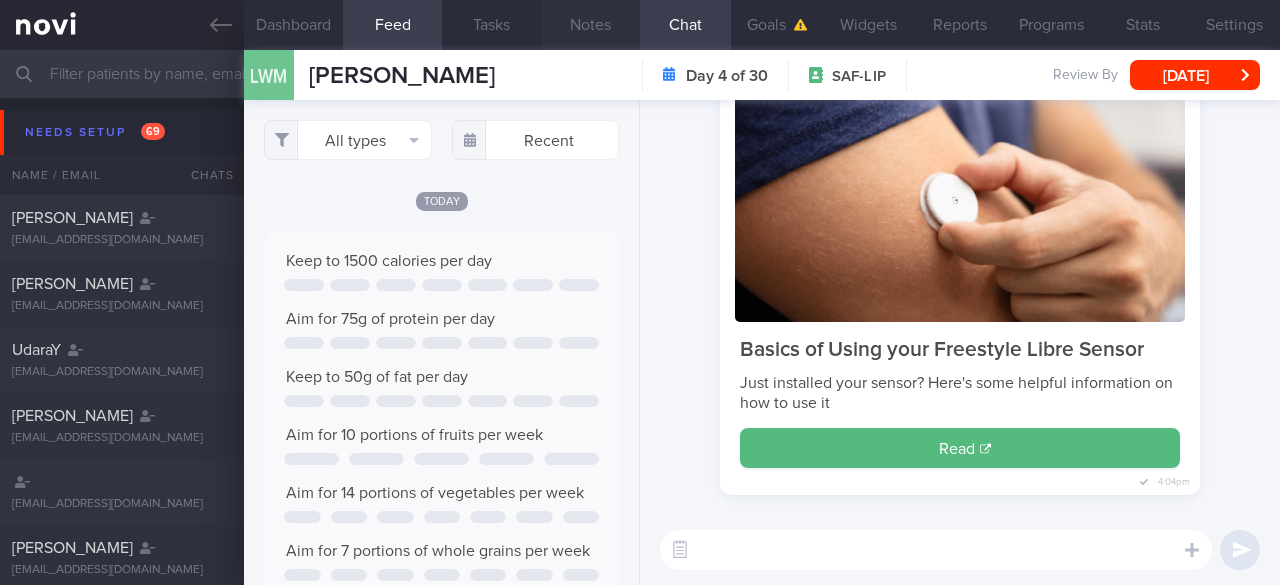 click on "Notes" at bounding box center (590, 25) 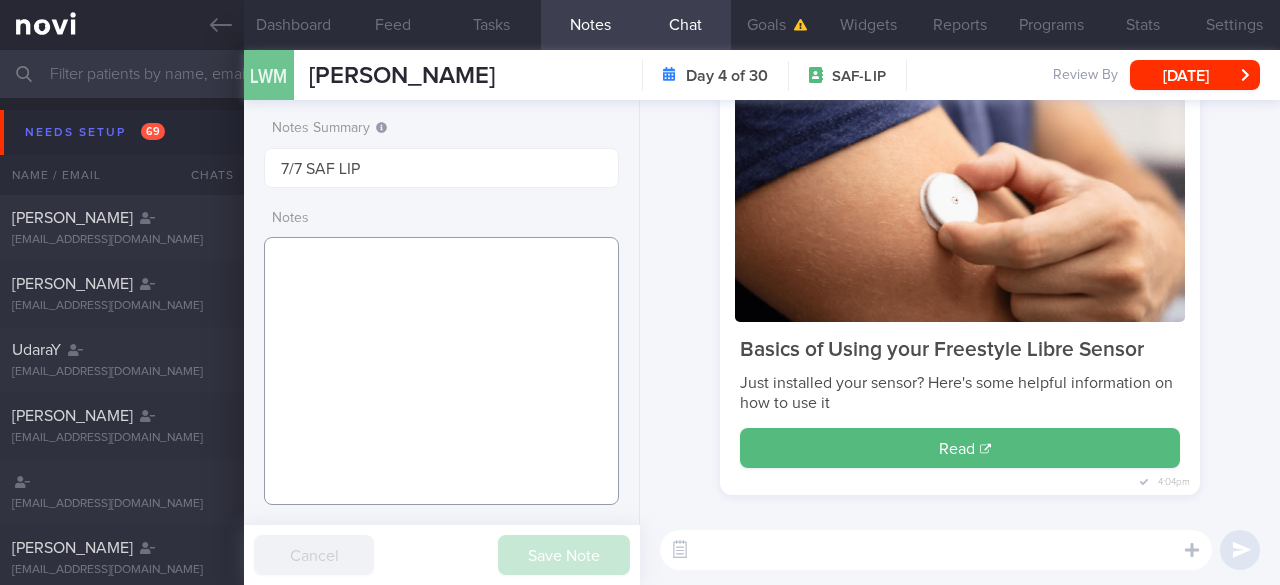 paste on "NOVI article: Health Benefits of Glucose Monitoring Even If You Do Not Have Diabetes
AI: Basics of Using your Freestyle Libre Sensor
NOVI article: Calorie Deficit
Make healthier choices when eating out
How to increase NEAT
Importance of resistance training
NOVI/YouTube workouts
How to overcome barriers to exercise (HealthHub)
Tips to cook healthier at home
Recipes
Importance of adequate protein intake
How to hit protein target
Importance of fruits, vegetables and whole grains -- and their serving sizes
Tips for portion control/ handling food cravings/food noise
Food label reading
Stress and weight gain" 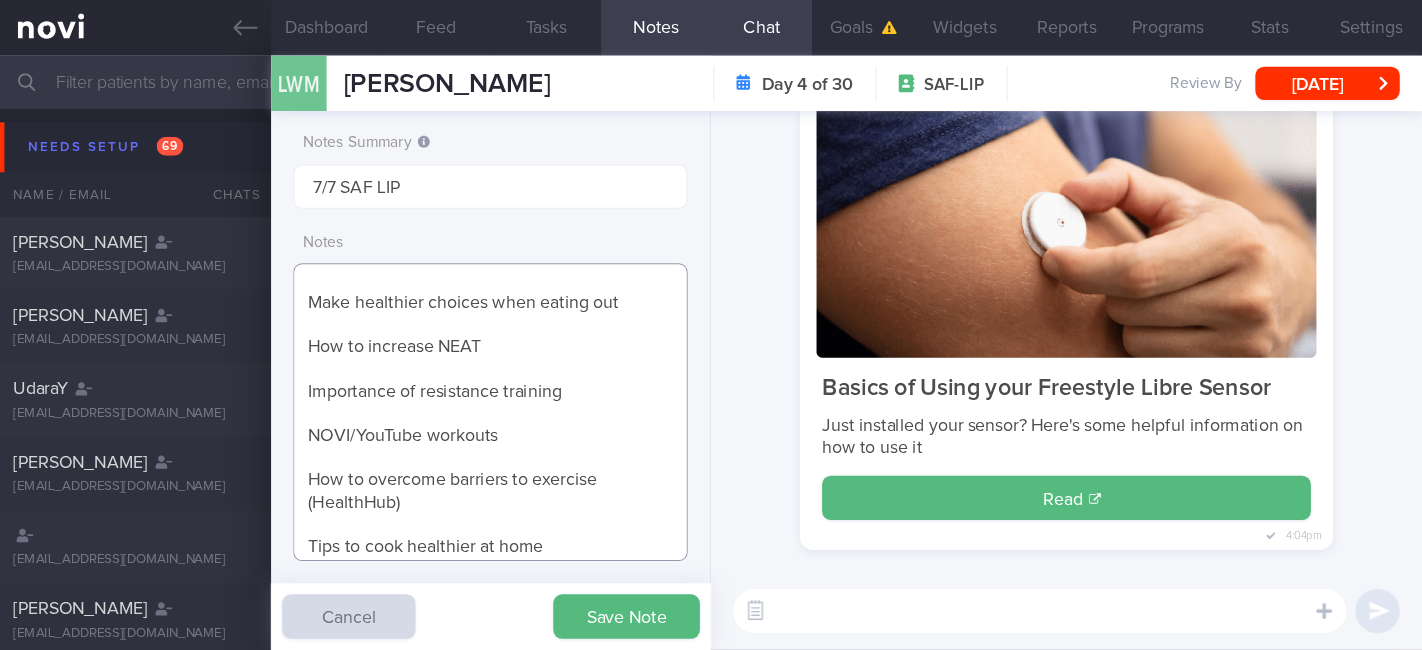 scroll, scrollTop: 0, scrollLeft: 0, axis: both 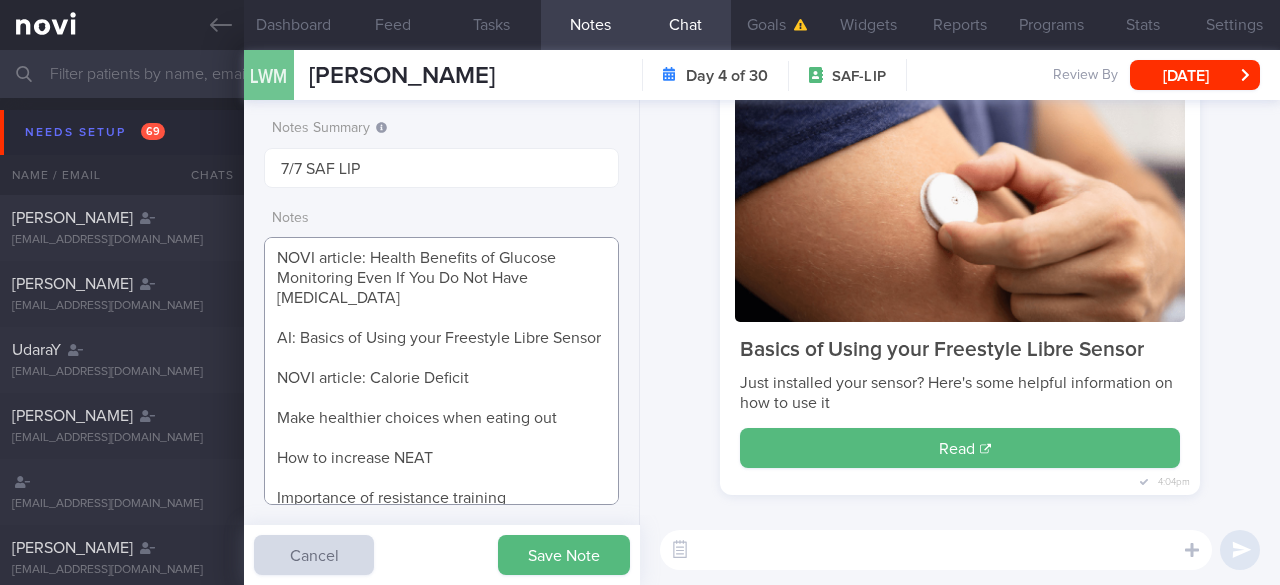 click on "NOVI article: Health Benefits of Glucose Monitoring Even If You Do Not Have Diabetes
AI: Basics of Using your Freestyle Libre Sensor
NOVI article: Calorie Deficit
Make healthier choices when eating out
How to increase NEAT
Importance of resistance training
NOVI/YouTube workouts
How to overcome barriers to exercise (HealthHub)
Tips to cook healthier at home
Recipes
Importance of adequate protein intake
How to hit protein target
Importance of fruits, vegetables and whole grains -- and their serving sizes
Tips for portion control/ handling food cravings/food noise
Food label reading
Stress and weight gain" at bounding box center (441, 371) 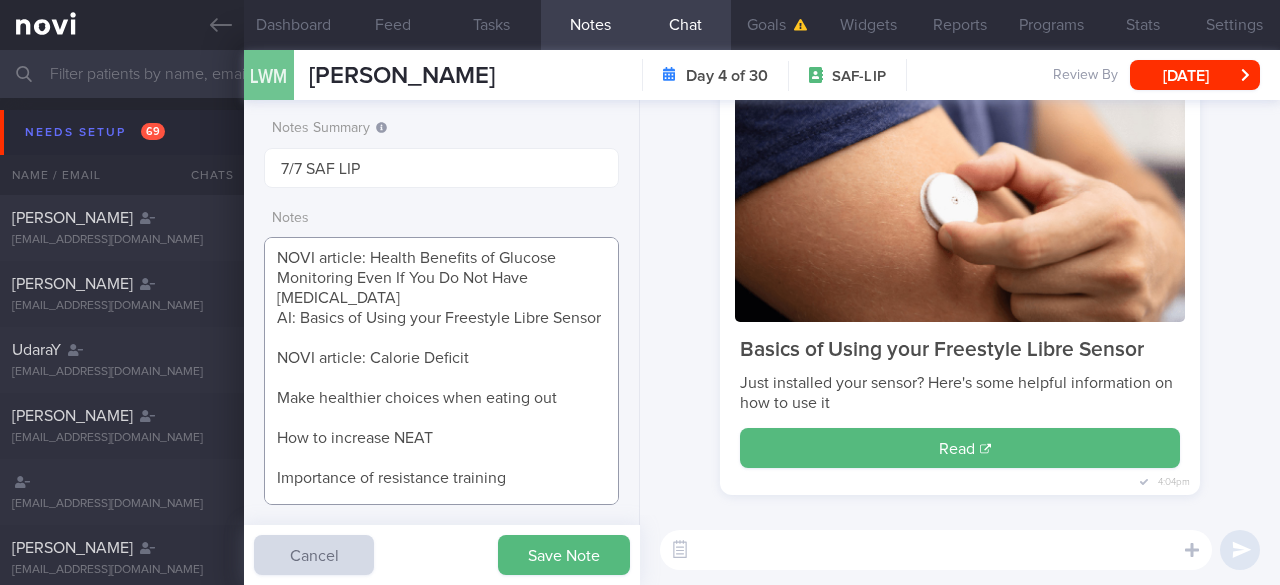 click on "NOVI article: Health Benefits of Glucose Monitoring Even If You Do Not Have Diabetes
AI: Basics of Using your Freestyle Libre Sensor
NOVI article: Calorie Deficit
Make healthier choices when eating out
How to increase NEAT
Importance of resistance training
NOVI/YouTube workouts
How to overcome barriers to exercise (HealthHub)
Tips to cook healthier at home
Recipes
Importance of adequate protein intake
How to hit protein target
Importance of fruits, vegetables and whole grains -- and their serving sizes
Tips for portion control/ handling food cravings/food noise
Food label reading
Stress and weight gain" at bounding box center [441, 371] 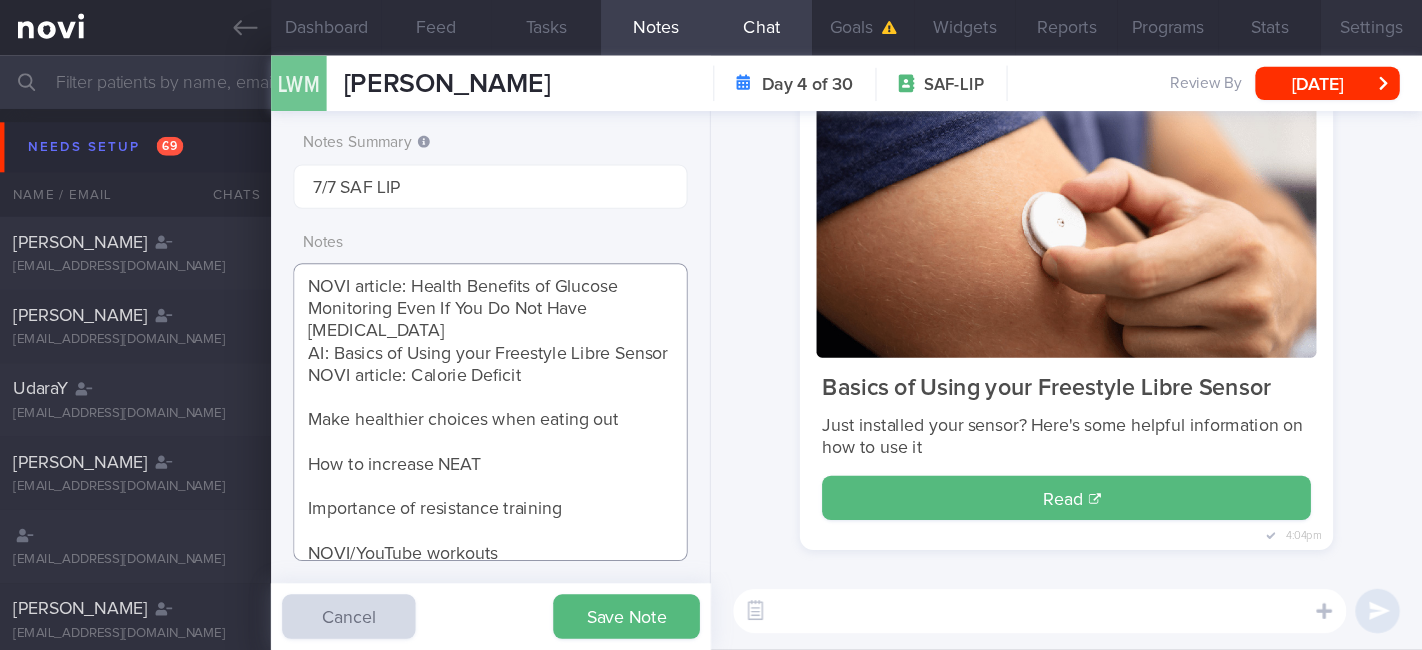 scroll, scrollTop: 999796, scrollLeft: 999636, axis: both 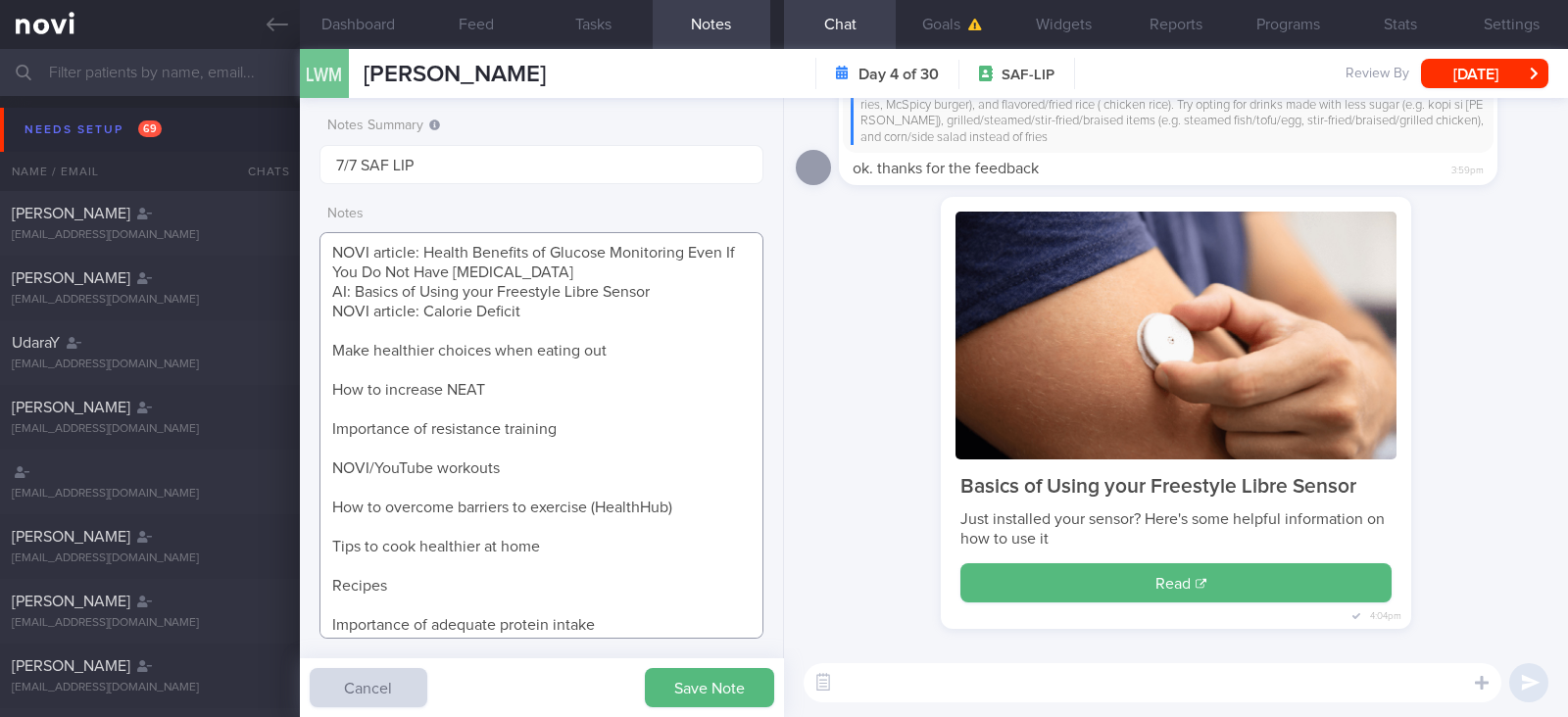 drag, startPoint x: 1235, startPoint y: 1, endPoint x: 665, endPoint y: 415, distance: 704.48279 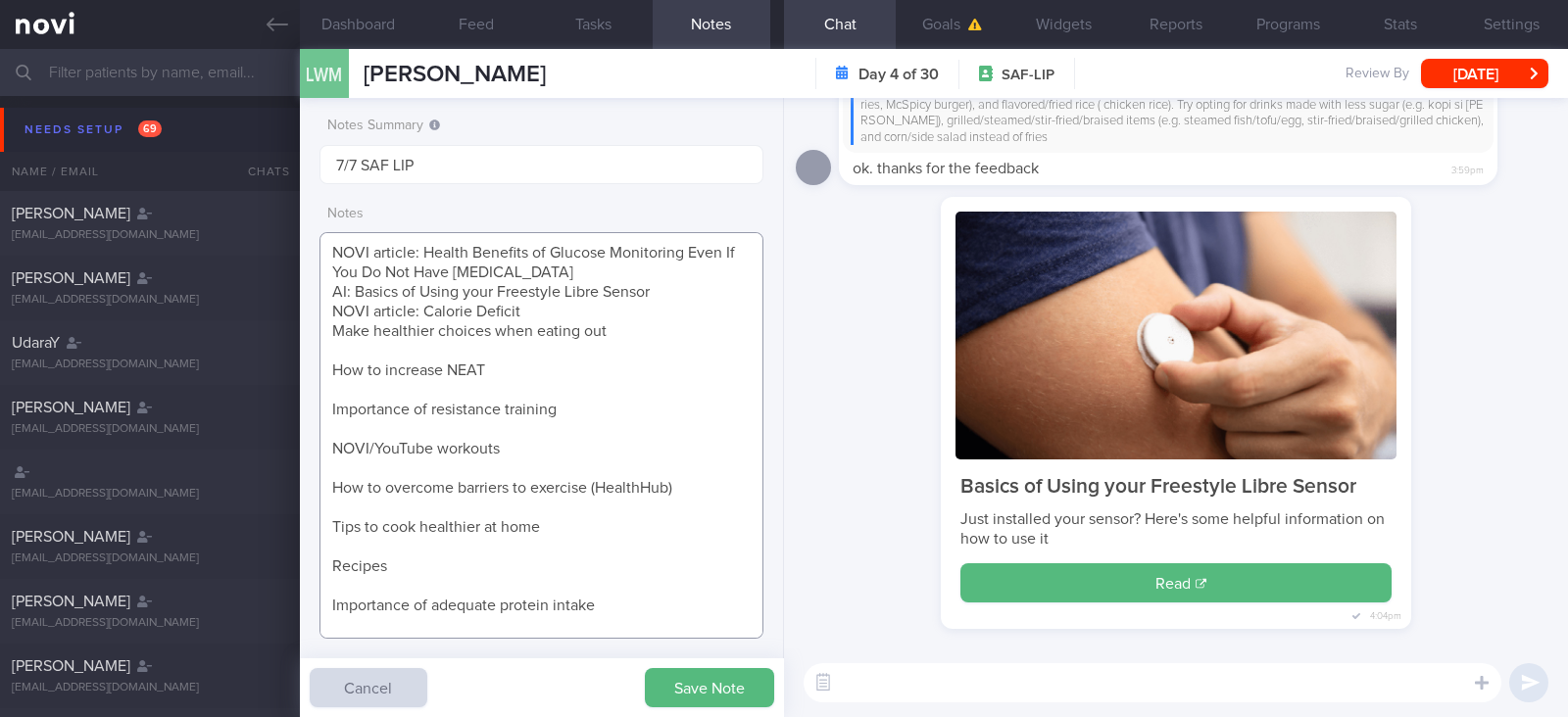 click on "NOVI article: Health Benefits of Glucose Monitoring Even If You Do Not Have Diabetes
AI: Basics of Using your Freestyle Libre Sensor
NOVI article: Calorie Deficit
Make healthier choices when eating out
How to increase NEAT
Importance of resistance training
NOVI/YouTube workouts
How to overcome barriers to exercise (HealthHub)
Tips to cook healthier at home
Recipes
Importance of adequate protein intake
How to hit protein target
Importance of fruits, vegetables and whole grains -- and their serving sizes
Tips for portion control/ handling food cravings/food noise
Food label reading
Stress and weight gain" at bounding box center (541, 435) 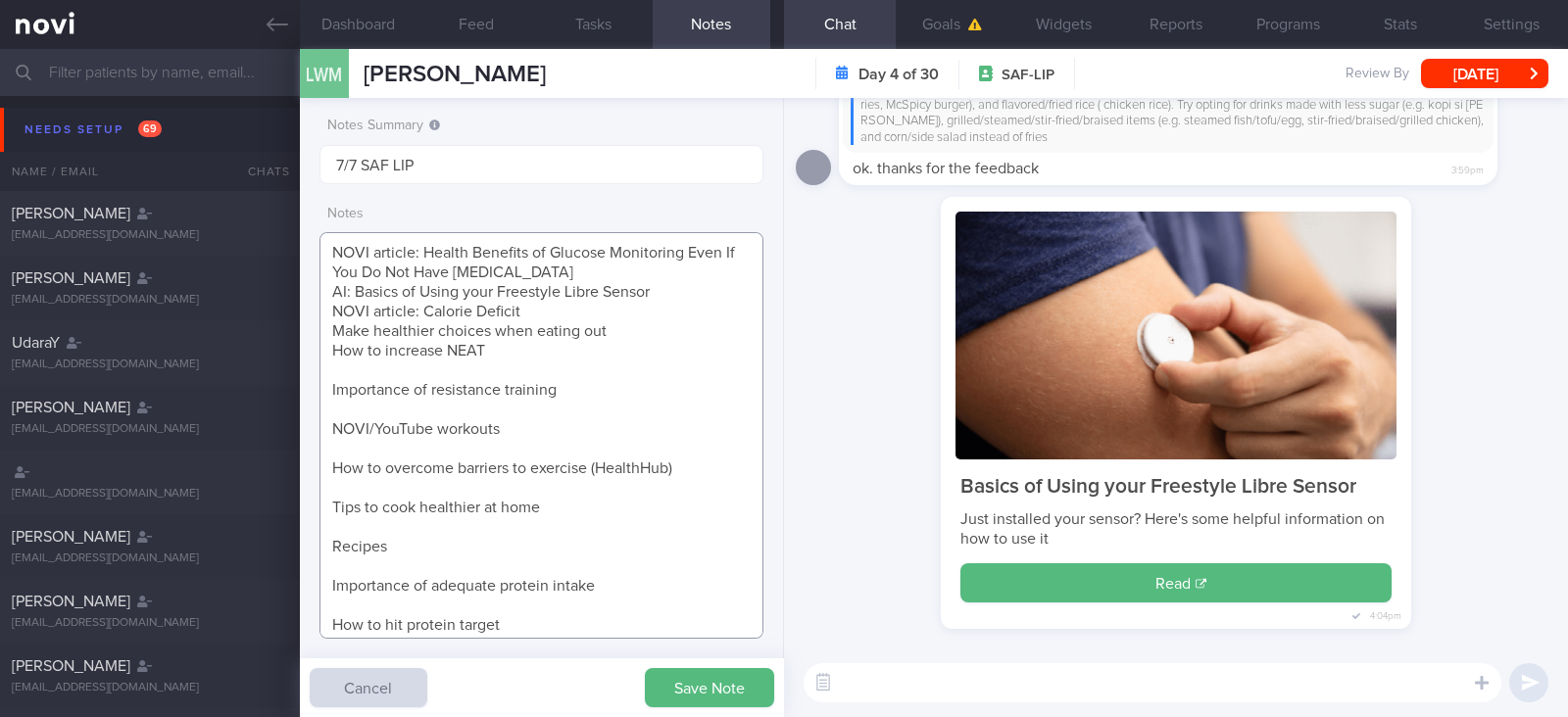 click on "NOVI article: Health Benefits of Glucose Monitoring Even If You Do Not Have Diabetes
AI: Basics of Using your Freestyle Libre Sensor
NOVI article: Calorie Deficit
Make healthier choices when eating out
How to increase NEAT
Importance of resistance training
NOVI/YouTube workouts
How to overcome barriers to exercise (HealthHub)
Tips to cook healthier at home
Recipes
Importance of adequate protein intake
How to hit protein target
Importance of fruits, vegetables and whole grains -- and their serving sizes
Tips for portion control/ handling food cravings/food noise
Food label reading
Stress and weight gain" at bounding box center [541, 435] 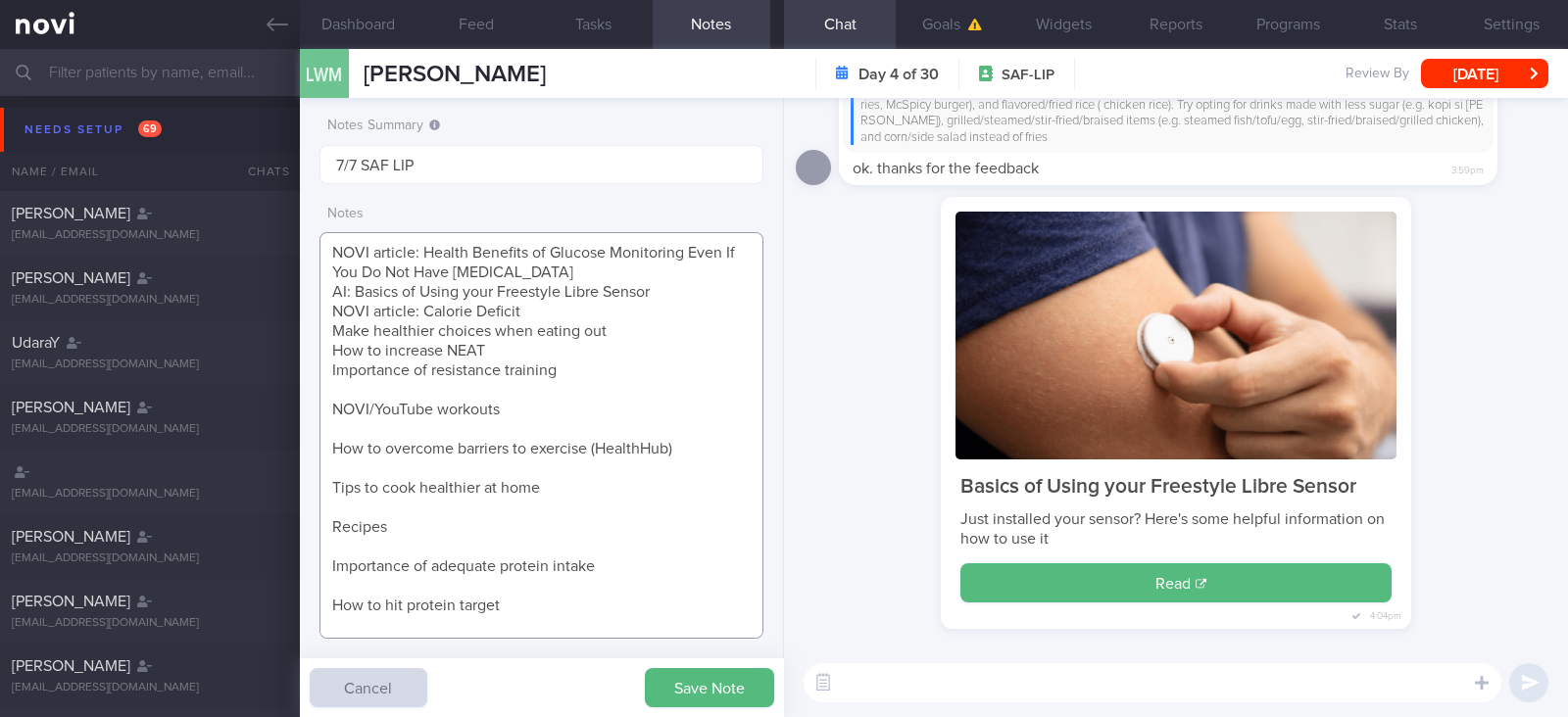 click on "NOVI article: Health Benefits of Glucose Monitoring Even If You Do Not Have Diabetes
AI: Basics of Using your Freestyle Libre Sensor
NOVI article: Calorie Deficit
Make healthier choices when eating out
How to increase NEAT
Importance of resistance training
NOVI/YouTube workouts
How to overcome barriers to exercise (HealthHub)
Tips to cook healthier at home
Recipes
Importance of adequate protein intake
How to hit protein target
Importance of fruits, vegetables and whole grains -- and their serving sizes
Tips for portion control/ handling food cravings/food noise
Food label reading
Stress and weight gain" at bounding box center [541, 435] 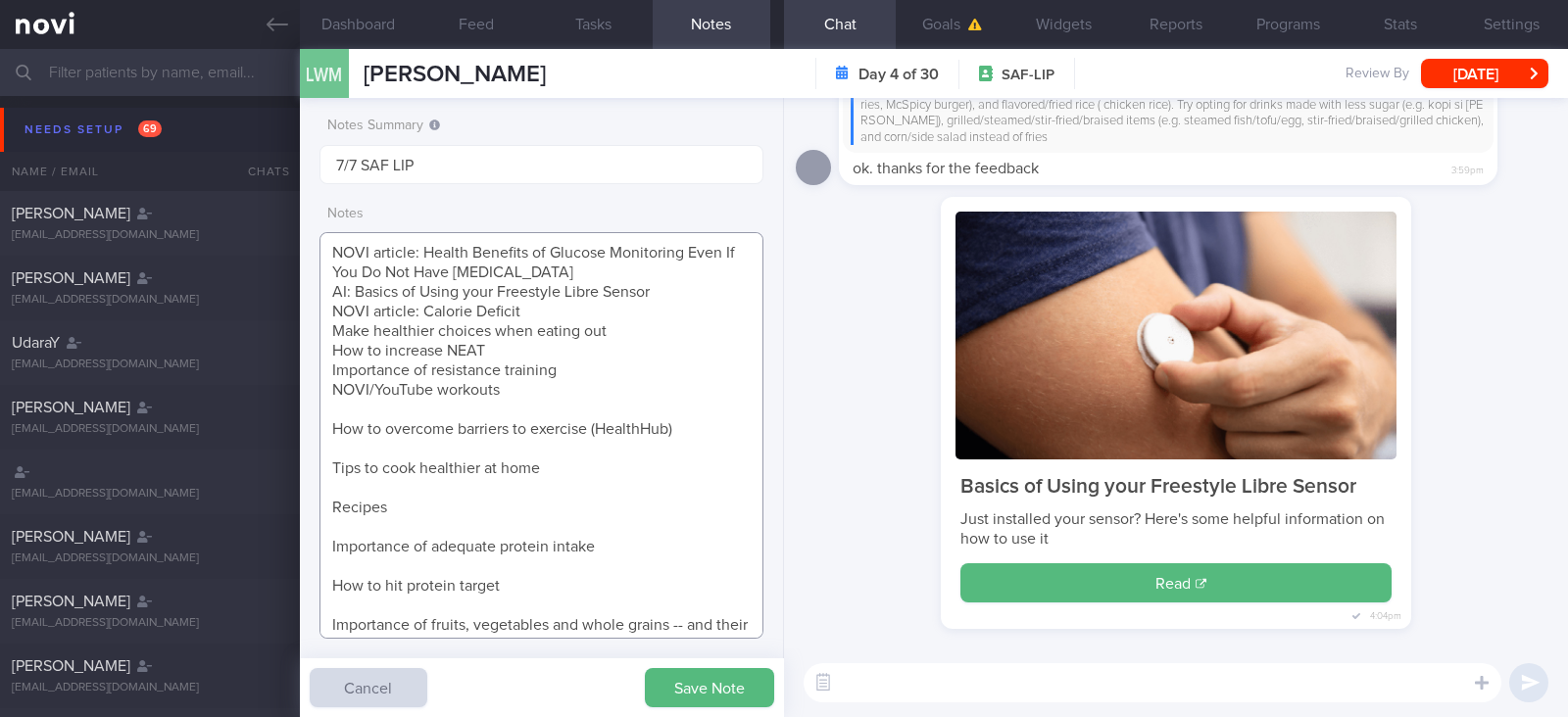 click on "NOVI article: Health Benefits of Glucose Monitoring Even If You Do Not Have Diabetes
AI: Basics of Using your Freestyle Libre Sensor
NOVI article: Calorie Deficit
Make healthier choices when eating out
How to increase NEAT
Importance of resistance training
NOVI/YouTube workouts
How to overcome barriers to exercise (HealthHub)
Tips to cook healthier at home
Recipes
Importance of adequate protein intake
How to hit protein target
Importance of fruits, vegetables and whole grains -- and their serving sizes
Tips for portion control/ handling food cravings/food noise
Food label reading
Stress and weight gain" at bounding box center (541, 435) 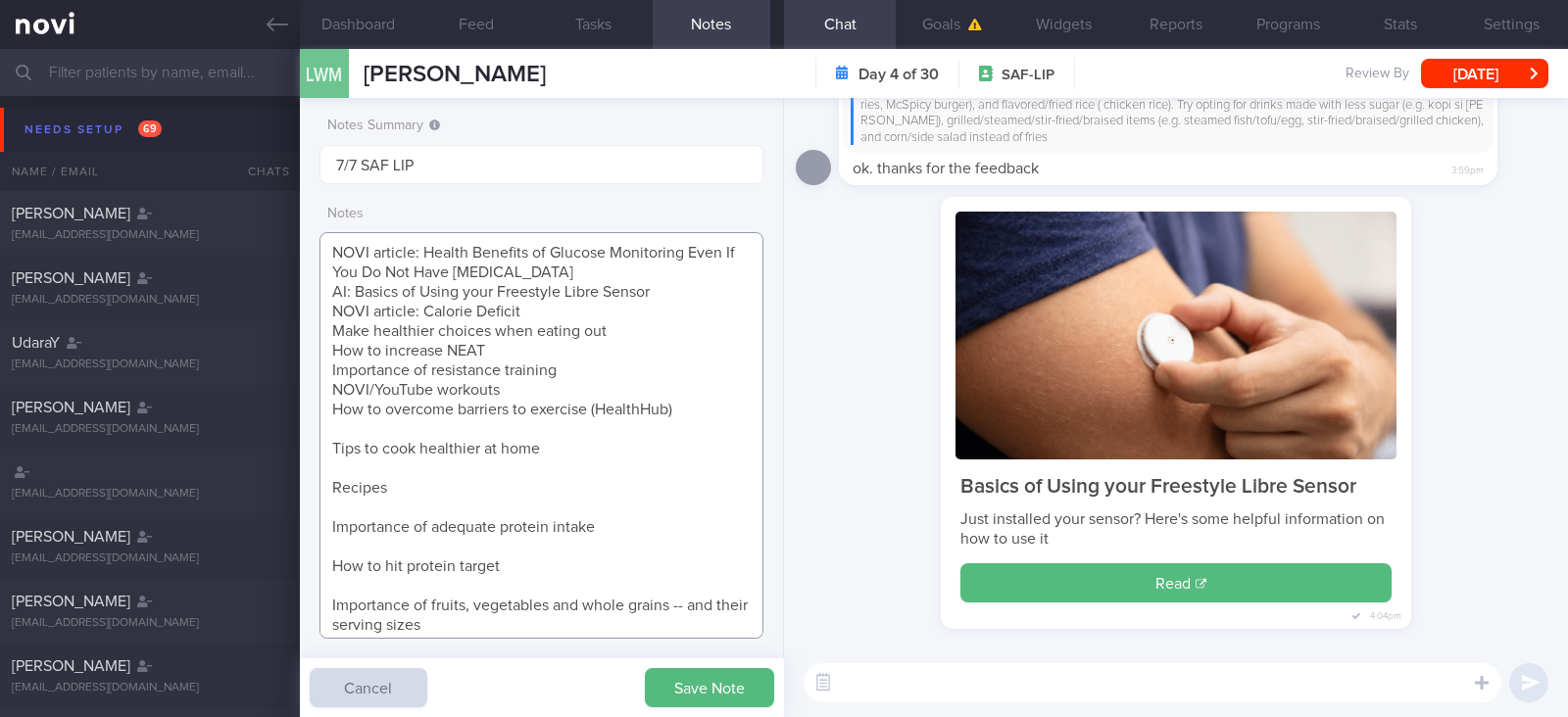click on "NOVI article: Health Benefits of Glucose Monitoring Even If You Do Not Have Diabetes
AI: Basics of Using your Freestyle Libre Sensor
NOVI article: Calorie Deficit
Make healthier choices when eating out
How to increase NEAT
Importance of resistance training
NOVI/YouTube workouts
How to overcome barriers to exercise (HealthHub)
Tips to cook healthier at home
Recipes
Importance of adequate protein intake
How to hit protein target
Importance of fruits, vegetables and whole grains -- and their serving sizes
Tips for portion control/ handling food cravings/food noise
Food label reading
Stress and weight gain" at bounding box center [541, 435] 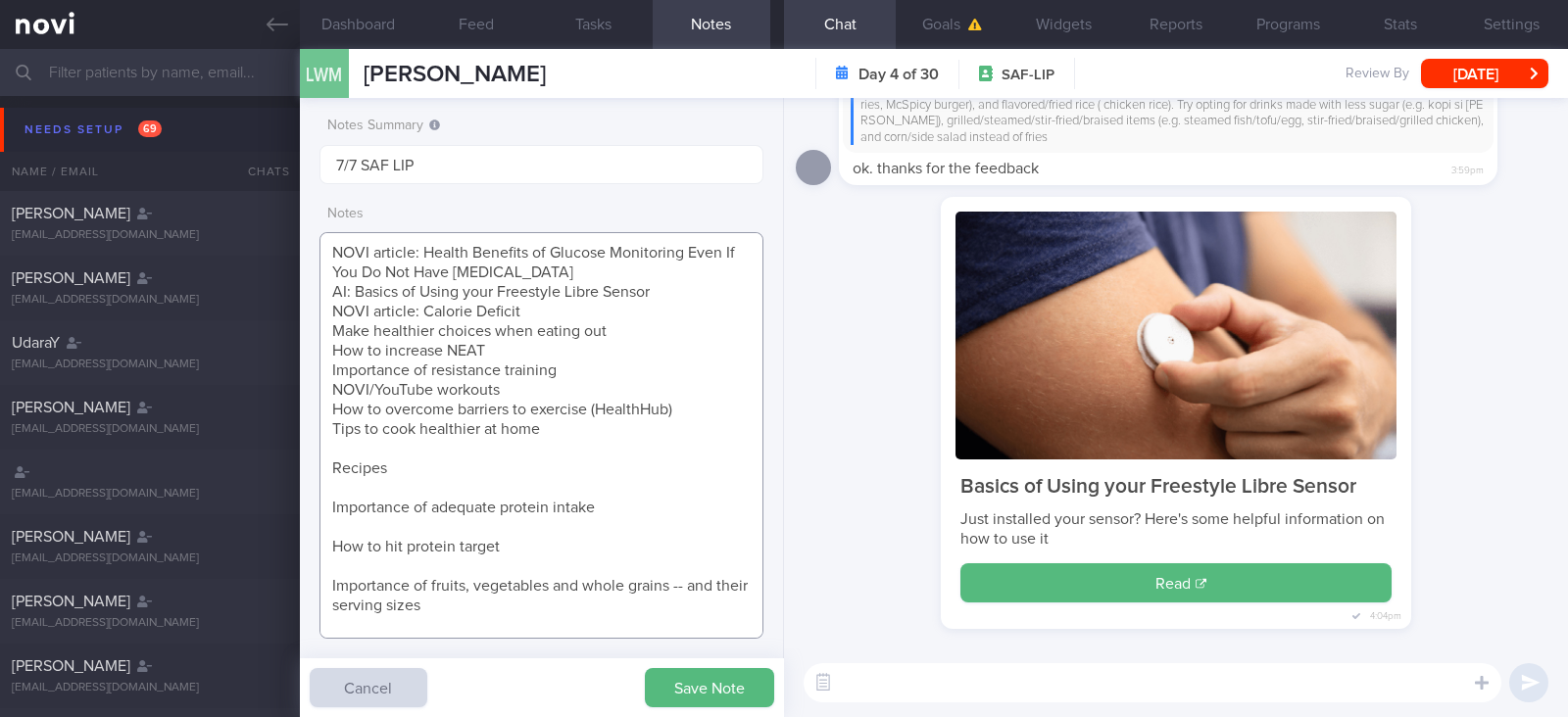 click on "NOVI article: Health Benefits of Glucose Monitoring Even If You Do Not Have Diabetes
AI: Basics of Using your Freestyle Libre Sensor
NOVI article: Calorie Deficit
Make healthier choices when eating out
How to increase NEAT
Importance of resistance training
NOVI/YouTube workouts
How to overcome barriers to exercise (HealthHub)
Tips to cook healthier at home
Recipes
Importance of adequate protein intake
How to hit protein target
Importance of fruits, vegetables and whole grains -- and their serving sizes
Tips for portion control/ handling food cravings/food noise
Food label reading
Stress and weight gain" at bounding box center (541, 435) 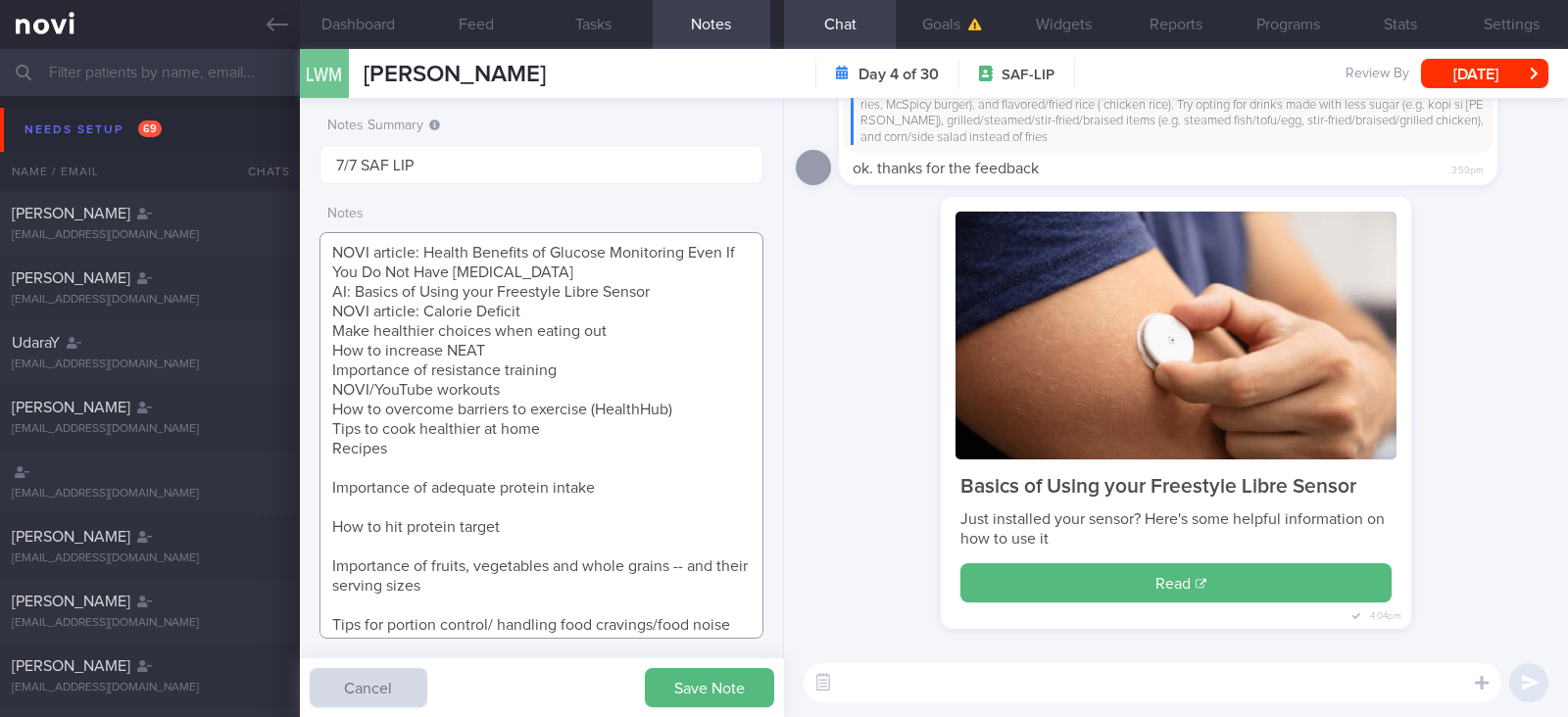 click on "NOVI article: Health Benefits of Glucose Monitoring Even If You Do Not Have Diabetes
AI: Basics of Using your Freestyle Libre Sensor
NOVI article: Calorie Deficit
Make healthier choices when eating out
How to increase NEAT
Importance of resistance training
NOVI/YouTube workouts
How to overcome barriers to exercise (HealthHub)
Tips to cook healthier at home
Recipes
Importance of adequate protein intake
How to hit protein target
Importance of fruits, vegetables and whole grains -- and their serving sizes
Tips for portion control/ handling food cravings/food noise
Food label reading
Stress and weight gain" at bounding box center (541, 435) 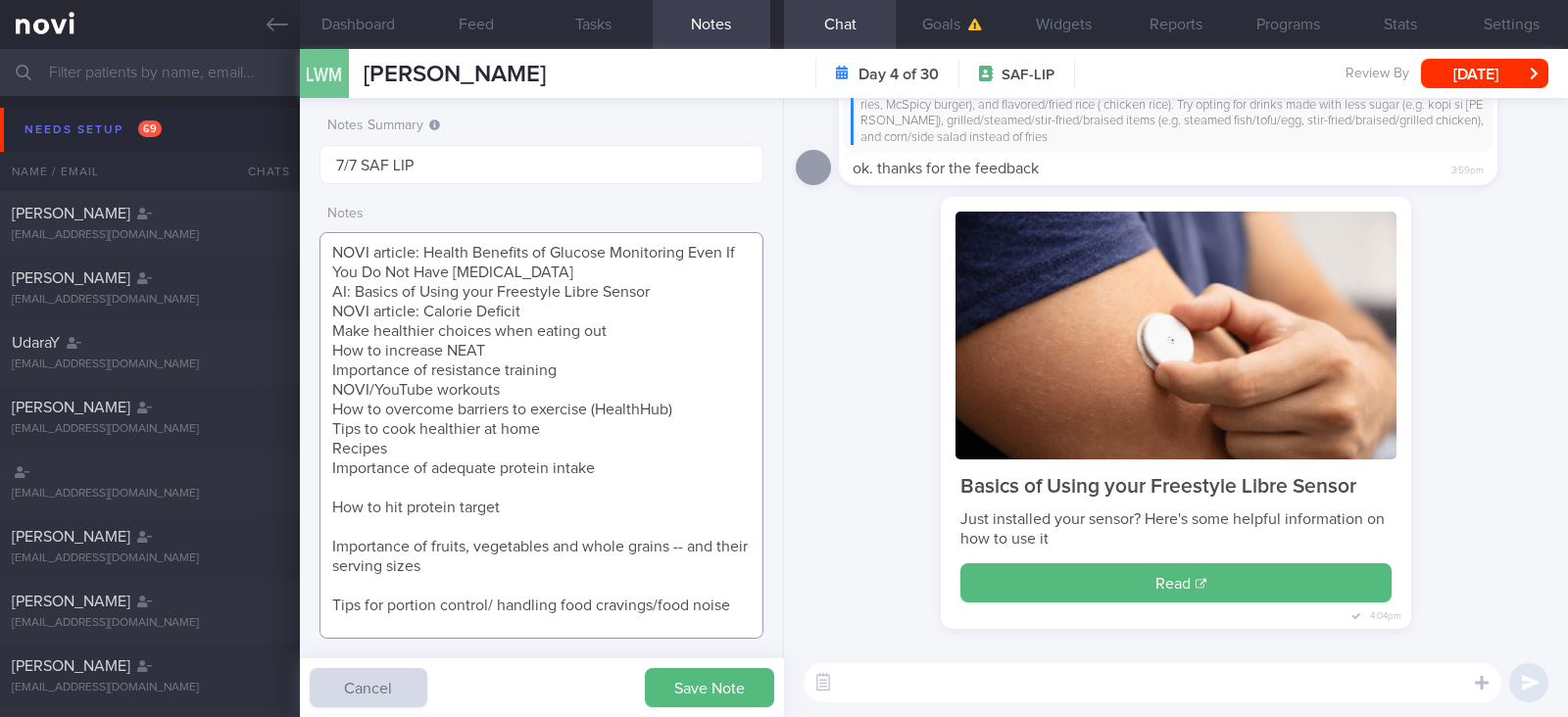 click on "NOVI article: Health Benefits of Glucose Monitoring Even If You Do Not Have Diabetes
AI: Basics of Using your Freestyle Libre Sensor
NOVI article: Calorie Deficit
Make healthier choices when eating out
How to increase NEAT
Importance of resistance training
NOVI/YouTube workouts
How to overcome barriers to exercise (HealthHub)
Tips to cook healthier at home
Recipes
Importance of adequate protein intake
How to hit protein target
Importance of fruits, vegetables and whole grains -- and their serving sizes
Tips for portion control/ handling food cravings/food noise
Food label reading
Stress and weight gain" at bounding box center (541, 435) 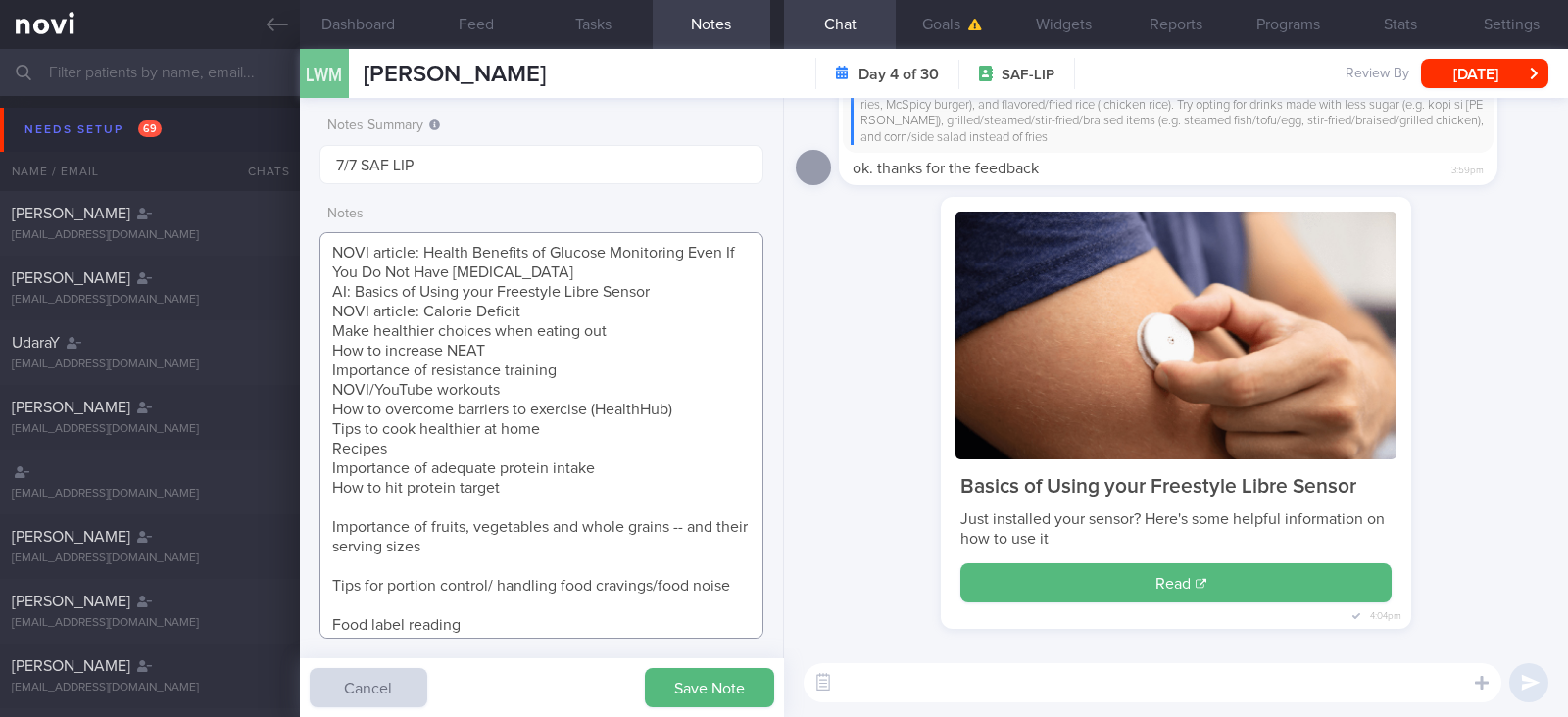 click on "NOVI article: Health Benefits of Glucose Monitoring Even If You Do Not Have Diabetes
AI: Basics of Using your Freestyle Libre Sensor
NOVI article: Calorie Deficit
Make healthier choices when eating out
How to increase NEAT
Importance of resistance training
NOVI/YouTube workouts
How to overcome barriers to exercise (HealthHub)
Tips to cook healthier at home
Recipes
Importance of adequate protein intake
How to hit protein target
Importance of fruits, vegetables and whole grains -- and their serving sizes
Tips for portion control/ handling food cravings/food noise
Food label reading
Stress and weight gain" at bounding box center [541, 435] 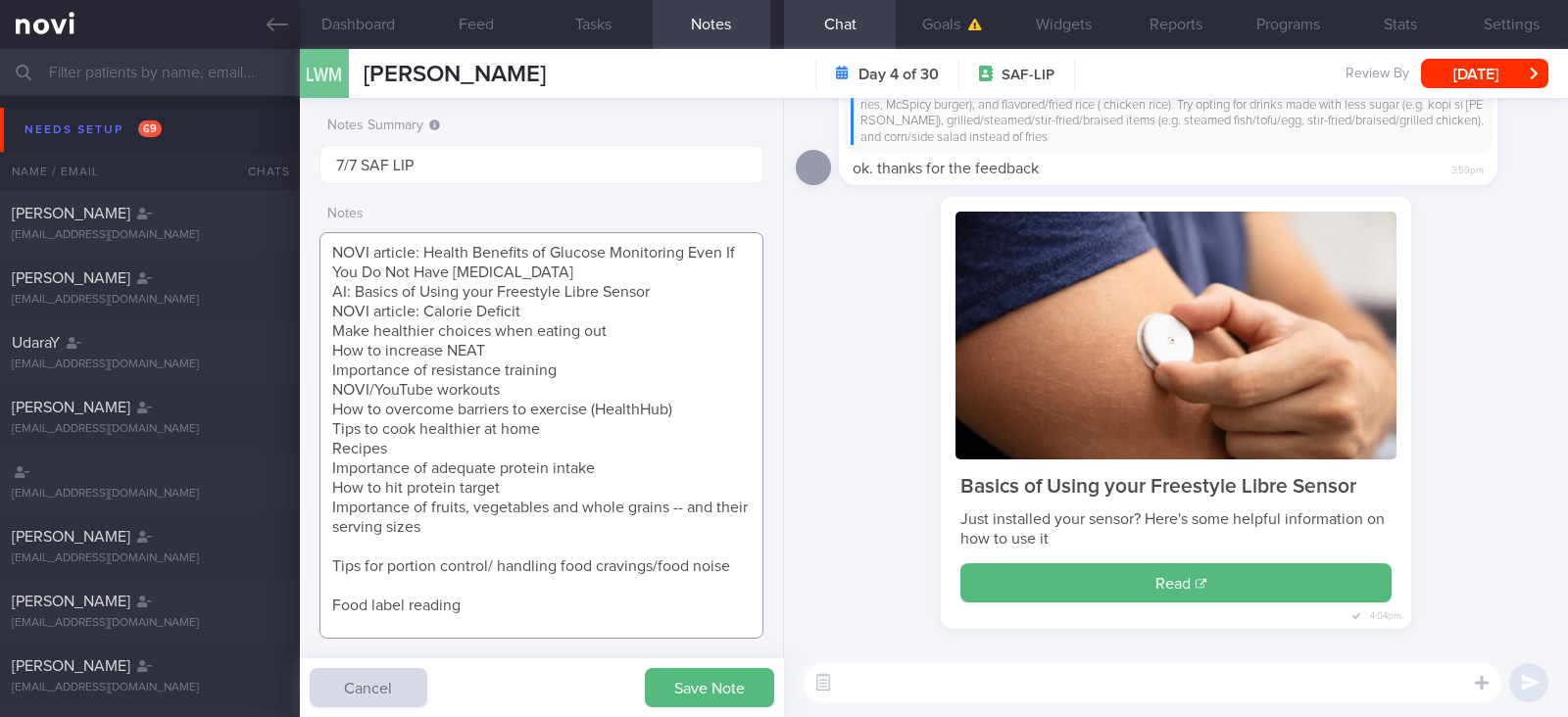 click on "NOVI article: Health Benefits of Glucose Monitoring Even If You Do Not Have Diabetes
AI: Basics of Using your Freestyle Libre Sensor
NOVI article: Calorie Deficit
Make healthier choices when eating out
How to increase NEAT
Importance of resistance training
NOVI/YouTube workouts
How to overcome barriers to exercise (HealthHub)
Tips to cook healthier at home
Recipes
Importance of adequate protein intake
How to hit protein target
Importance of fruits, vegetables and whole grains -- and their serving sizes
Tips for portion control/ handling food cravings/food noise
Food label reading
Stress and weight gain" at bounding box center [541, 435] 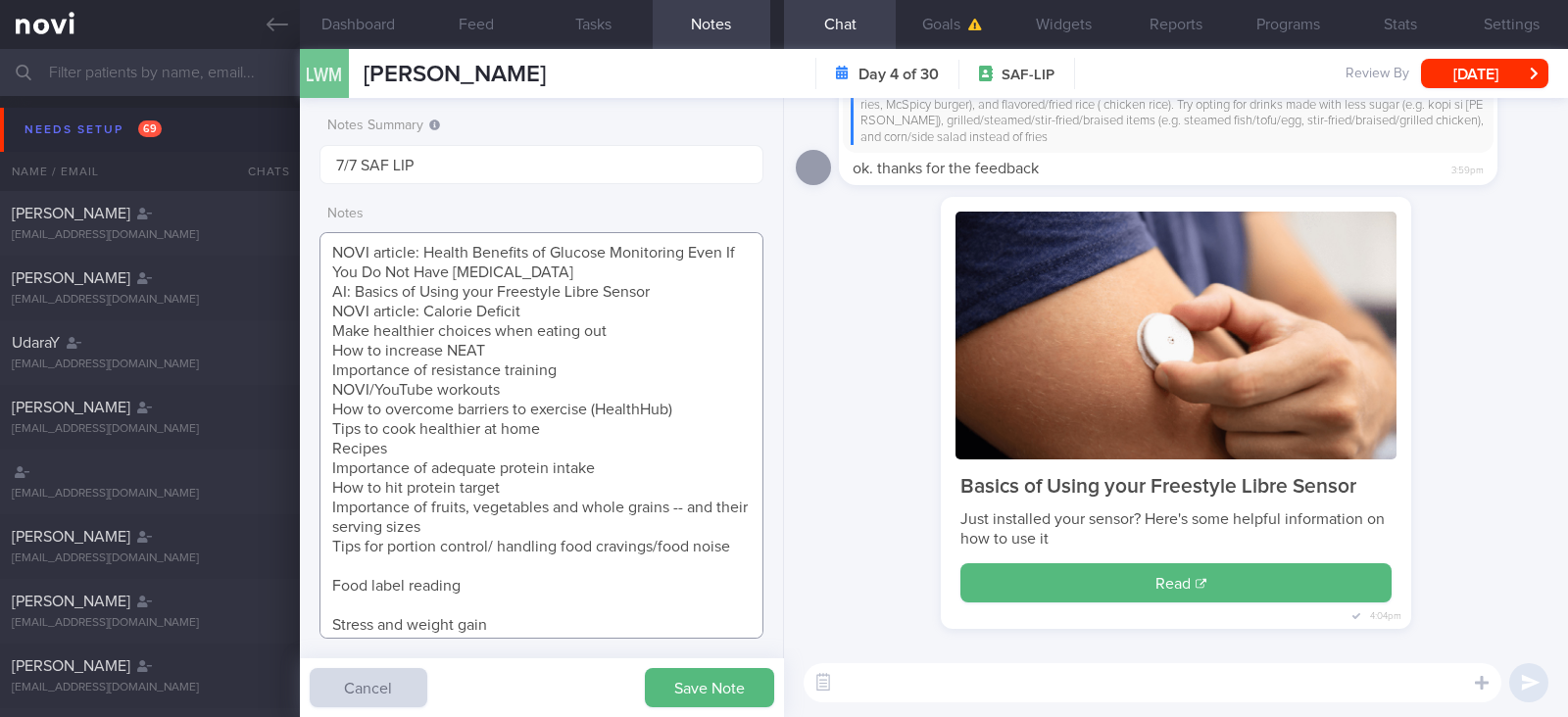 click on "NOVI article: Health Benefits of Glucose Monitoring Even If You Do Not Have Diabetes
AI: Basics of Using your Freestyle Libre Sensor
NOVI article: Calorie Deficit
Make healthier choices when eating out
How to increase NEAT
Importance of resistance training
NOVI/YouTube workouts
How to overcome barriers to exercise (HealthHub)
Tips to cook healthier at home
Recipes
Importance of adequate protein intake
How to hit protein target
Importance of fruits, vegetables and whole grains -- and their serving sizes
Tips for portion control/ handling food cravings/food noise
Food label reading
Stress and weight gain" at bounding box center (541, 435) 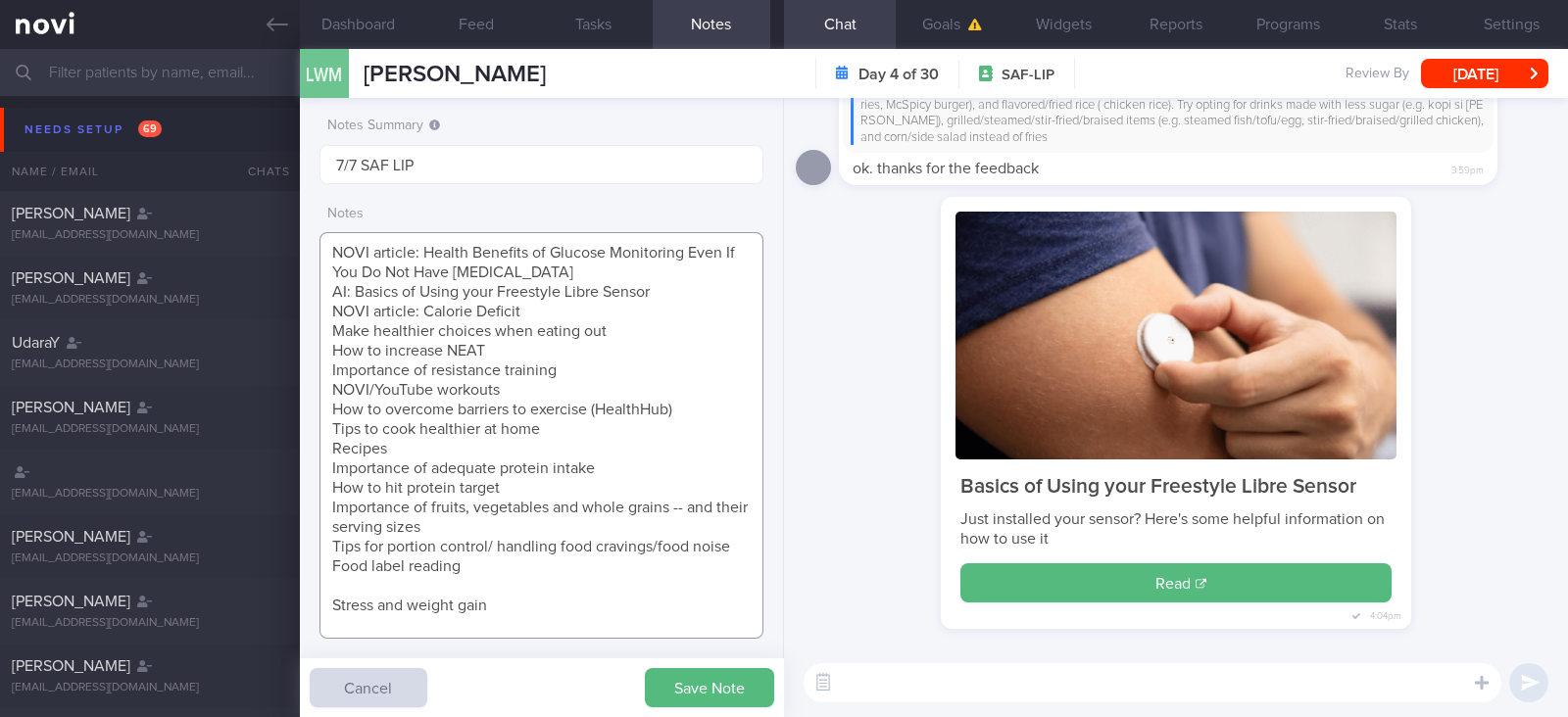 click on "NOVI article: Health Benefits of Glucose Monitoring Even If You Do Not Have Diabetes
AI: Basics of Using your Freestyle Libre Sensor
NOVI article: Calorie Deficit
Make healthier choices when eating out
How to increase NEAT
Importance of resistance training
NOVI/YouTube workouts
How to overcome barriers to exercise (HealthHub)
Tips to cook healthier at home
Recipes
Importance of adequate protein intake
How to hit protein target
Importance of fruits, vegetables and whole grains -- and their serving sizes
Tips for portion control/ handling food cravings/food noise
Food label reading
Stress and weight gain" at bounding box center [541, 435] 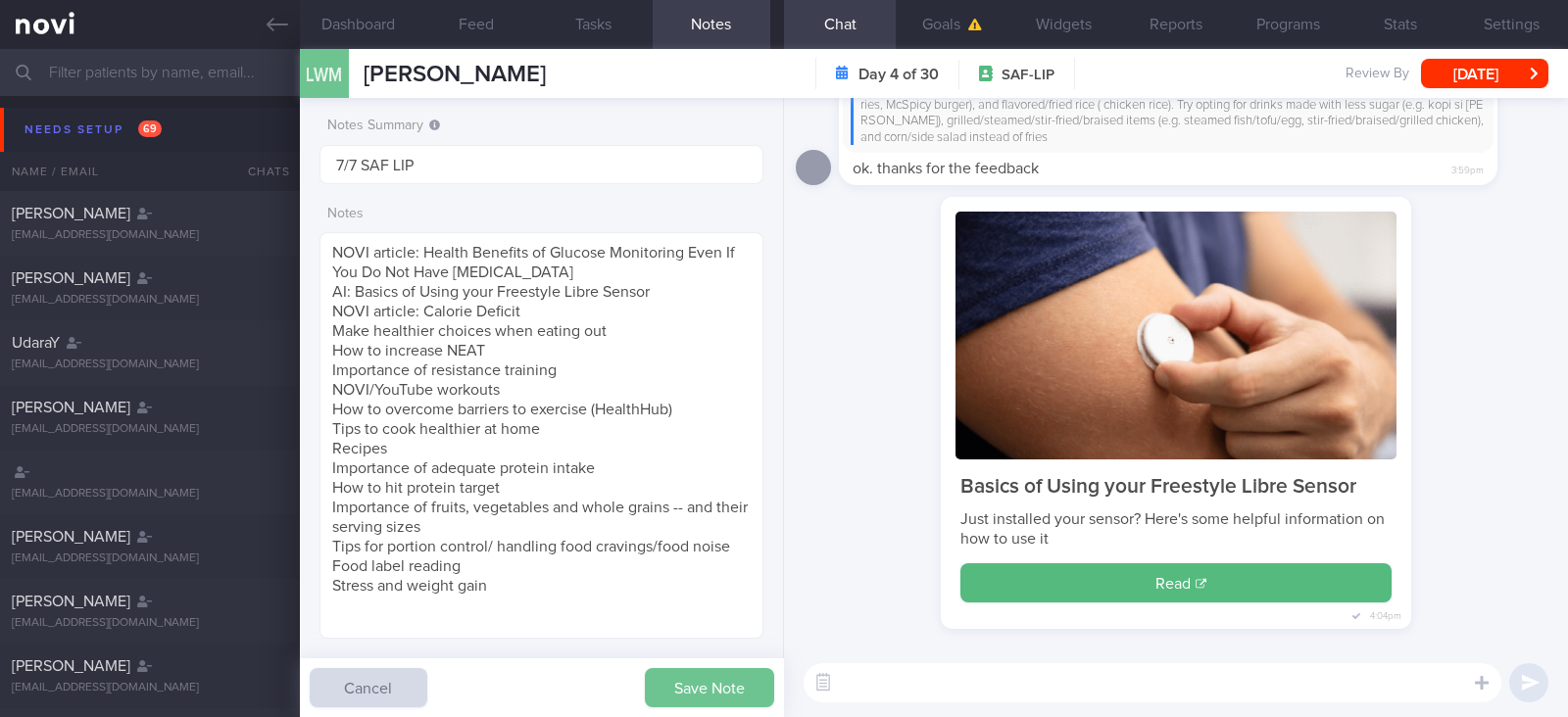 click on "Save Note" at bounding box center (710, 688) 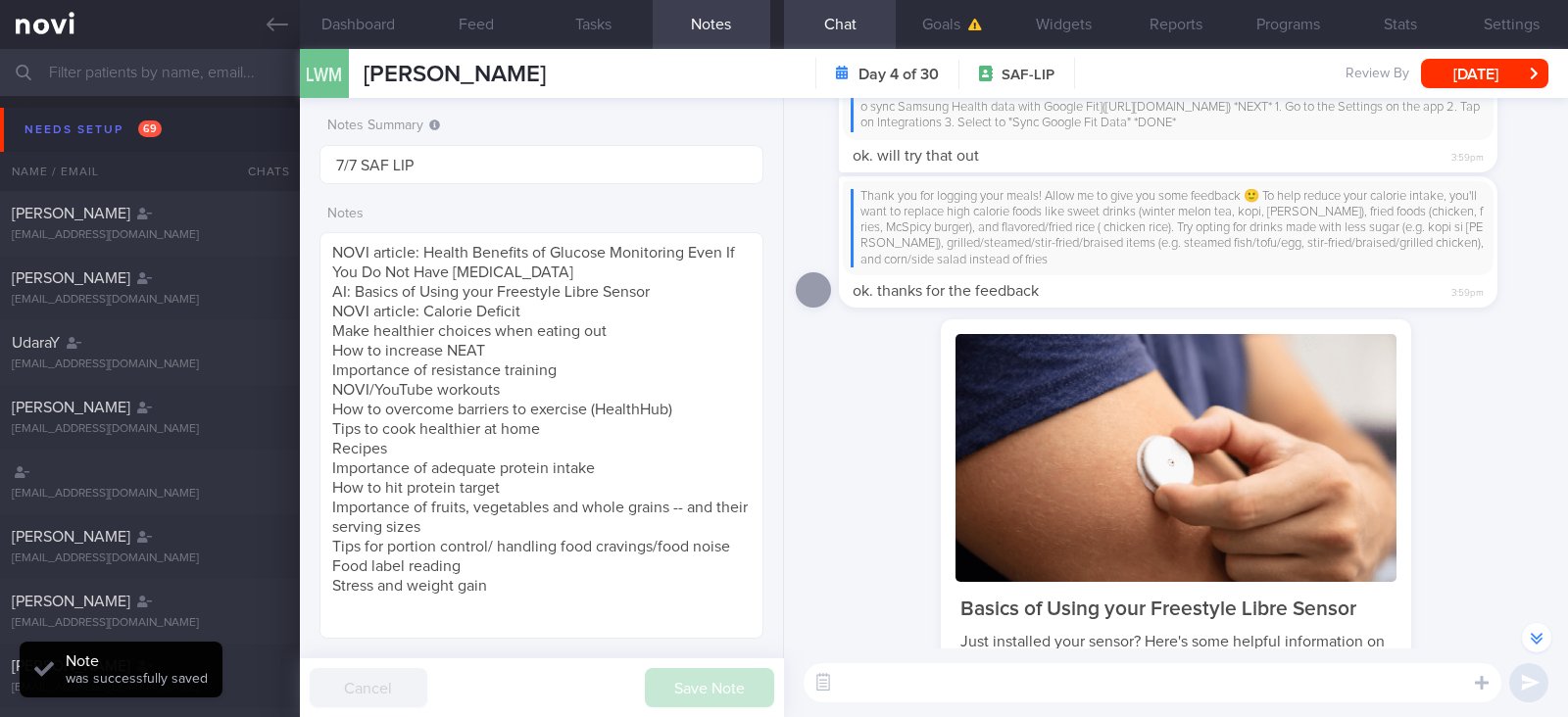 scroll, scrollTop: -244, scrollLeft: 0, axis: vertical 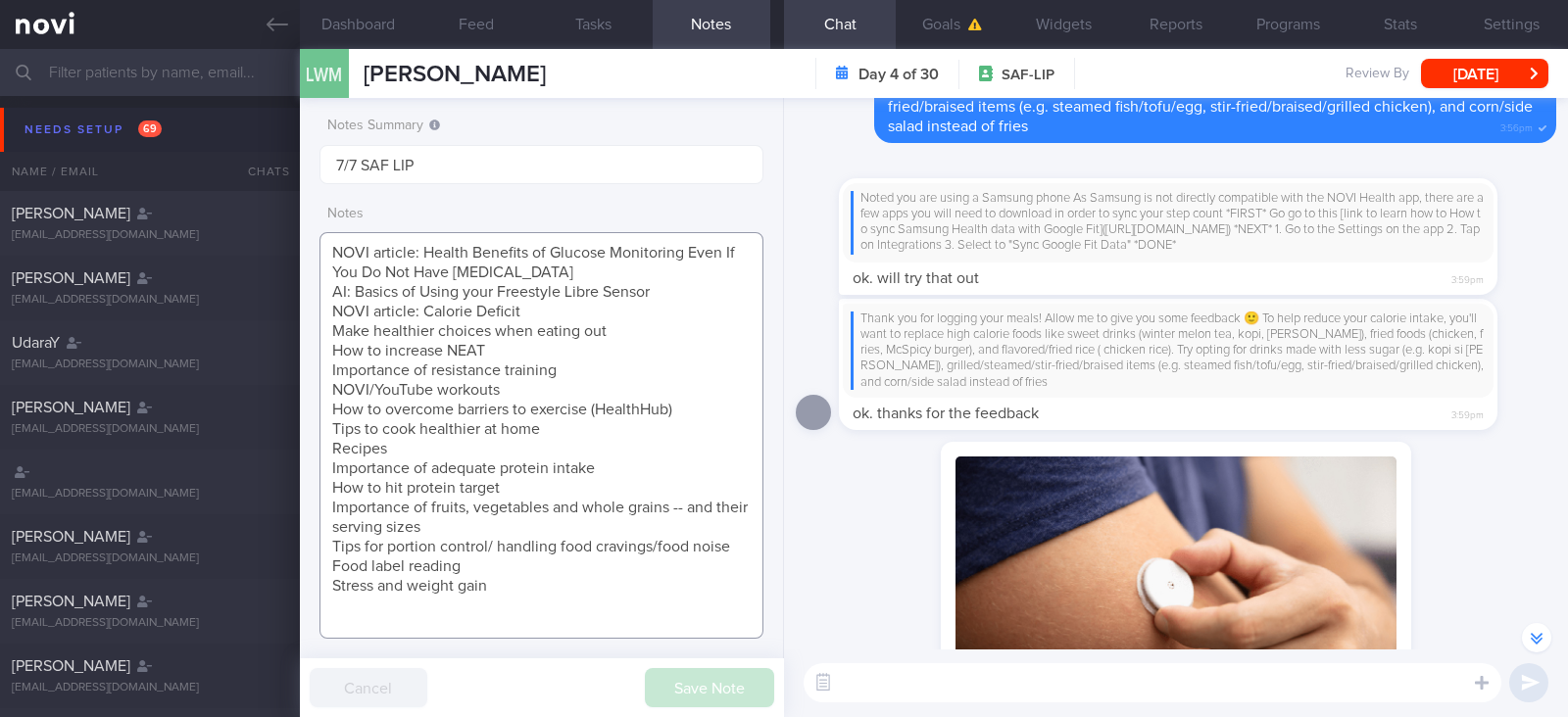 click on "NOVI article: Health Benefits of Glucose Monitoring Even If You Do Not Have Diabetes
AI: Basics of Using your Freestyle Libre Sensor
NOVI article: Calorie Deficit
Make healthier choices when eating out
How to increase NEAT
Importance of resistance training
NOVI/YouTube workouts
How to overcome barriers to exercise (HealthHub)
Tips to cook healthier at home
Recipes
Importance of adequate protein intake
How to hit protein target
Importance of fruits, vegetables and whole grains -- and their serving sizes
Tips for portion control/ handling food cravings/food noise
Food label reading
Stress and weight gain" at bounding box center (541, 435) 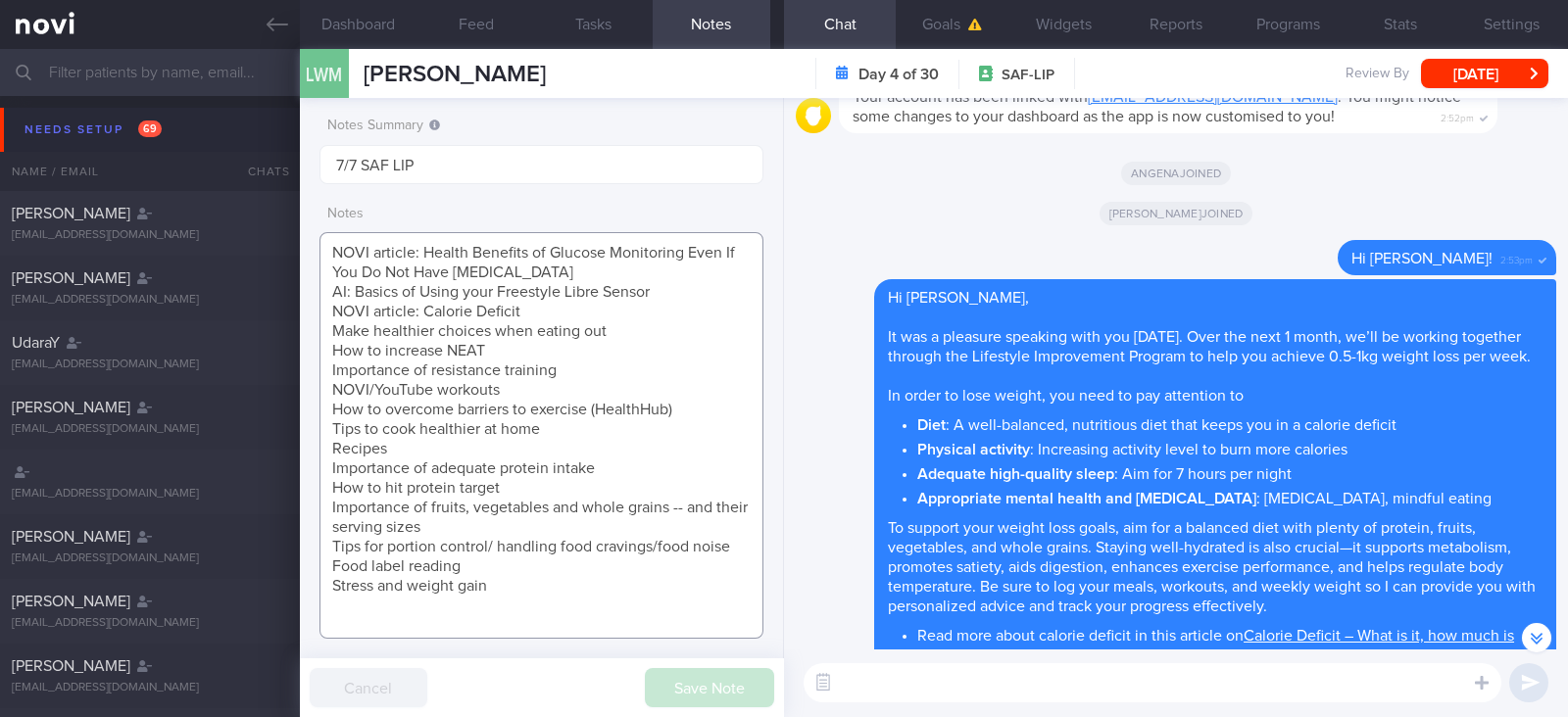 scroll, scrollTop: -3837, scrollLeft: 0, axis: vertical 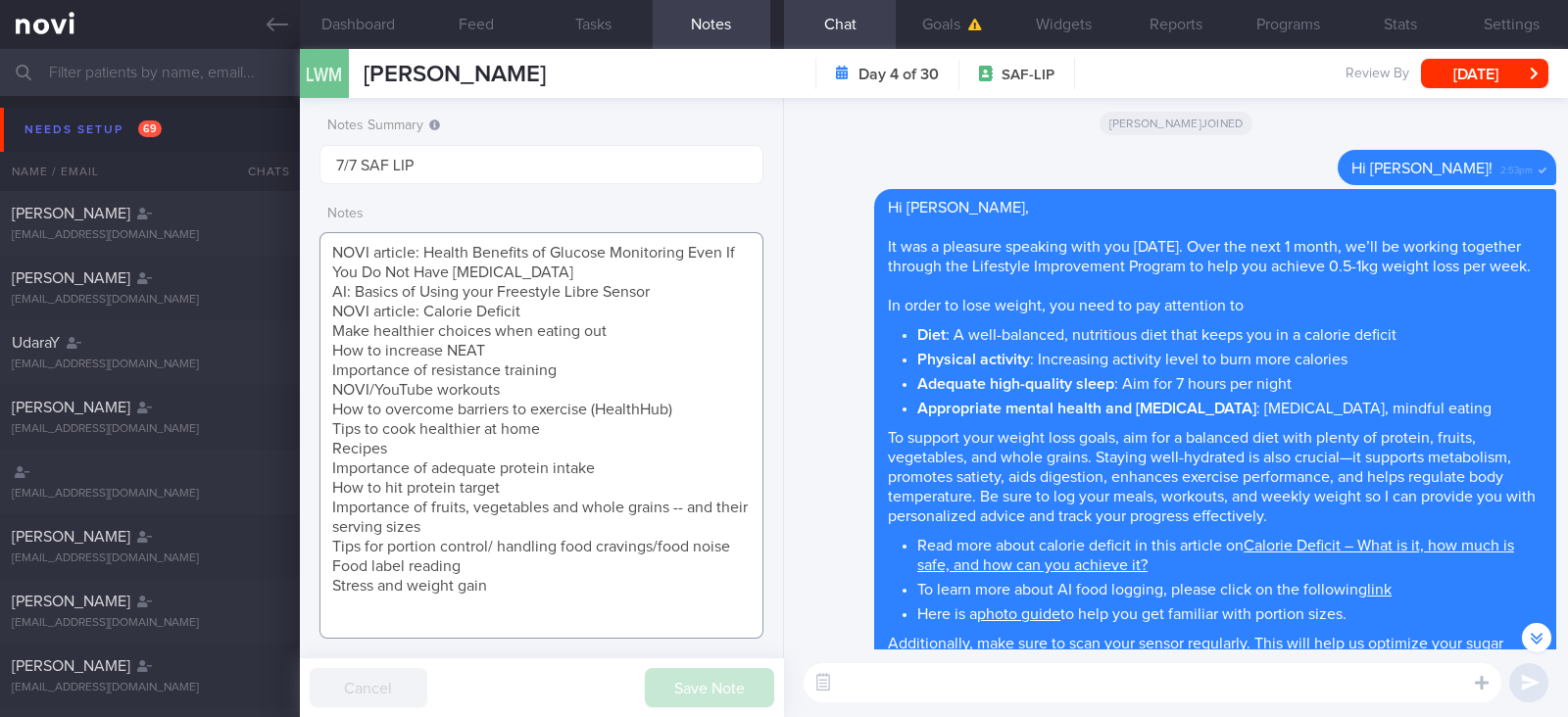 click on "NOVI article: Health Benefits of Glucose Monitoring Even If You Do Not Have Diabetes
AI: Basics of Using your Freestyle Libre Sensor
NOVI article: Calorie Deficit
Make healthier choices when eating out
How to increase NEAT
Importance of resistance training
NOVI/YouTube workouts
How to overcome barriers to exercise (HealthHub)
Tips to cook healthier at home
Recipes
Importance of adequate protein intake
How to hit protein target
Importance of fruits, vegetables and whole grains -- and their serving sizes
Tips for portion control/ handling food cravings/food noise
Food label reading
Stress and weight gain" at bounding box center [541, 435] 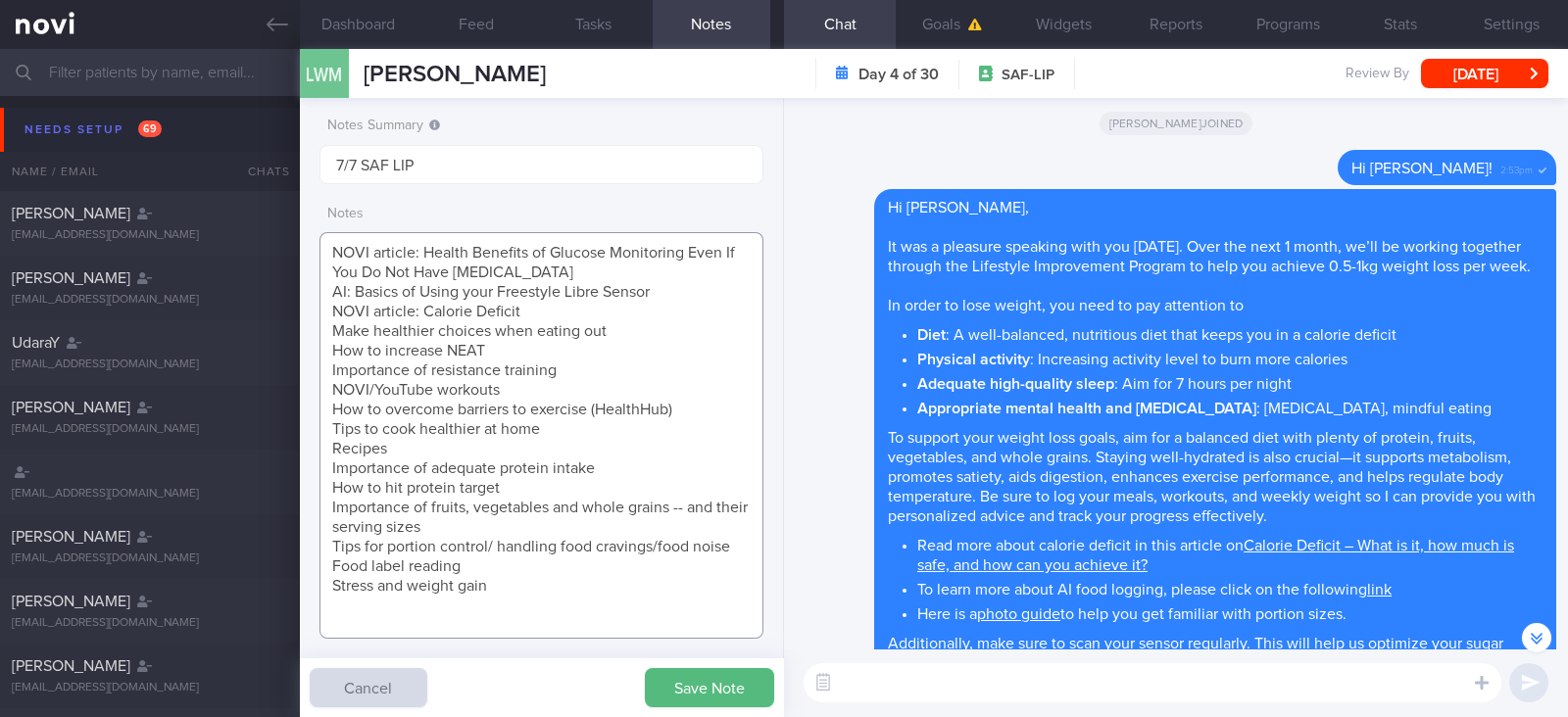click on "NOVI article: Health Benefits of Glucose Monitoring Even If You Do Not Have Diabetes
AI: Basics of Using your Freestyle Libre Sensor
NOVI article: Calorie Deficit
Make healthier choices when eating out
How to increase NEAT
Importance of resistance training
NOVI/YouTube workouts
How to overcome barriers to exercise (HealthHub)
Tips to cook healthier at home
Recipes
Importance of adequate protein intake
How to hit protein target
Importance of fruits, vegetables and whole grains -- and their serving sizes
Tips for portion control/ handling food cravings/food noise
Food label reading
Stress and weight gain" at bounding box center [541, 435] 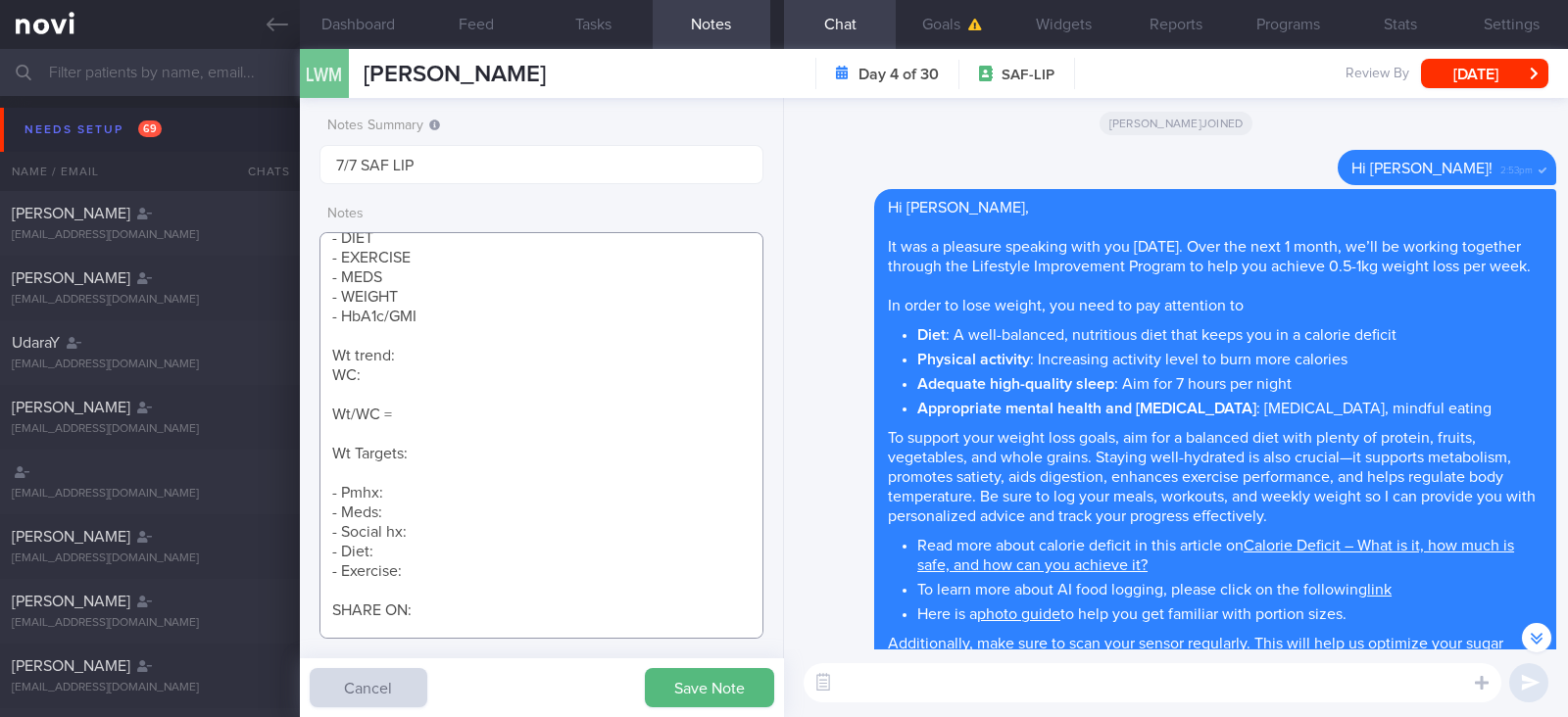 scroll, scrollTop: 0, scrollLeft: 0, axis: both 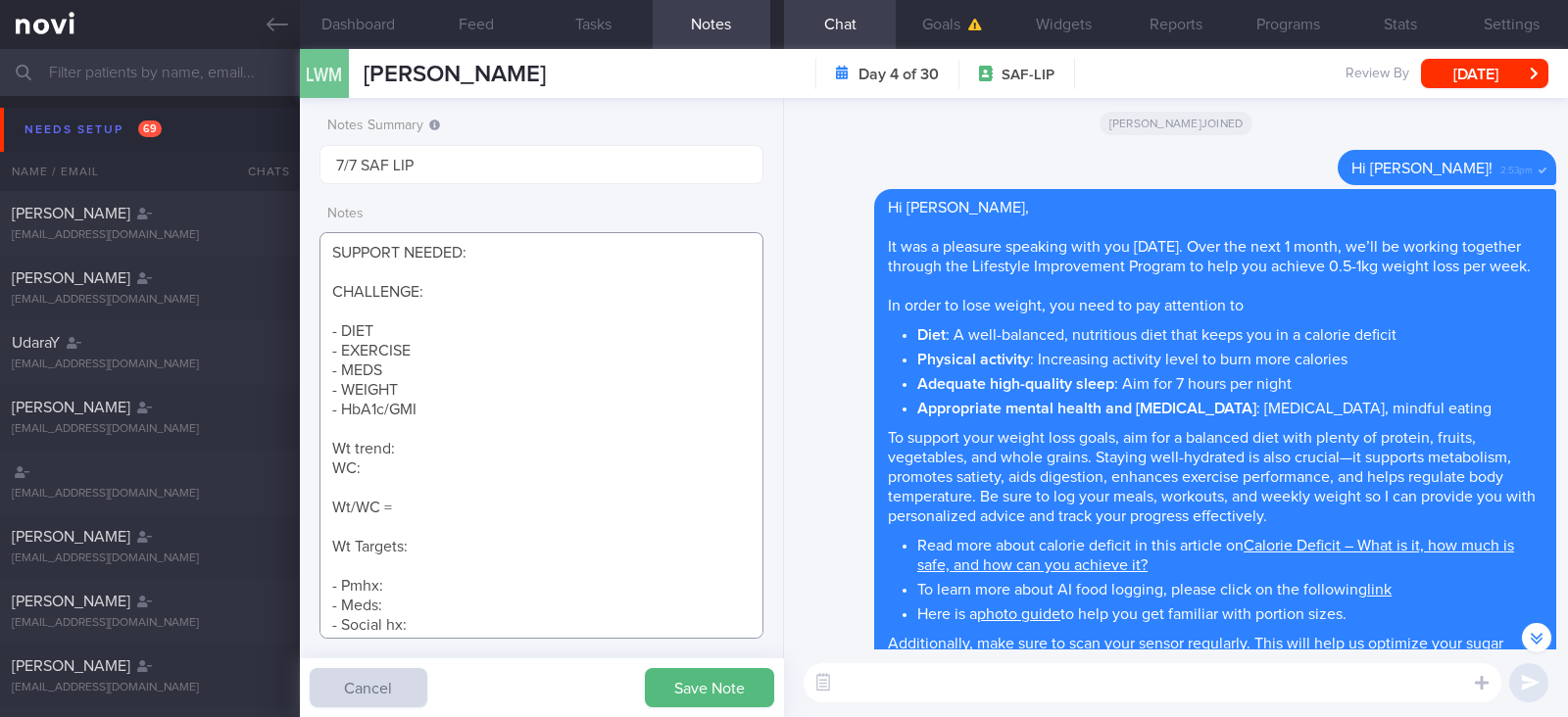 click on "SUPPORT NEEDED:
CHALLENGE:
- DIET
- EXERCISE
- MEDS
- WEIGHT
- HbA1c/GMI
Wt trend:
WC:
Wt/WC =
Wt Targets:
- Pmhx:
- Meds:
- Social hx:
- Diet:
- Exercise:
SHARE ON:
NOVI article: Health Benefits of Glucose Monitoring Even If You Do Not Have Diabetes
AI: Basics of Using your Freestyle Libre Sensor
NOVI article: Calorie Deficit
Make healthier choices when eating out
How to increase NEAT
Importance of resistance training
NOVI/YouTube workouts
How to overcome barriers to exercise (HealthHub)
Tips to cook healthier at home
Recipes
Importance of adequate protein intake
How to hit protein target
Importance of fruits, vegetables and whole grains -- and their serving sizes
Tips for portion control/ handling food cravings/food noise
Food label reading
Stress and weight gain" at bounding box center [541, 435] 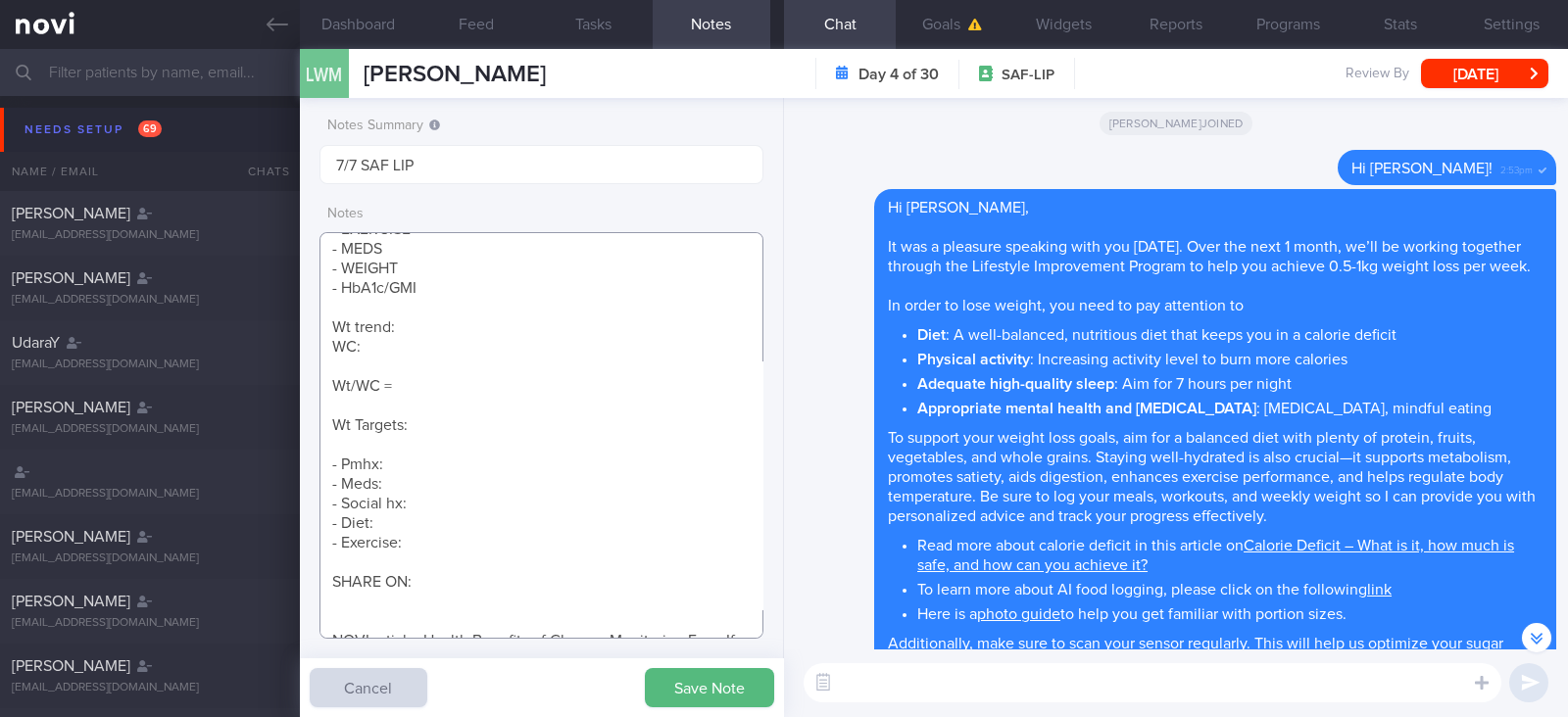 scroll, scrollTop: 0, scrollLeft: 0, axis: both 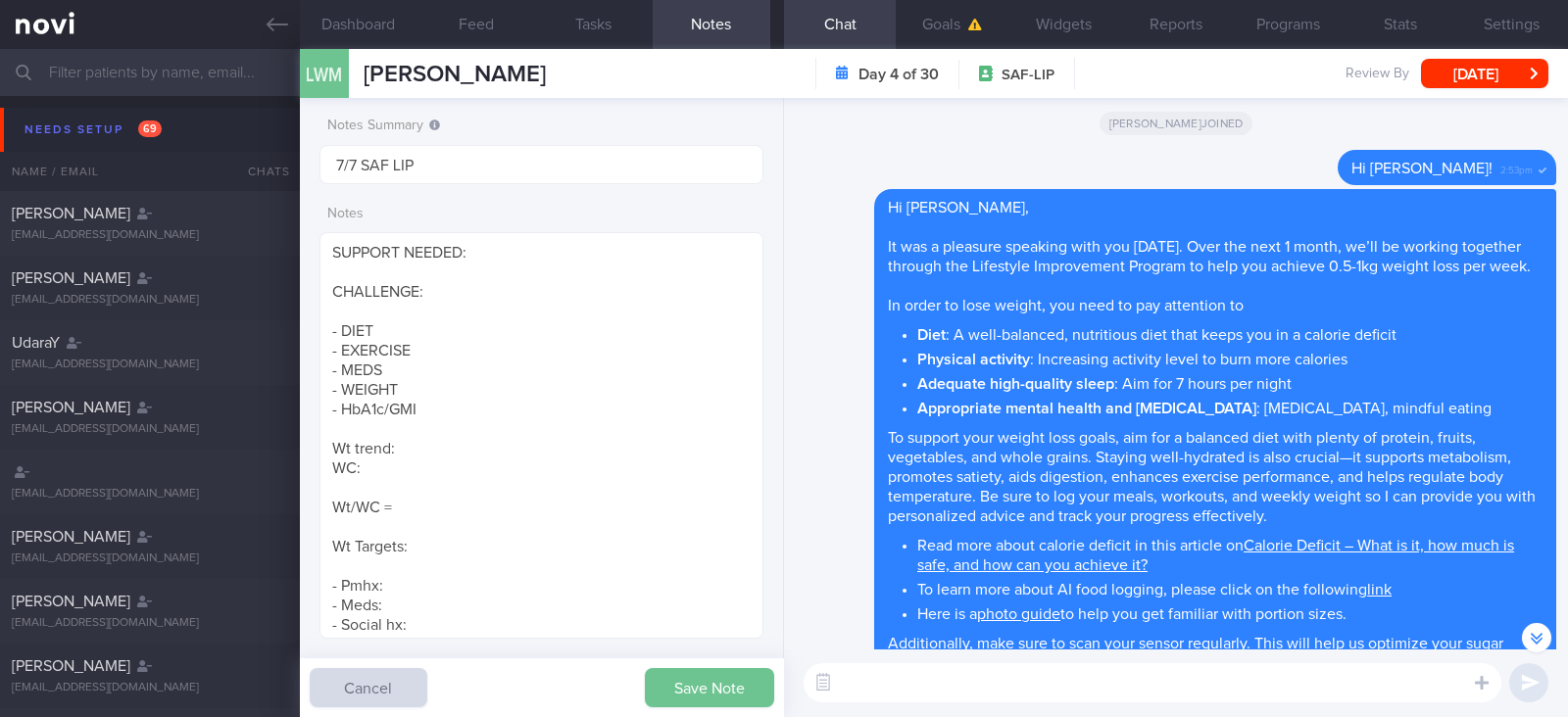 click on "Save Note" at bounding box center [710, 688] 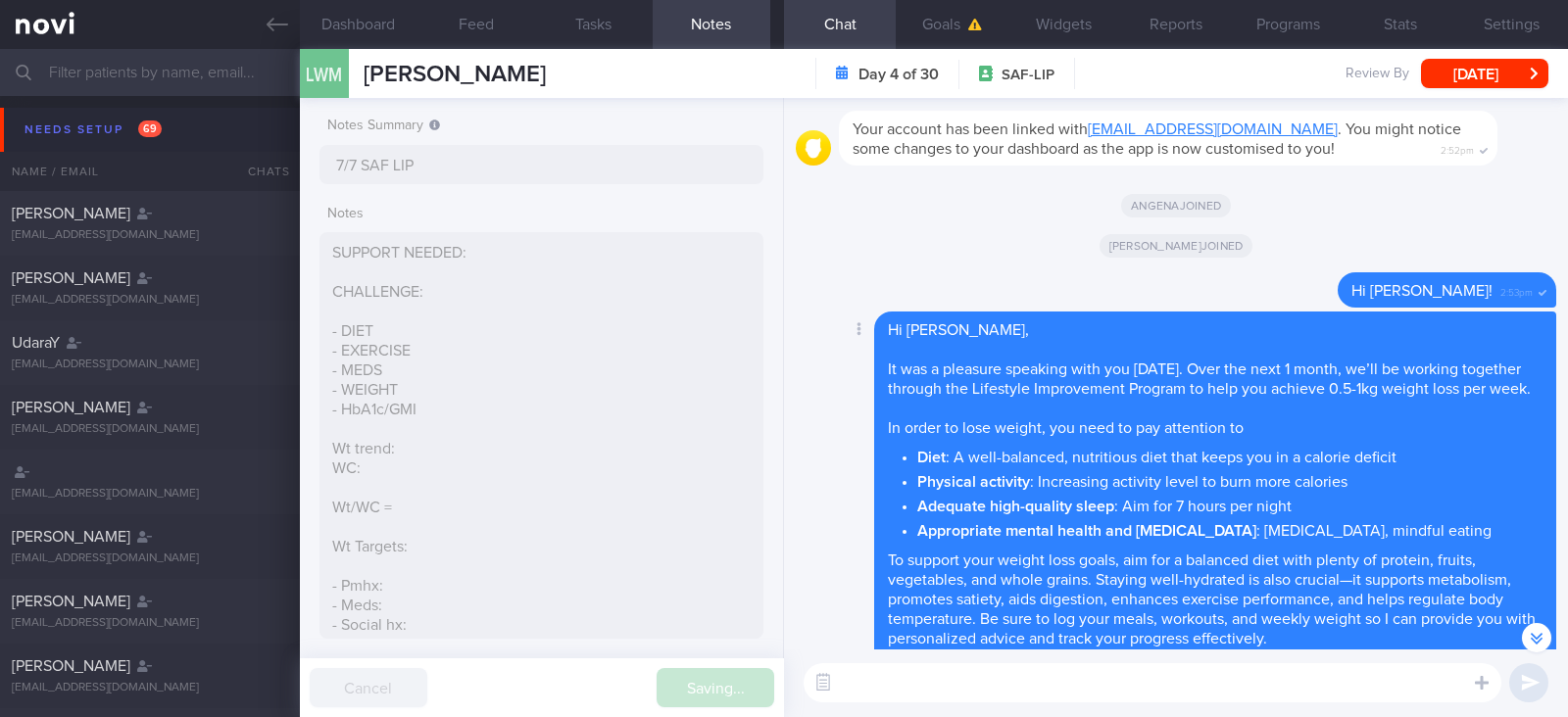 scroll, scrollTop: -3960, scrollLeft: 0, axis: vertical 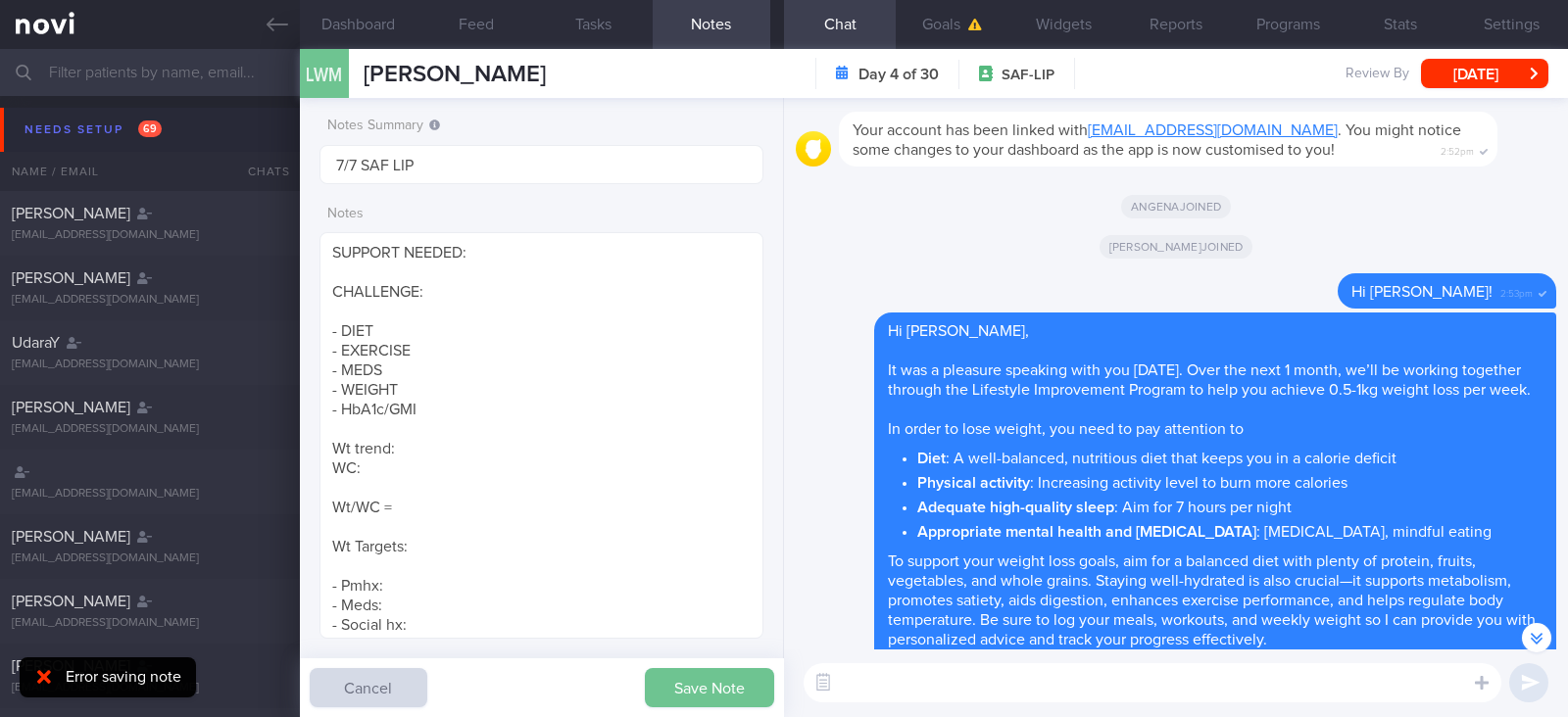 click on "Save Note" at bounding box center [710, 688] 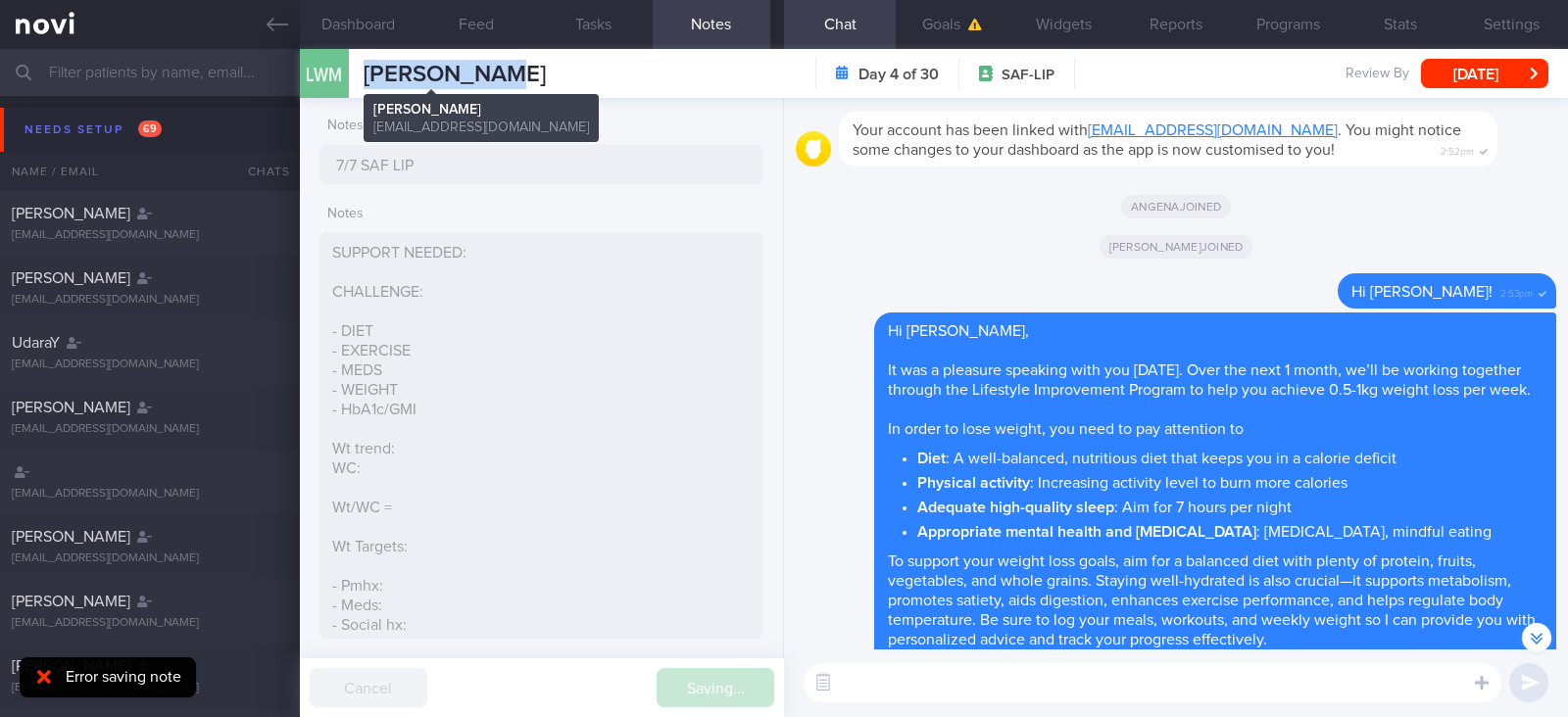 drag, startPoint x: 500, startPoint y: 71, endPoint x: 359, endPoint y: 80, distance: 141.2869 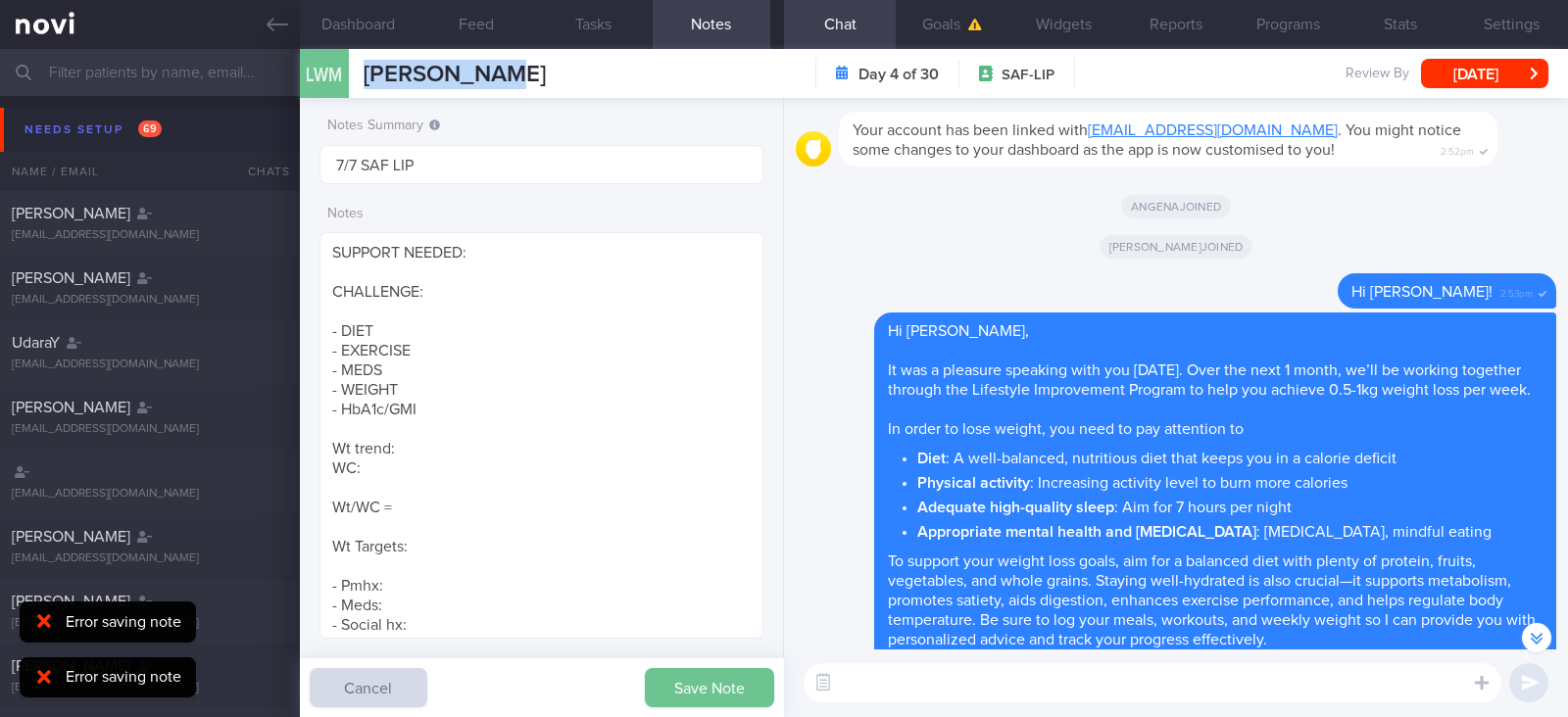 click on "Save Note" at bounding box center [710, 688] 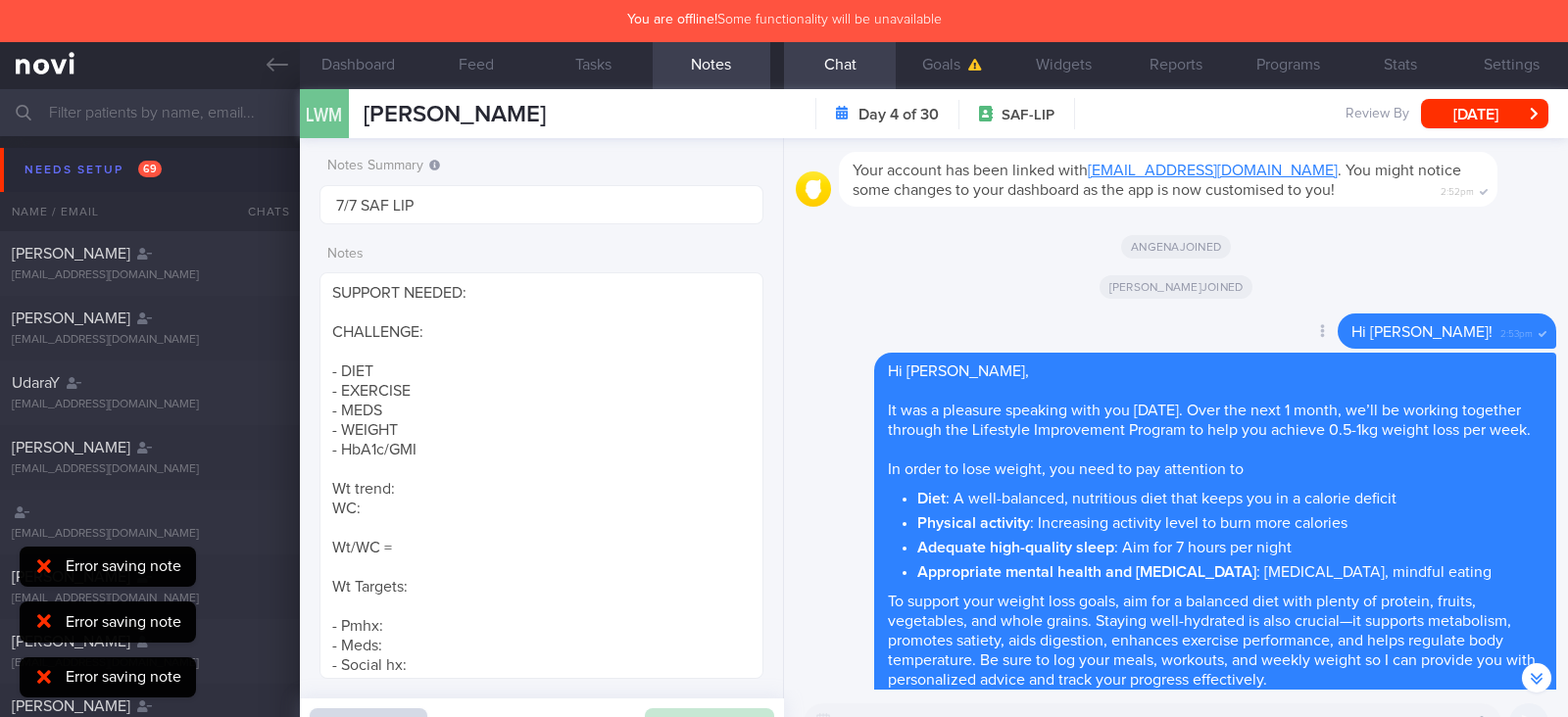 click on "Delete
Hi Wei Min!
2:53pm" at bounding box center [1176, 333] 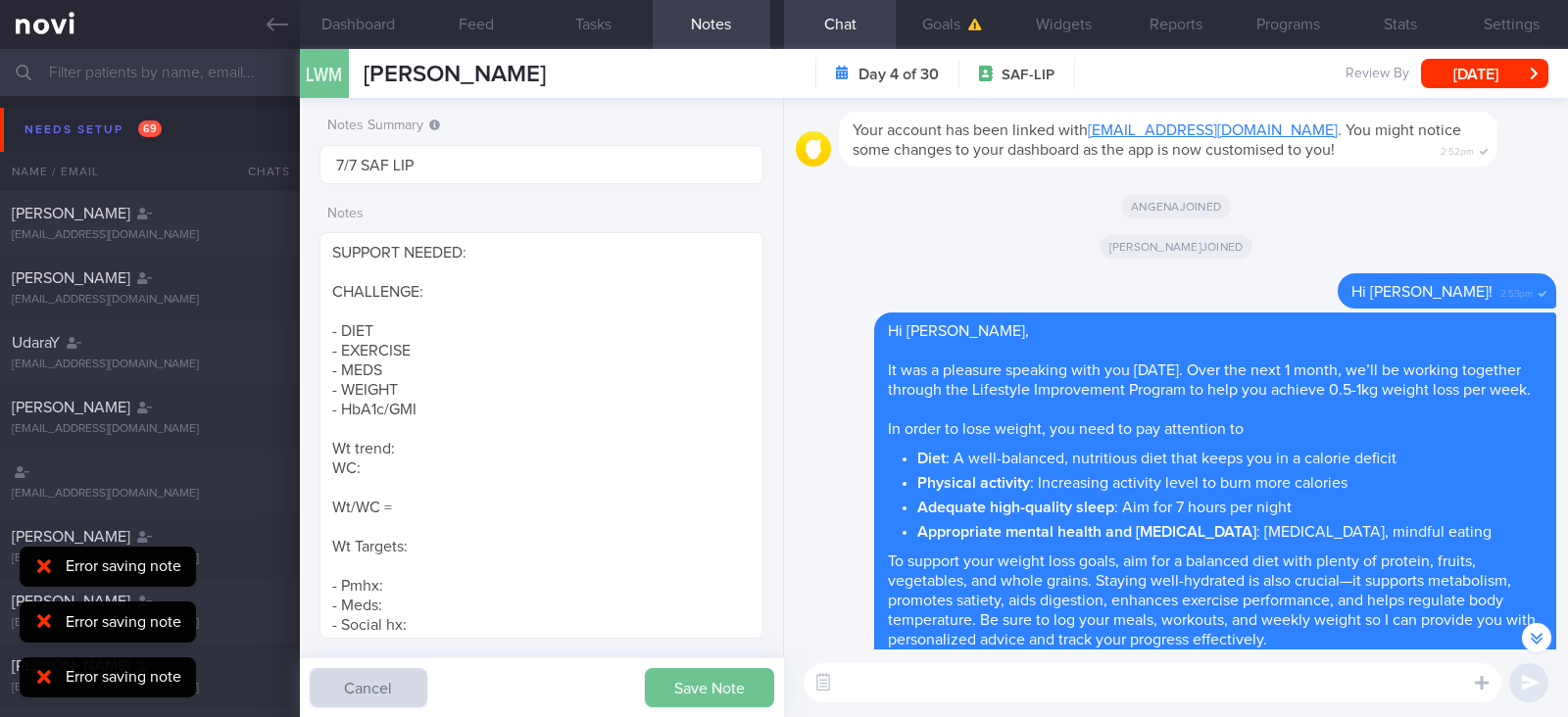 click on "Save Note" at bounding box center [710, 688] 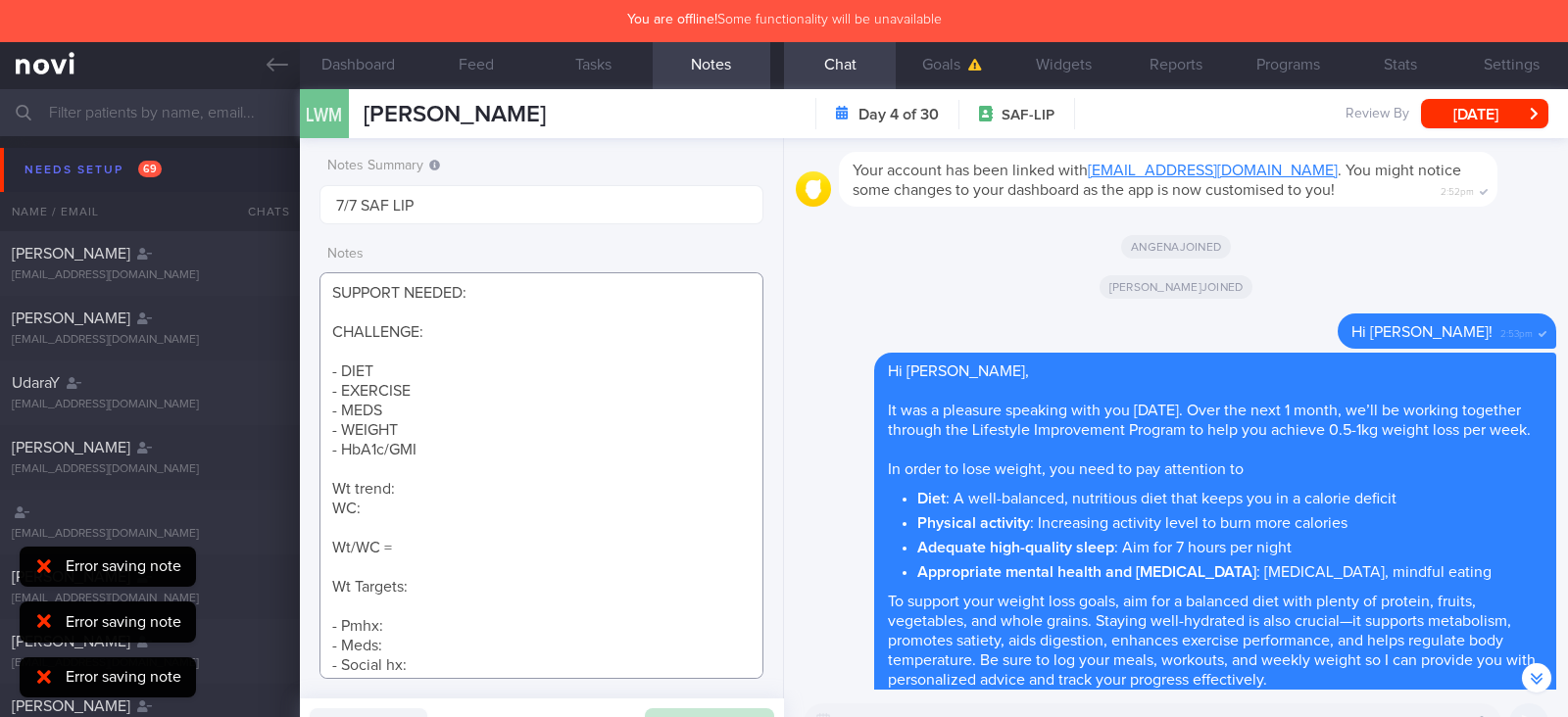 click on "SUPPORT NEEDED:
CHALLENGE:
- DIET
- EXERCISE
- MEDS
- WEIGHT
- HbA1c/GMI
Wt trend:
WC:
Wt/WC =
Wt Targets:
- Pmhx:
- Meds:
- Social hx:
- Diet:
- Exercise:
SHARE ON:
NOVI article: Health Benefits of Glucose Monitoring Even If You Do Not Have Diabetes
AI: Basics of Using your Freestyle Libre Sensor
NOVI article: Calorie Deficit
Make healthier choices when eating out
How to increase NEAT
Importance of resistance training
NOVI/YouTube workouts
How to overcome barriers to exercise (HealthHub)
Tips to cook healthier at home
Recipes
Importance of adequate protein intake
How to hit protein target
Importance of fruits, vegetables and whole grains -- and their serving sizes
Tips for portion control/ handling food cravings/food noise
Food label reading
Stress and weight gain" at bounding box center (541, 475) 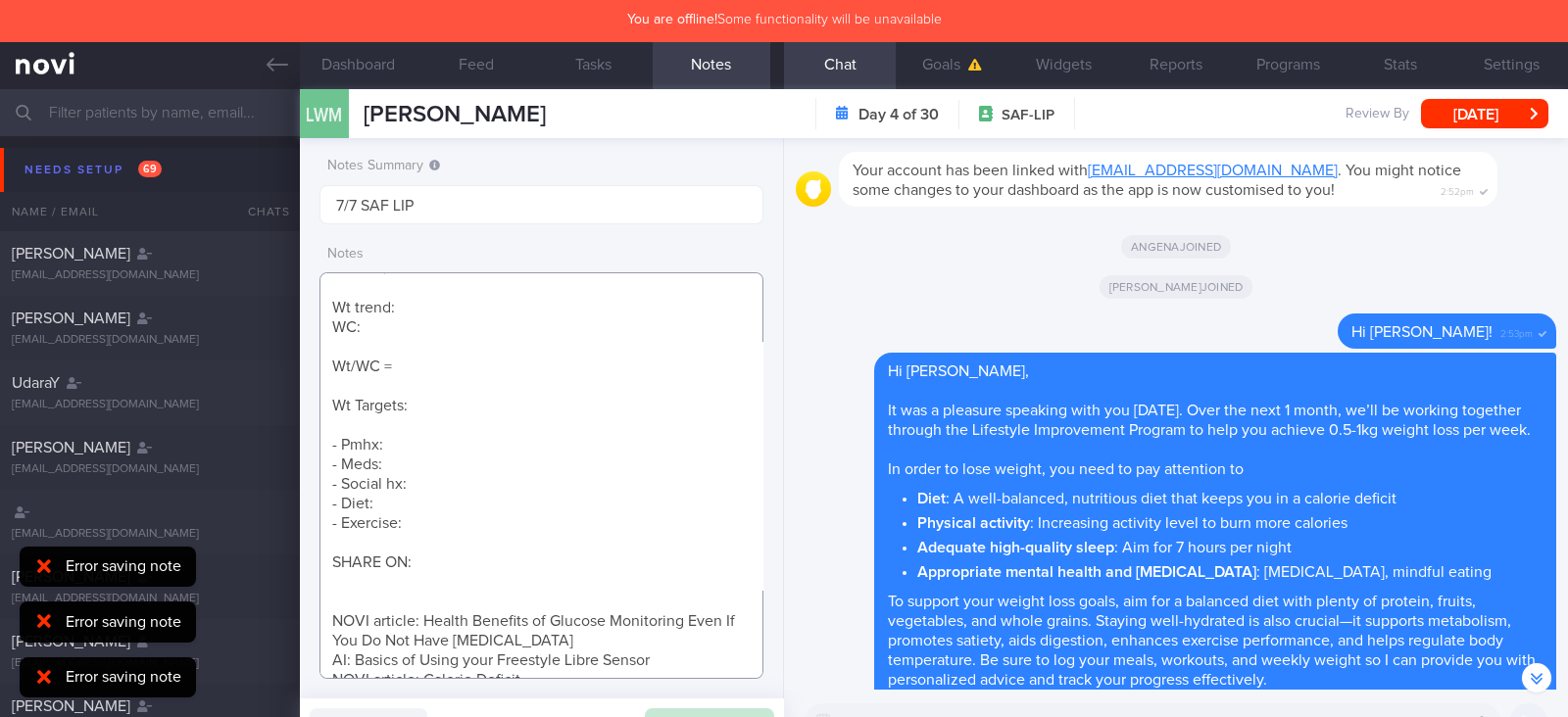 scroll, scrollTop: 244, scrollLeft: 0, axis: vertical 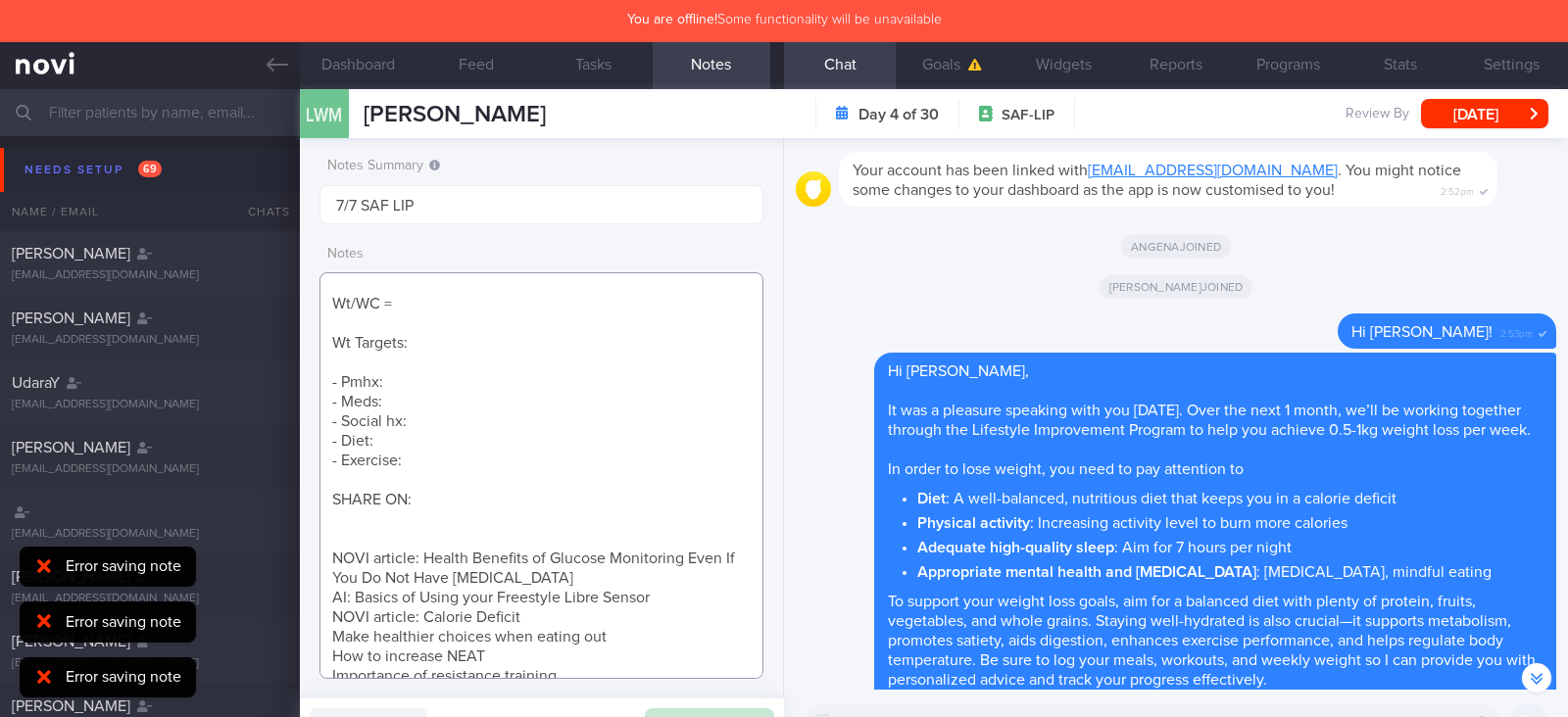 click on "SUPPORT NEEDED:
CHALLENGE:
- DIET
- EXERCISE
- MEDS
- WEIGHT
- HbA1c/GMI
Wt trend:
WC:
Wt/WC =
Wt Targets:
- Pmhx:
- Meds:
- Social hx:
- Diet:
- Exercise:
SHARE ON:
NOVI article: Health Benefits of Glucose Monitoring Even If You Do Not Have Diabetes
AI: Basics of Using your Freestyle Libre Sensor
NOVI article: Calorie Deficit
Make healthier choices when eating out
How to increase NEAT
Importance of resistance training
NOVI/YouTube workouts
How to overcome barriers to exercise (HealthHub)
Tips to cook healthier at home
Recipes
Importance of adequate protein intake
How to hit protein target
Importance of fruits, vegetables and whole grains -- and their serving sizes
Tips for portion control/ handling food cravings/food noise
Food label reading
Stress and weight gain" at bounding box center (541, 475) 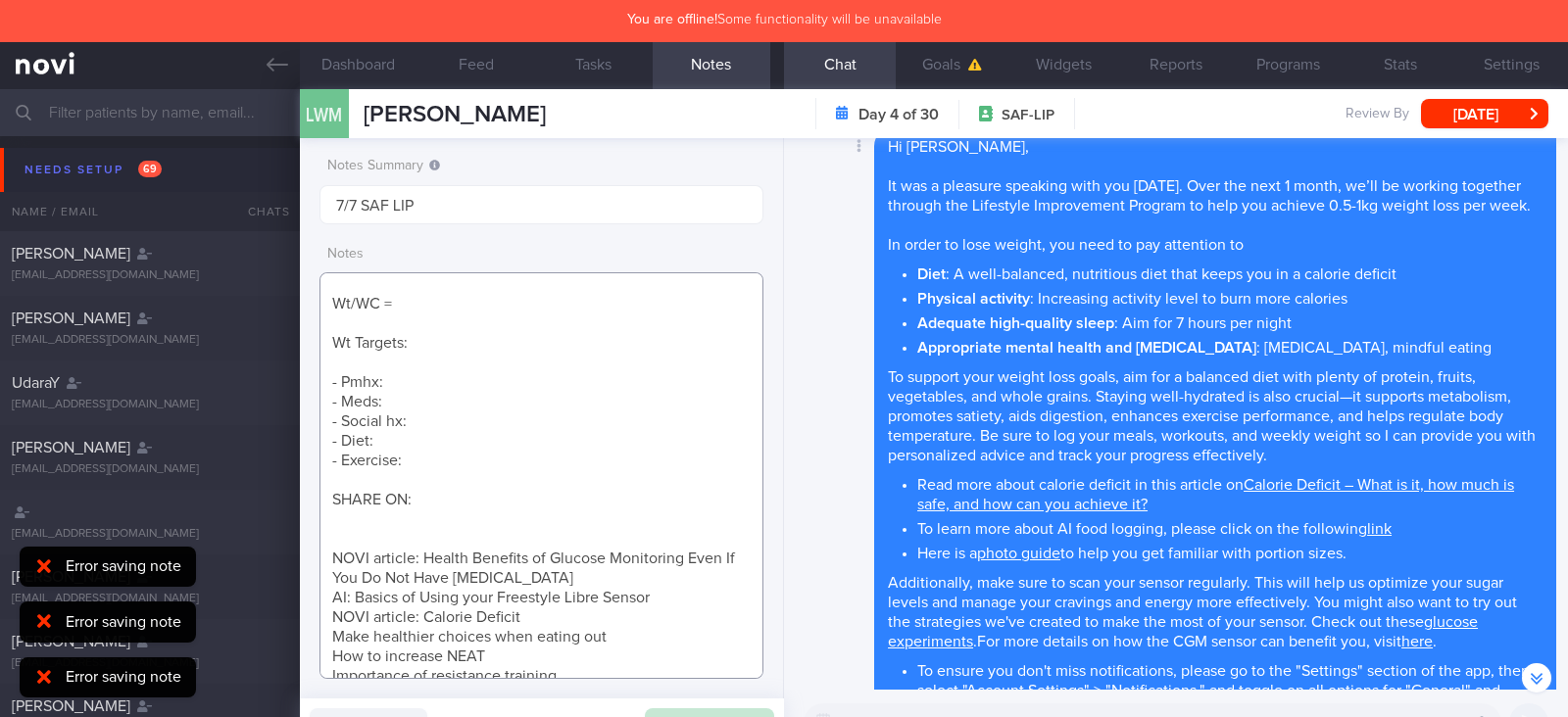 scroll, scrollTop: -3715, scrollLeft: 0, axis: vertical 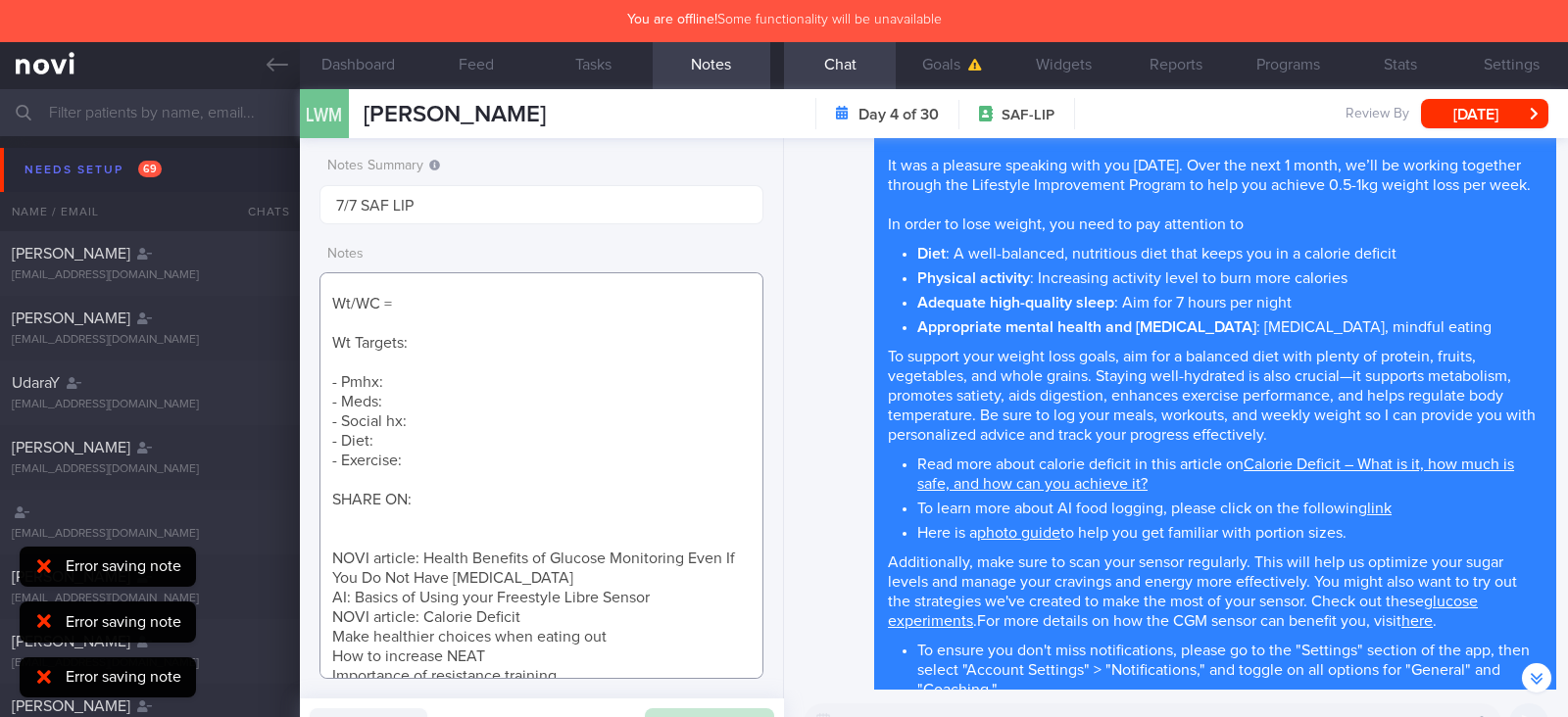 click on "SUPPORT NEEDED:
CHALLENGE:
- DIET
- EXERCISE
- MEDS
- WEIGHT
- HbA1c/GMI
Wt trend:
WC:
Wt/WC =
Wt Targets:
- Pmhx:
- Meds:
- Social hx:
- Diet:
- Exercise:
SHARE ON:
NOVI article: Health Benefits of Glucose Monitoring Even If You Do Not Have Diabetes
AI: Basics of Using your Freestyle Libre Sensor
NOVI article: Calorie Deficit
Make healthier choices when eating out
How to increase NEAT
Importance of resistance training
NOVI/YouTube workouts
How to overcome barriers to exercise (HealthHub)
Tips to cook healthier at home
Recipes
Importance of adequate protein intake
How to hit protein target
Importance of fruits, vegetables and whole grains -- and their serving sizes
Tips for portion control/ handling food cravings/food noise
Food label reading
Stress and weight gain" at bounding box center (541, 475) 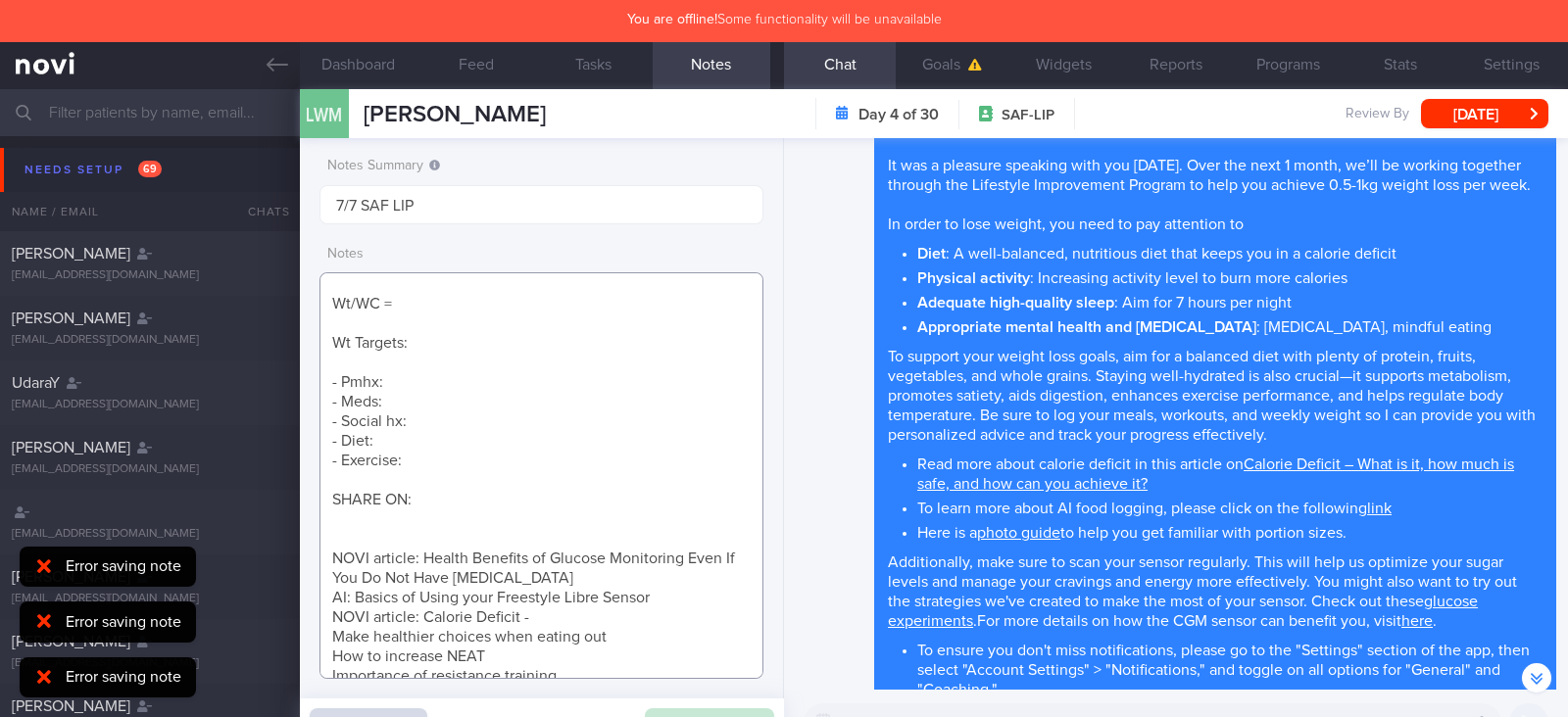 click on "SUPPORT NEEDED:
CHALLENGE:
- DIET
- EXERCISE
- MEDS
- WEIGHT
- HbA1c/GMI
Wt trend:
WC:
Wt/WC =
Wt Targets:
- Pmhx:
- Meds:
- Social hx:
- Diet:
- Exercise:
SHARE ON:
NOVI article: Health Benefits of Glucose Monitoring Even If You Do Not Have Diabetes
AI: Basics of Using your Freestyle Libre Sensor
NOVI article: Calorie Deficit -
Make healthier choices when eating out
How to increase NEAT
Importance of resistance training
NOVI/YouTube workouts
How to overcome barriers to exercise (HealthHub)
Tips to cook healthier at home
Recipes
Importance of adequate protein intake
How to hit protein target
Importance of fruits, vegetables and whole grains -- and their serving sizes
Tips for portion control/ handling food cravings/food noise
Food label reading
Stress and weight gain" at bounding box center (541, 475) 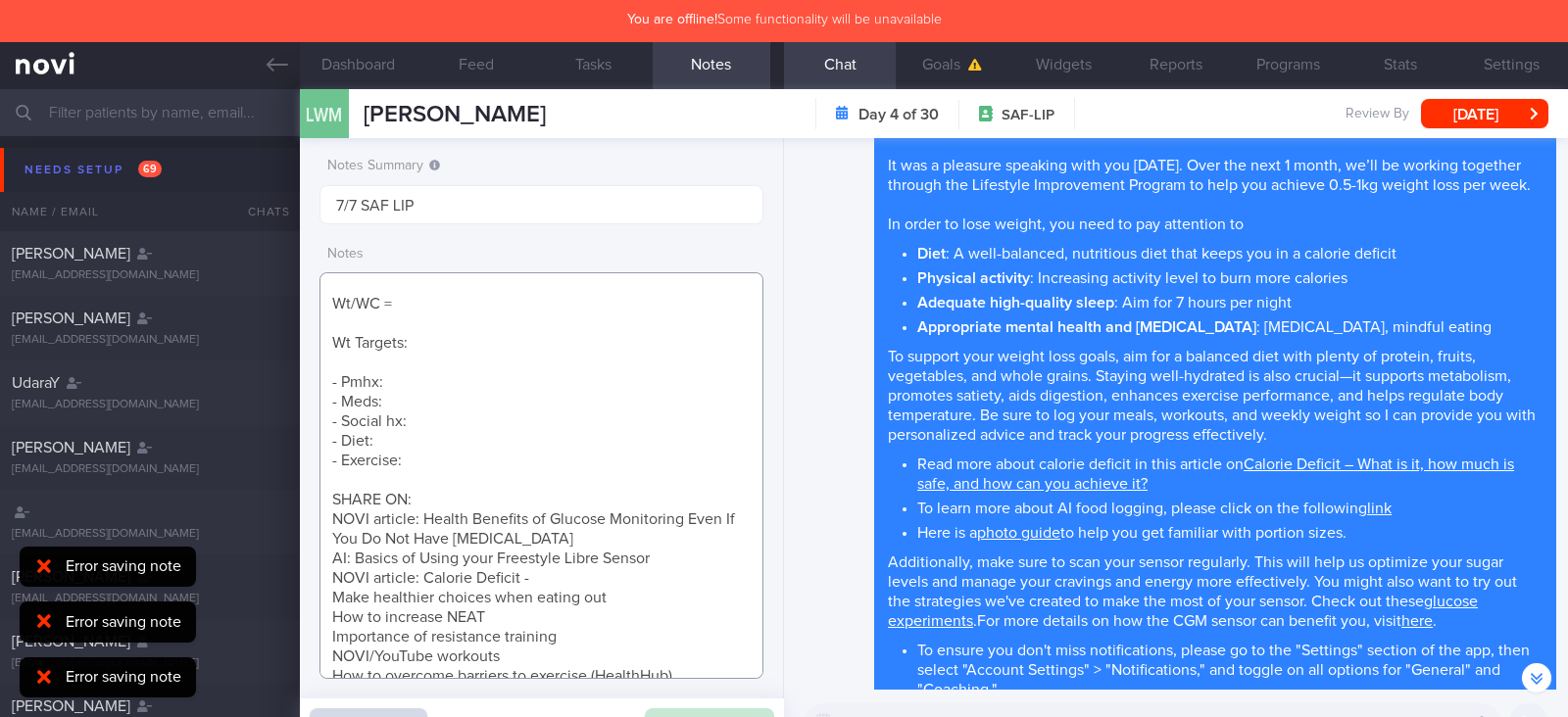 click on "SUPPORT NEEDED:
CHALLENGE:
- DIET
- EXERCISE
- MEDS
- WEIGHT
- HbA1c/GMI
Wt trend:
WC:
Wt/WC =
Wt Targets:
- Pmhx:
- Meds:
- Social hx:
- Diet:
- Exercise:
SHARE ON:
NOVI article: Health Benefits of Glucose Monitoring Even If You Do Not Have Diabetes
AI: Basics of Using your Freestyle Libre Sensor
NOVI article: Calorie Deficit -
Make healthier choices when eating out
How to increase NEAT
Importance of resistance training
NOVI/YouTube workouts
How to overcome barriers to exercise (HealthHub)
Tips to cook healthier at home
Recipes
Importance of adequate protein intake
How to hit protein target
Importance of fruits, vegetables and whole grains -- and their serving sizes
Tips for portion control/ handling food cravings/food noise
Food label reading
Stress and weight gain" at bounding box center [541, 475] 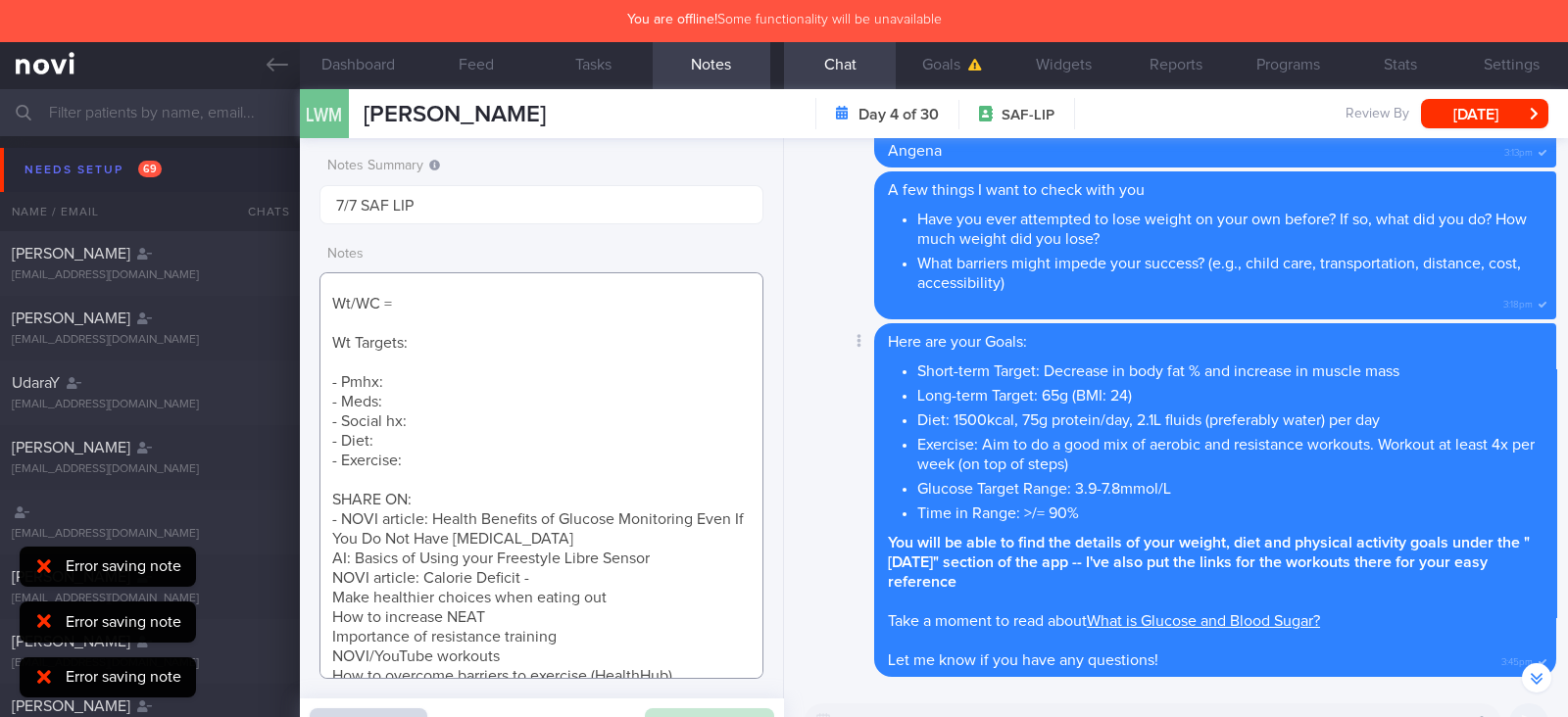 scroll, scrollTop: -2859, scrollLeft: 0, axis: vertical 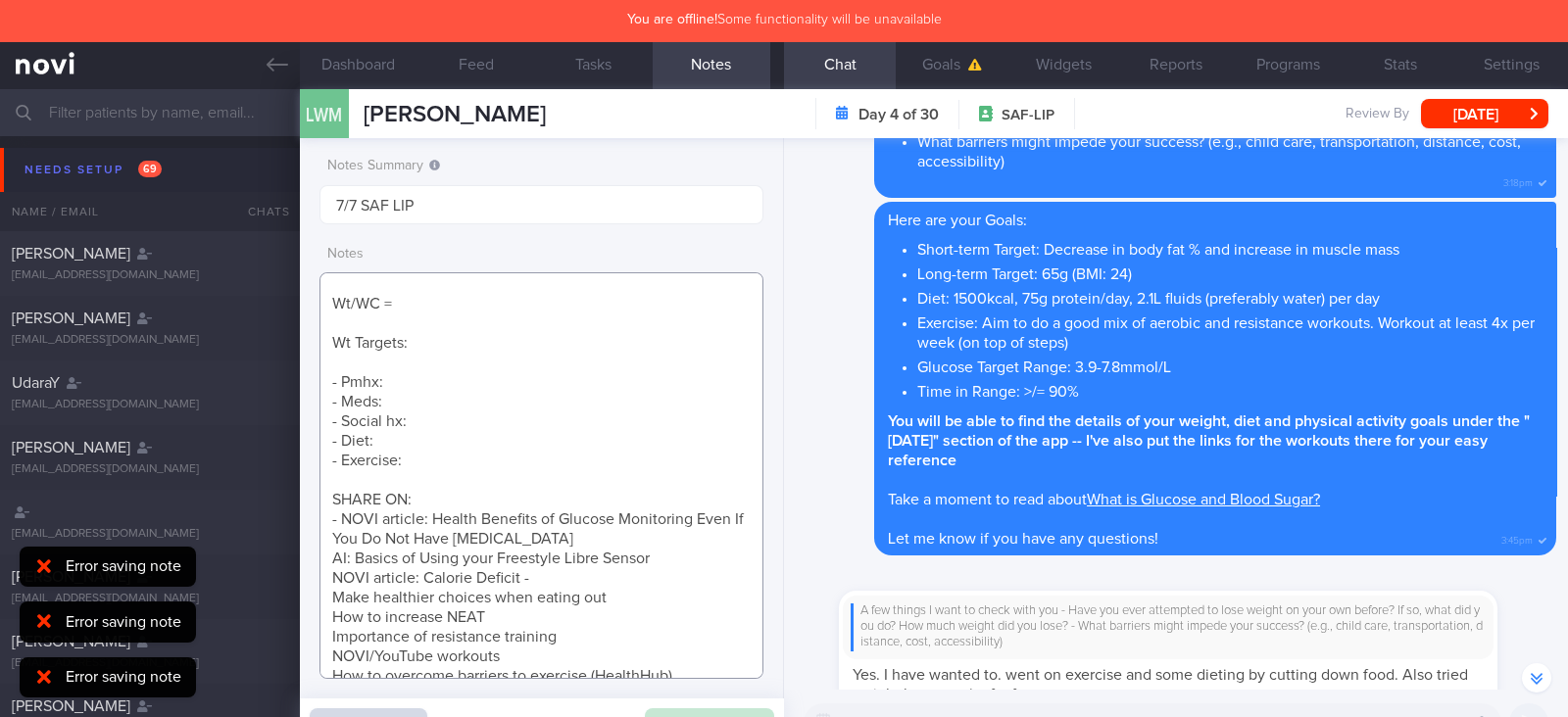 click on "SUPPORT NEEDED:
CHALLENGE:
- DIET
- EXERCISE
- MEDS
- WEIGHT
- HbA1c/GMI
Wt trend:
WC:
Wt/WC =
Wt Targets:
- Pmhx:
- Meds:
- Social hx:
- Diet:
- Exercise:
SHARE ON:
- NOVI article: Health Benefits of Glucose Monitoring Even If You Do Not Have Diabetes
AI: Basics of Using your Freestyle Libre Sensor
NOVI article: Calorie Deficit -
Make healthier choices when eating out
How to increase NEAT
Importance of resistance training
NOVI/YouTube workouts
How to overcome barriers to exercise (HealthHub)
Tips to cook healthier at home
Recipes
Importance of adequate protein intake
How to hit protein target
Importance of fruits, vegetables and whole grains -- and their serving sizes
Tips for portion control/ handling food cravings/food noise
Food label reading
Stress and weight gain" at bounding box center (541, 475) 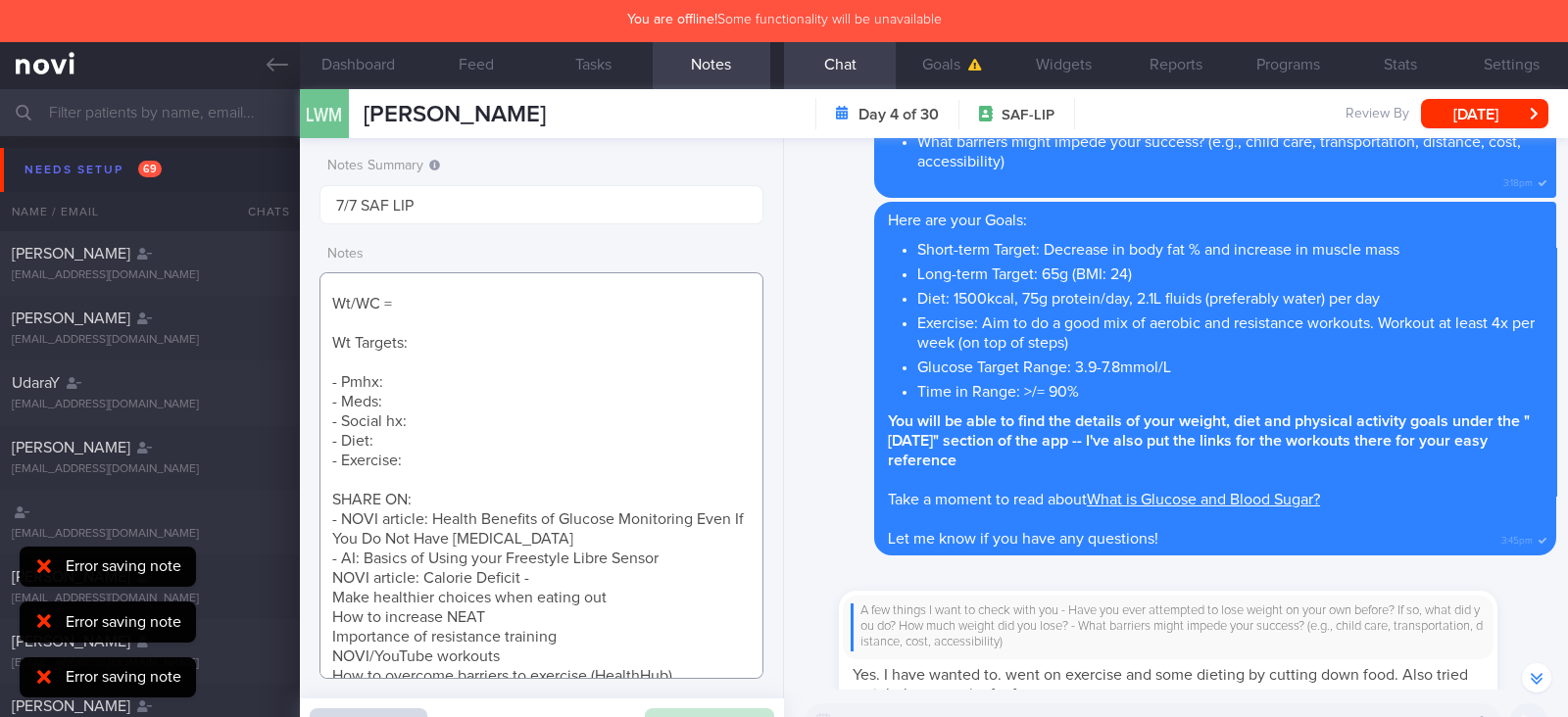 click on "SUPPORT NEEDED:
CHALLENGE:
- DIET
- EXERCISE
- MEDS
- WEIGHT
- HbA1c/GMI
Wt trend:
WC:
Wt/WC =
Wt Targets:
- Pmhx:
- Meds:
- Social hx:
- Diet:
- Exercise:
SHARE ON:
- NOVI article: Health Benefits of Glucose Monitoring Even If You Do Not Have Diabetes
- AI: Basics of Using your Freestyle Libre Sensor
NOVI article: Calorie Deficit -
Make healthier choices when eating out
How to increase NEAT
Importance of resistance training
NOVI/YouTube workouts
How to overcome barriers to exercise (HealthHub)
Tips to cook healthier at home
Recipes
Importance of adequate protein intake
How to hit protein target
Importance of fruits, vegetables and whole grains -- and their serving sizes
Tips for portion control/ handling food cravings/food noise
Food label reading
Stress and weight gain" at bounding box center [541, 475] 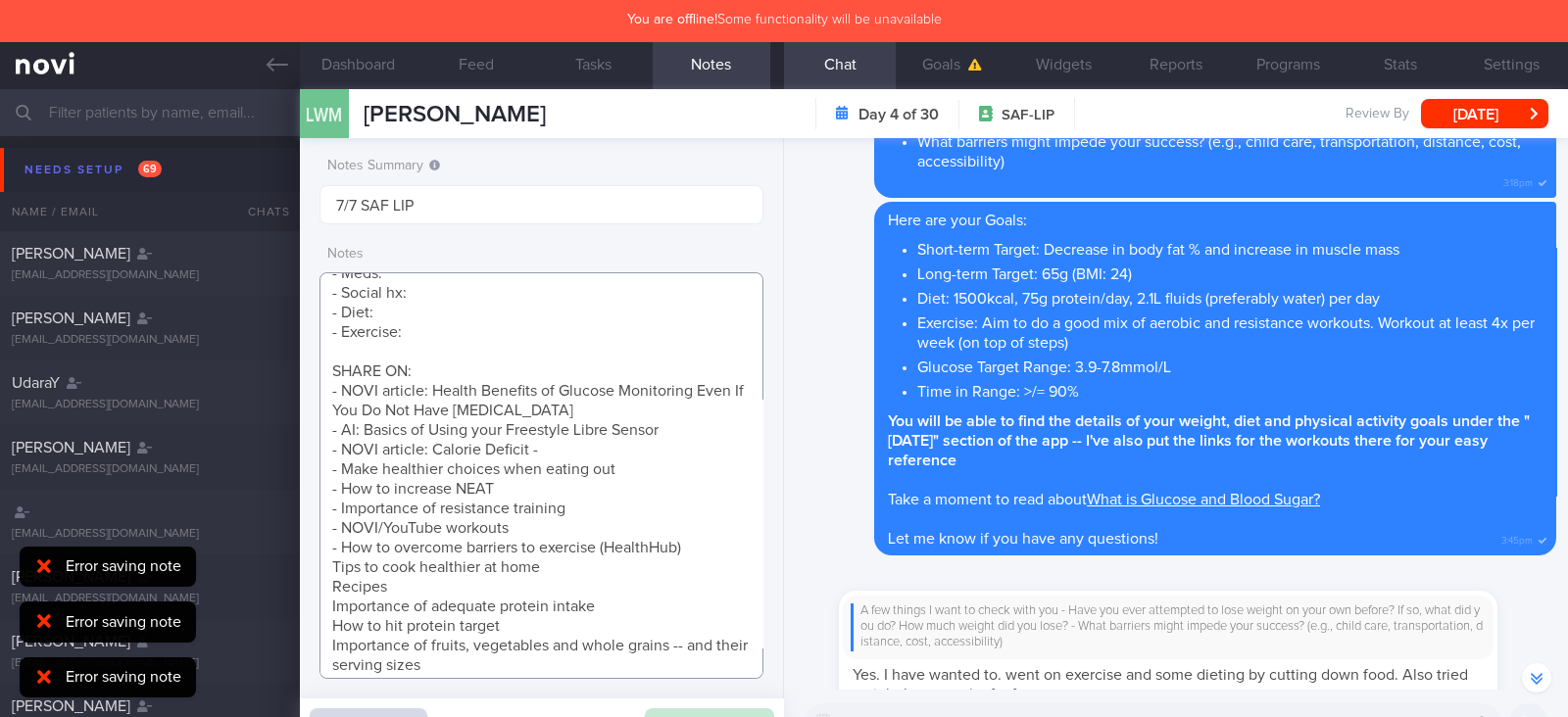 scroll, scrollTop: 437, scrollLeft: 0, axis: vertical 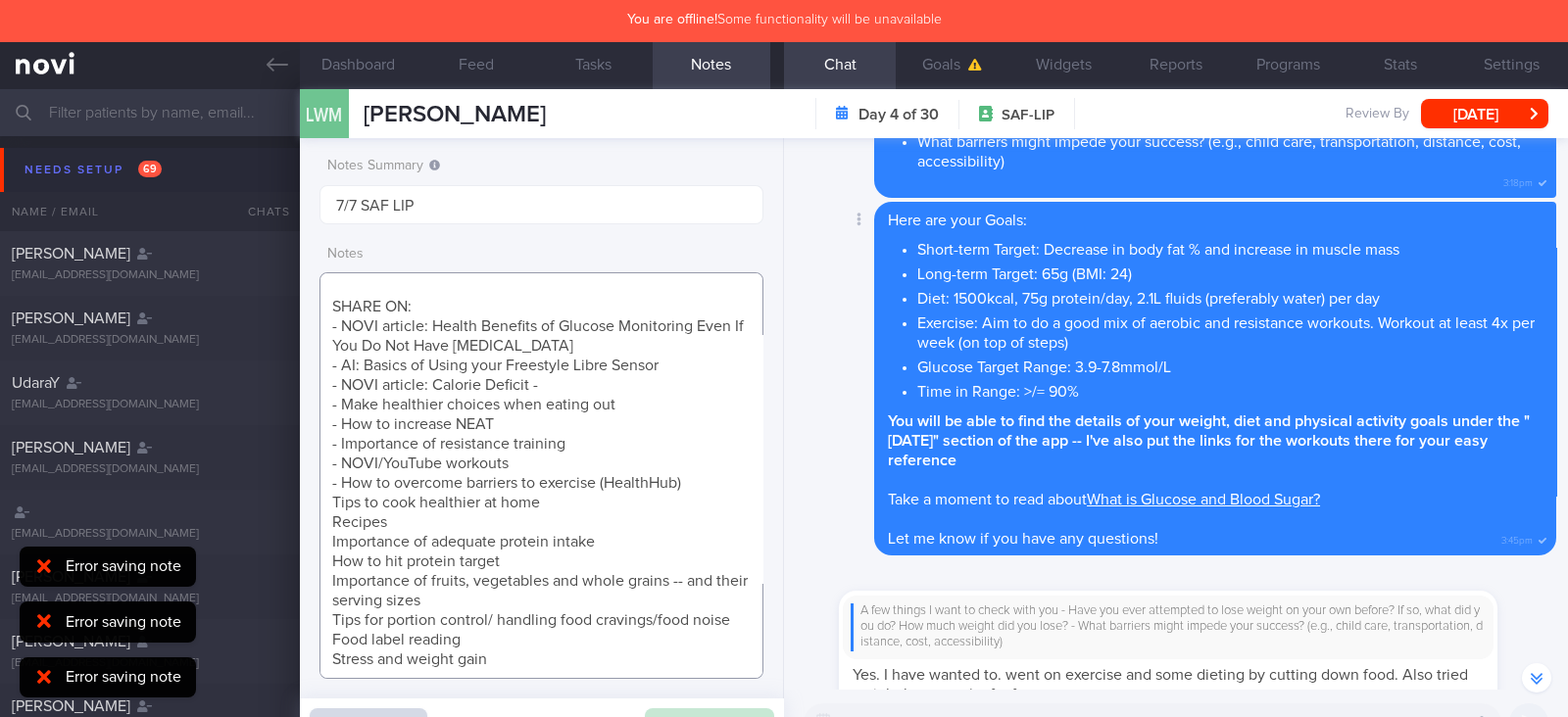 type on "SUPPORT NEEDED:
CHALLENGE:
- DIET
- EXERCISE
- MEDS
- WEIGHT
- HbA1c/GMI
Wt trend:
WC:
Wt/WC =
Wt Targets:
- Pmhx:
- Meds:
- Social hx:
- Diet:
- Exercise:
SHARE ON:
- NOVI article: Health Benefits of Glucose Monitoring Even If You Do Not Have Diabetes
- AI: Basics of Using your Freestyle Libre Sensor
- NOVI article: Calorie Deficit -
- Make healthier choices when eating out
- How to increase NEAT
- Importance of resistance training
- NOVI/YouTube workouts
- How to overcome barriers to exercise (HealthHub)
Tips to cook healthier at home
Recipes
Importance of adequate protein intake
How to hit protein target
Importance of fruits, vegetables and whole grains -- and their serving sizes
Tips for portion control/ handling food cravings/food noise
Food label reading
Stress and weight gain" 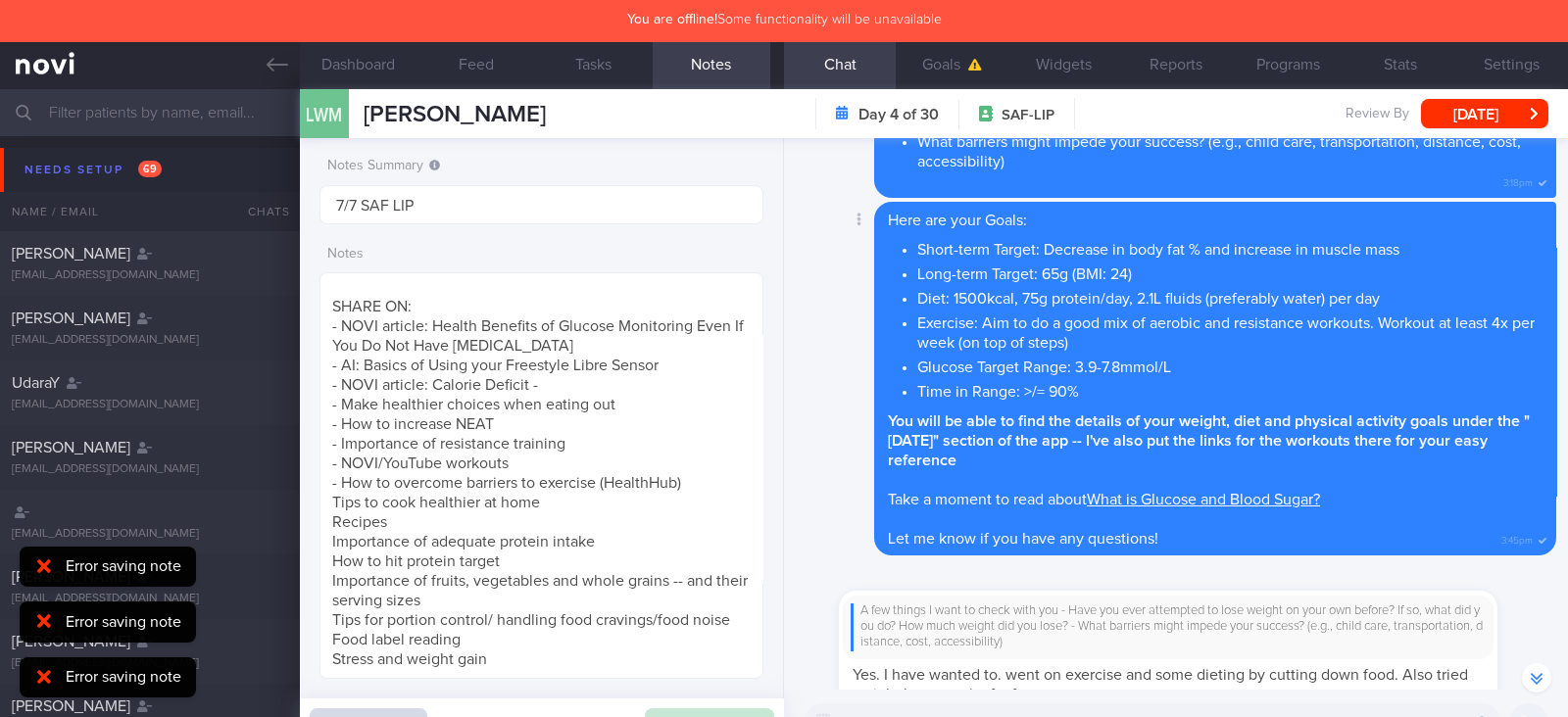 click on "Here are your Goals: Short-term Target: Decrease in body fat % and increase in muscle mass Long-term Target: 65g (BMI: 24) Diet: 1500kcal, 75g protein/day, 2.1L fluids (preferably water) per day Exercise: Aim to do a good mix of aerobic and resistance workouts. Workout at least 4x per week (on top of steps) Glucose Target Range: 3.9-7.8mmol/L Time in Range: >/= 90% You will be able to find the details of your weight, diet and physical activity goals under the "Today" section of the app -- I've also put the links for the workouts there for your easy reference Take a moment to read about  What is Glucose and Blood Sugar? Let me know if you have any questions!
3:45pm" at bounding box center (1215, 378) 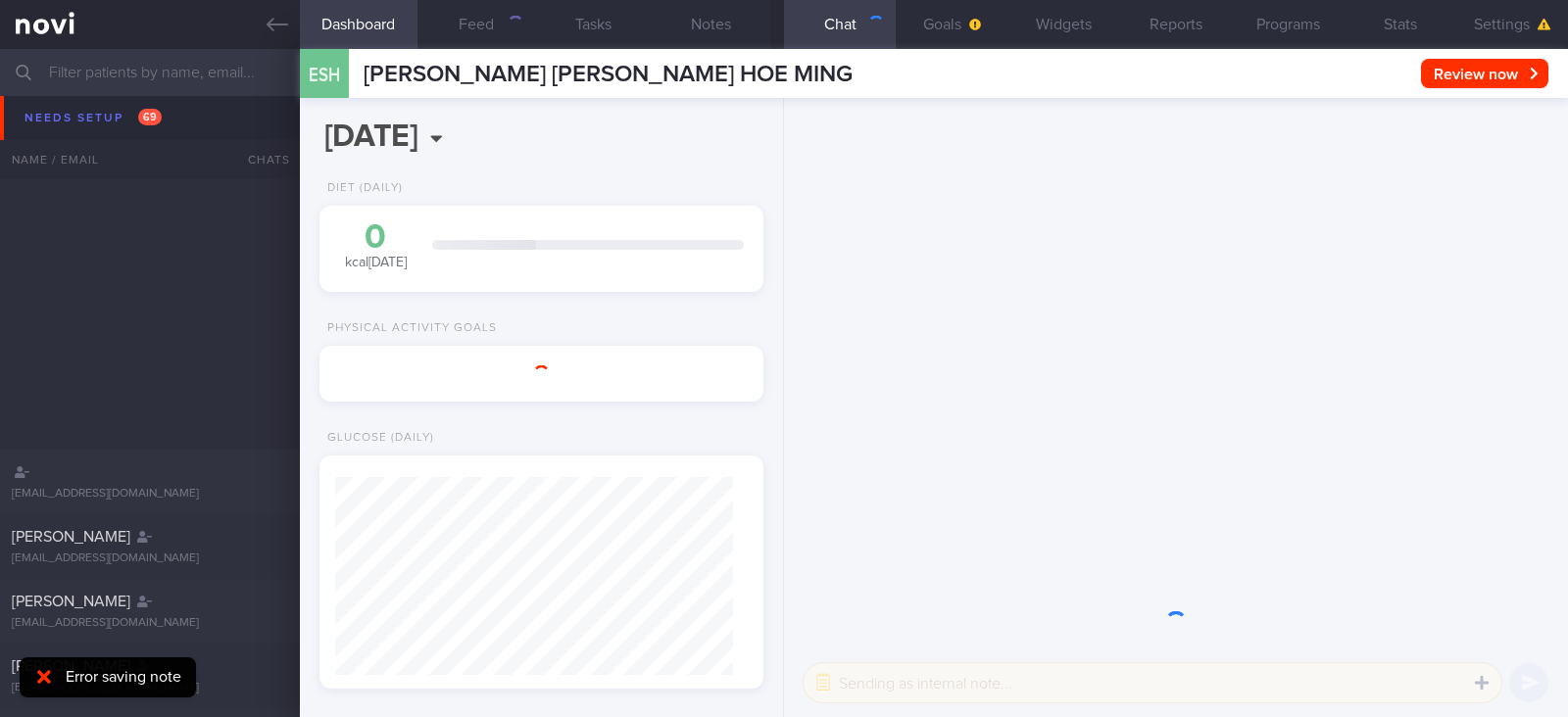 scroll, scrollTop: 0, scrollLeft: 0, axis: both 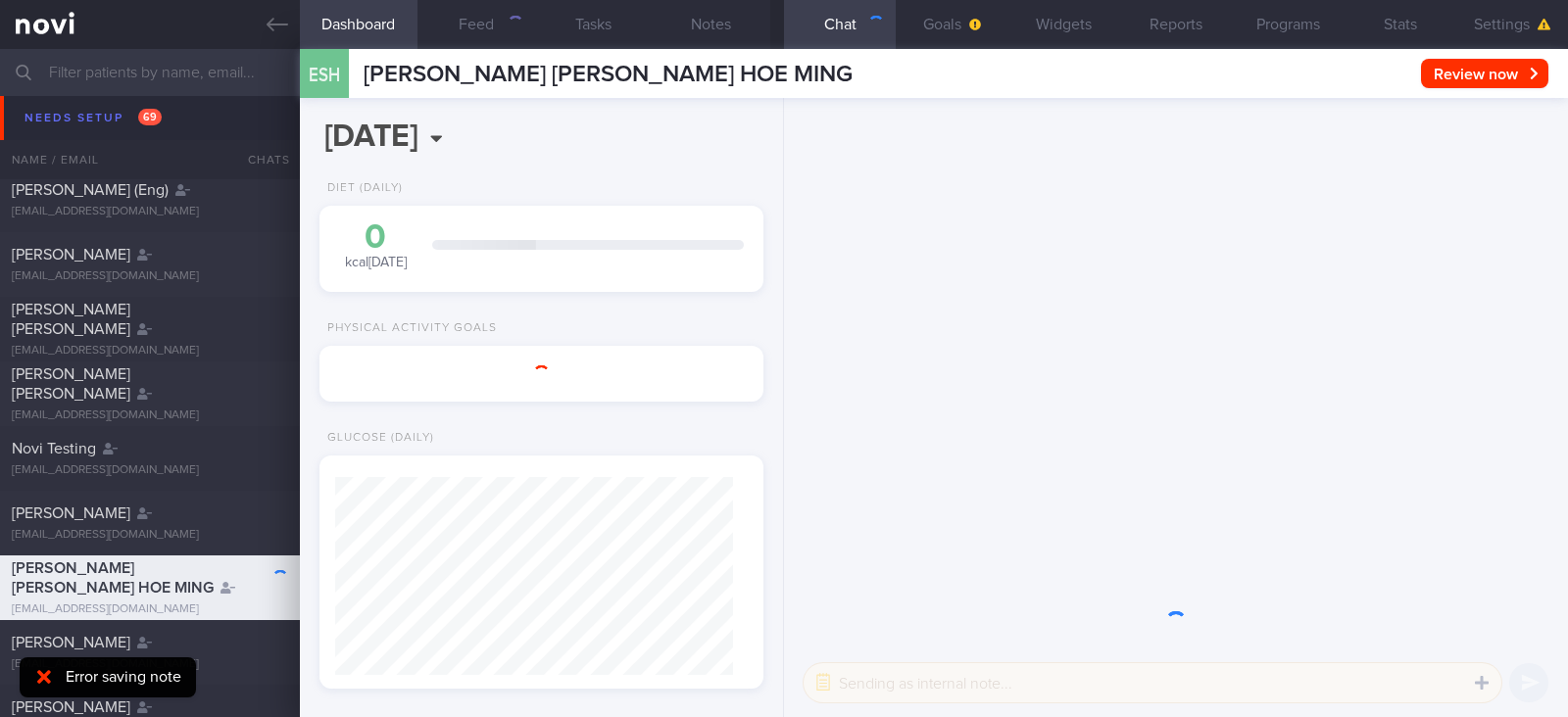 click 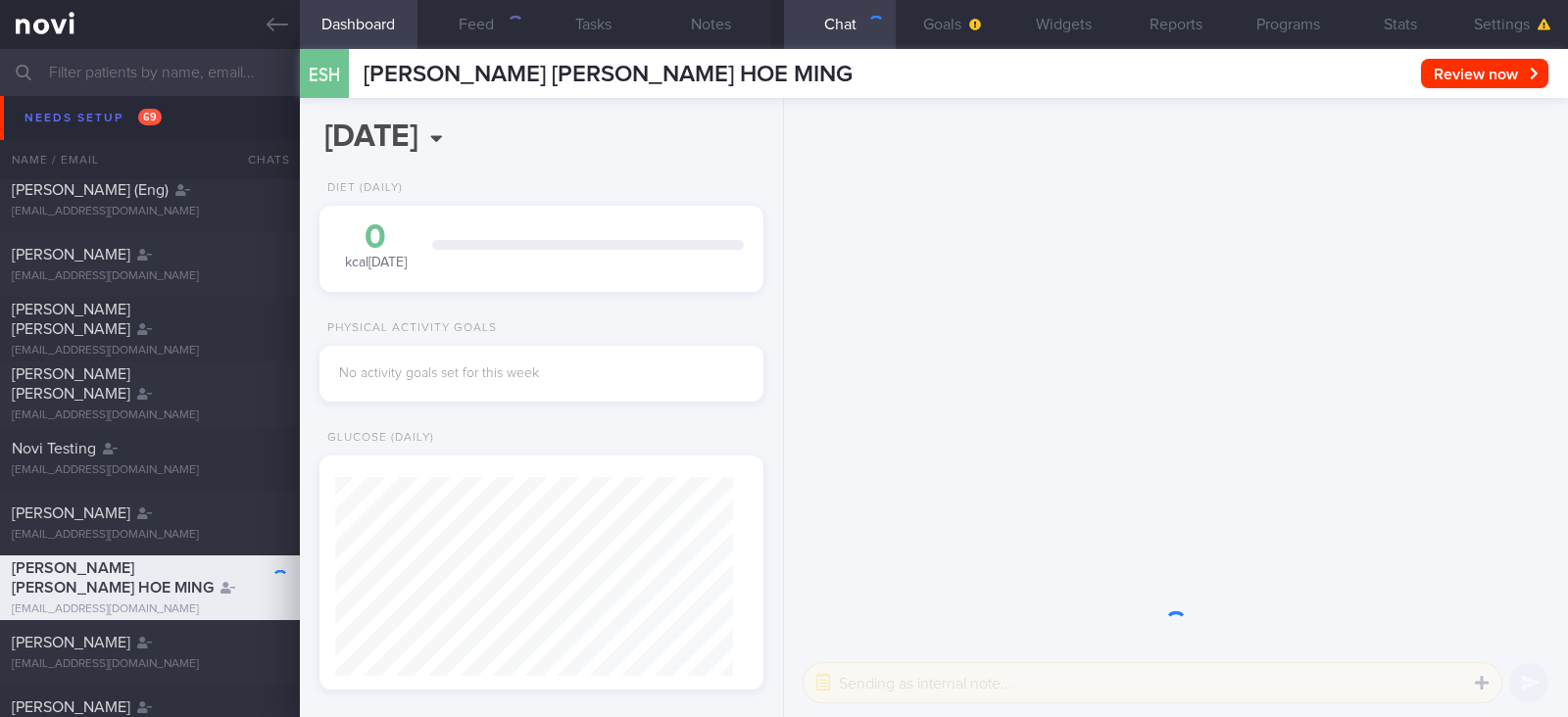 scroll, scrollTop: 979308, scrollLeft: 979601, axis: both 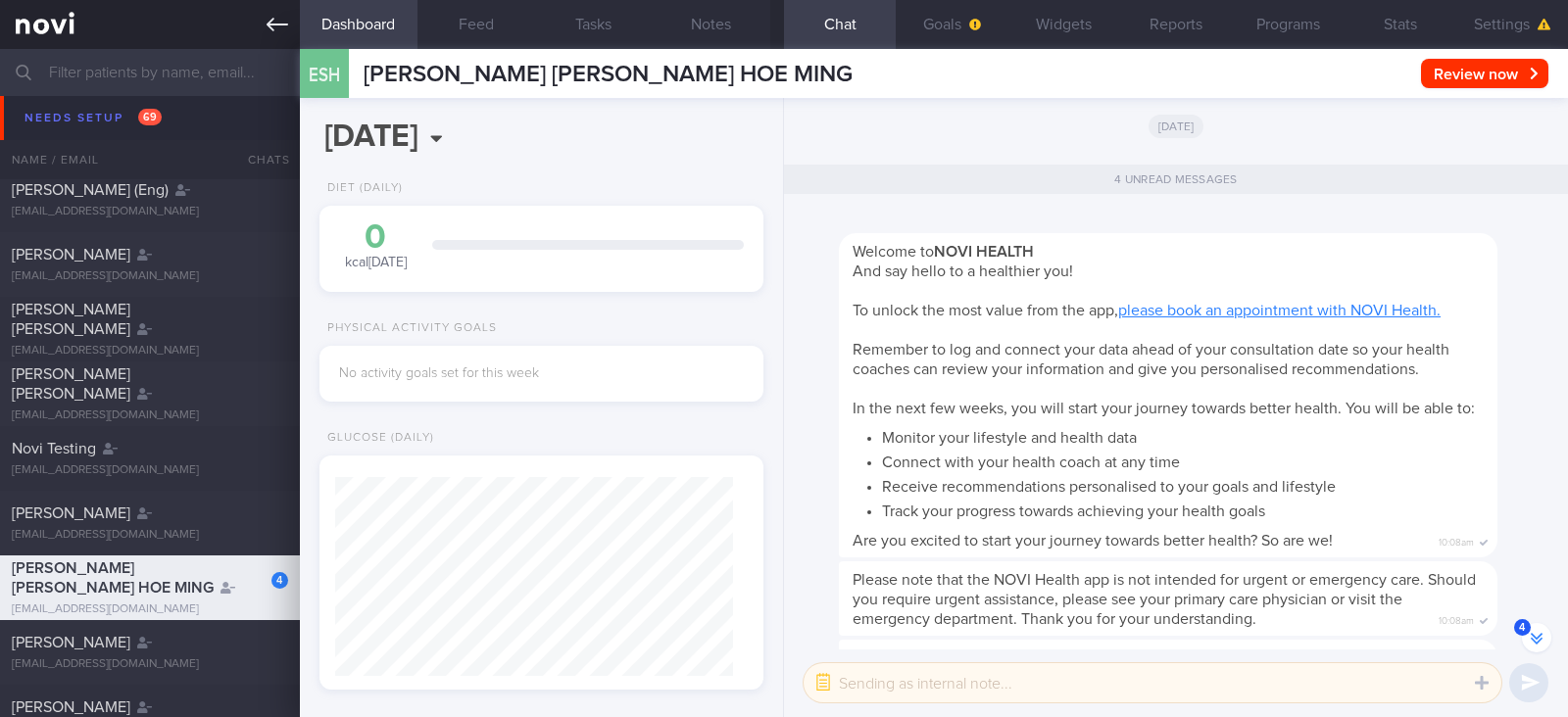 click 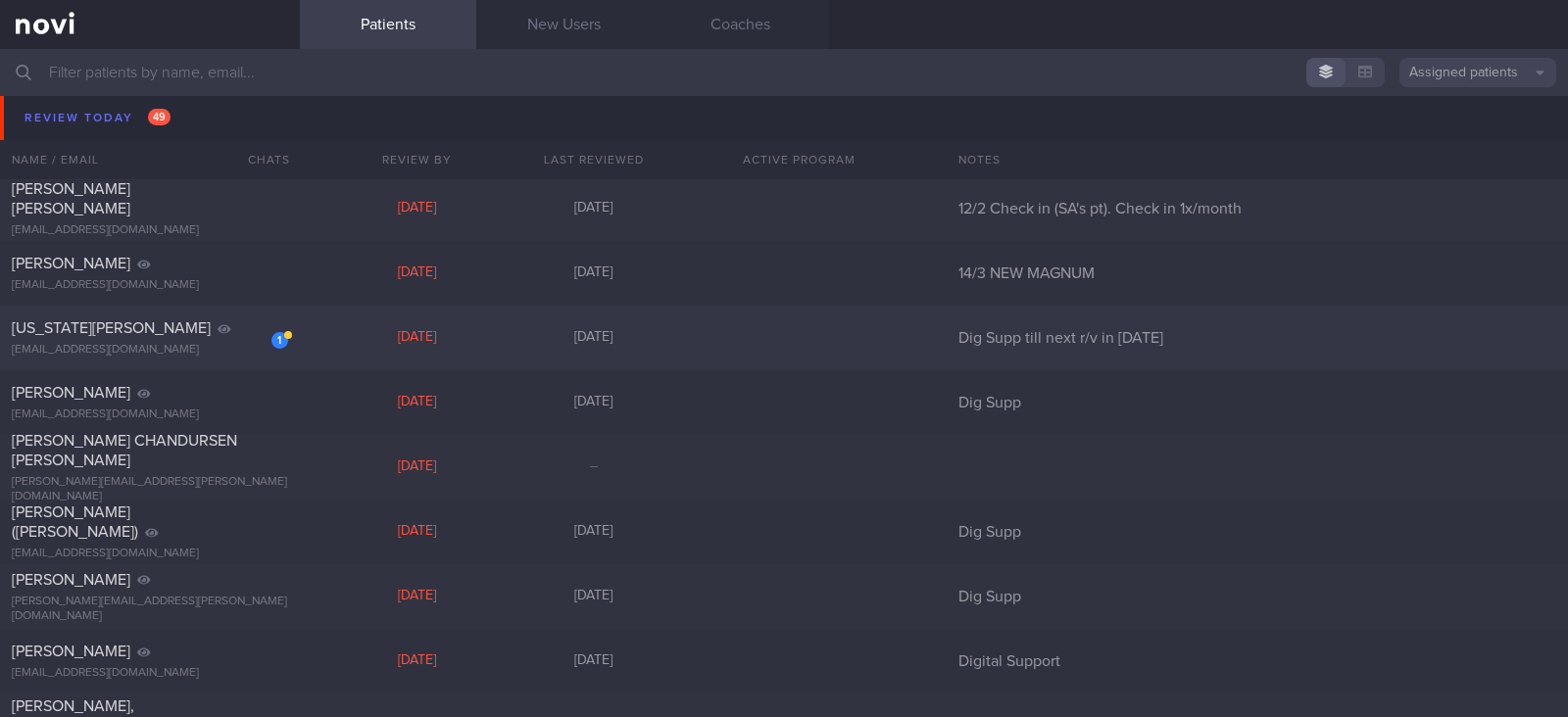 scroll, scrollTop: 4778, scrollLeft: 0, axis: vertical 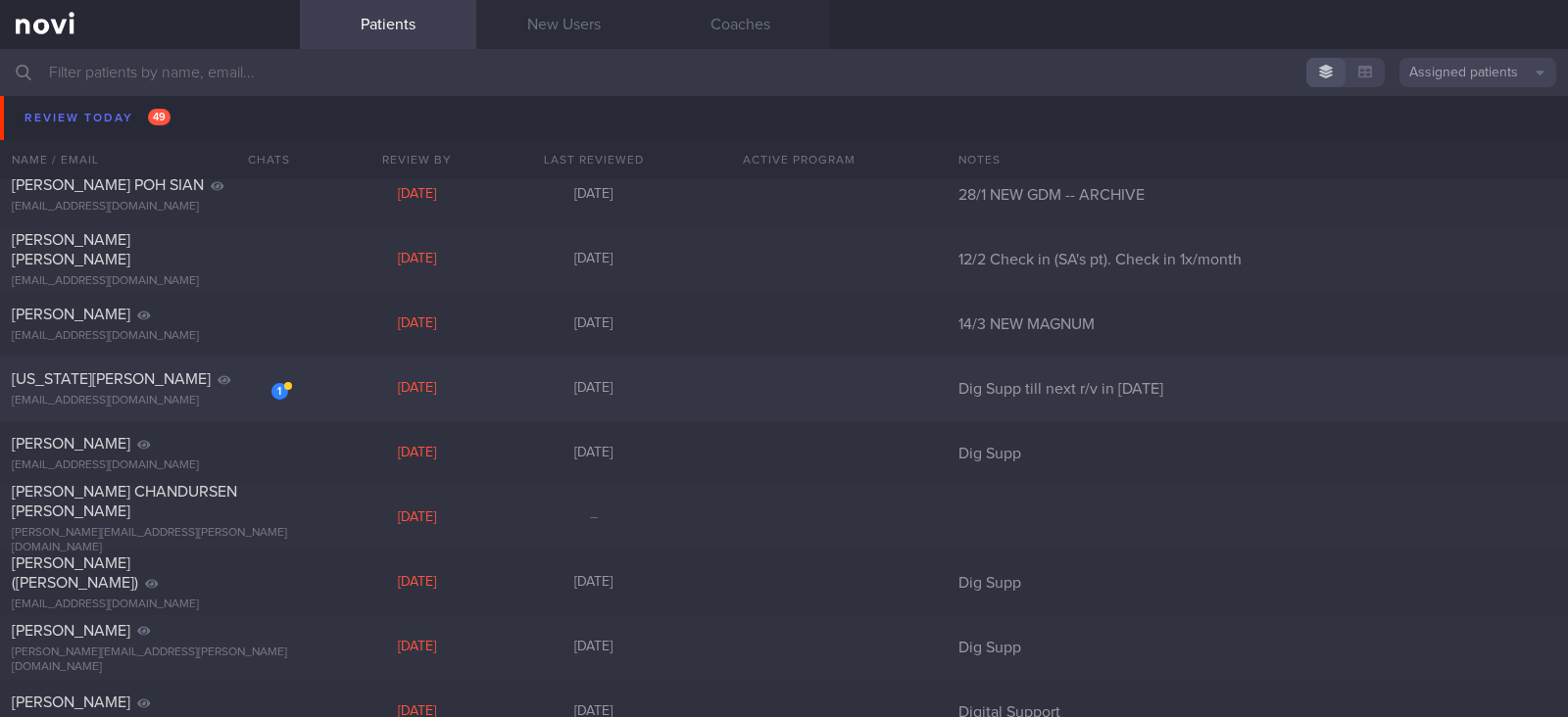 click on "[EMAIL_ADDRESS][DOMAIN_NAME]" at bounding box center [150, 401] 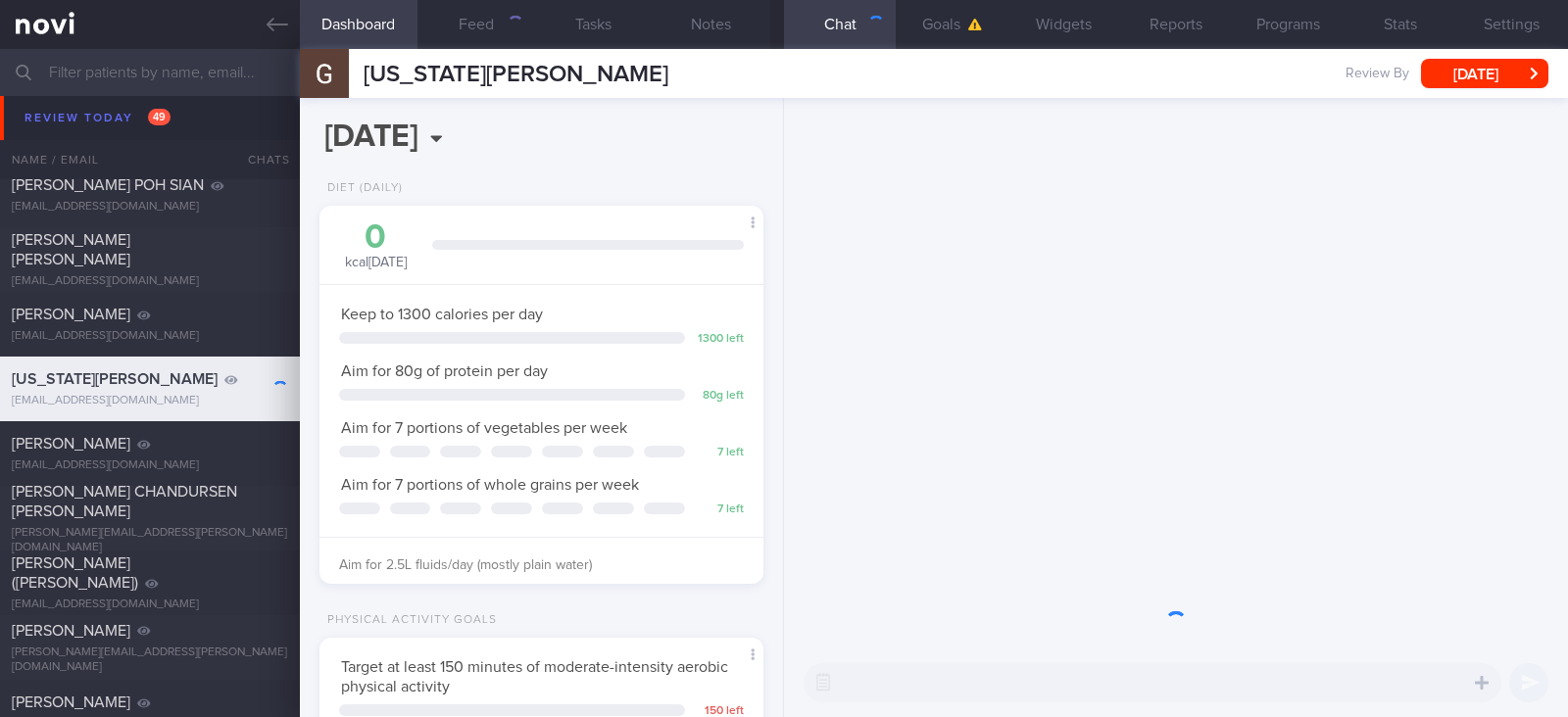 scroll, scrollTop: 979284, scrollLeft: 979609, axis: both 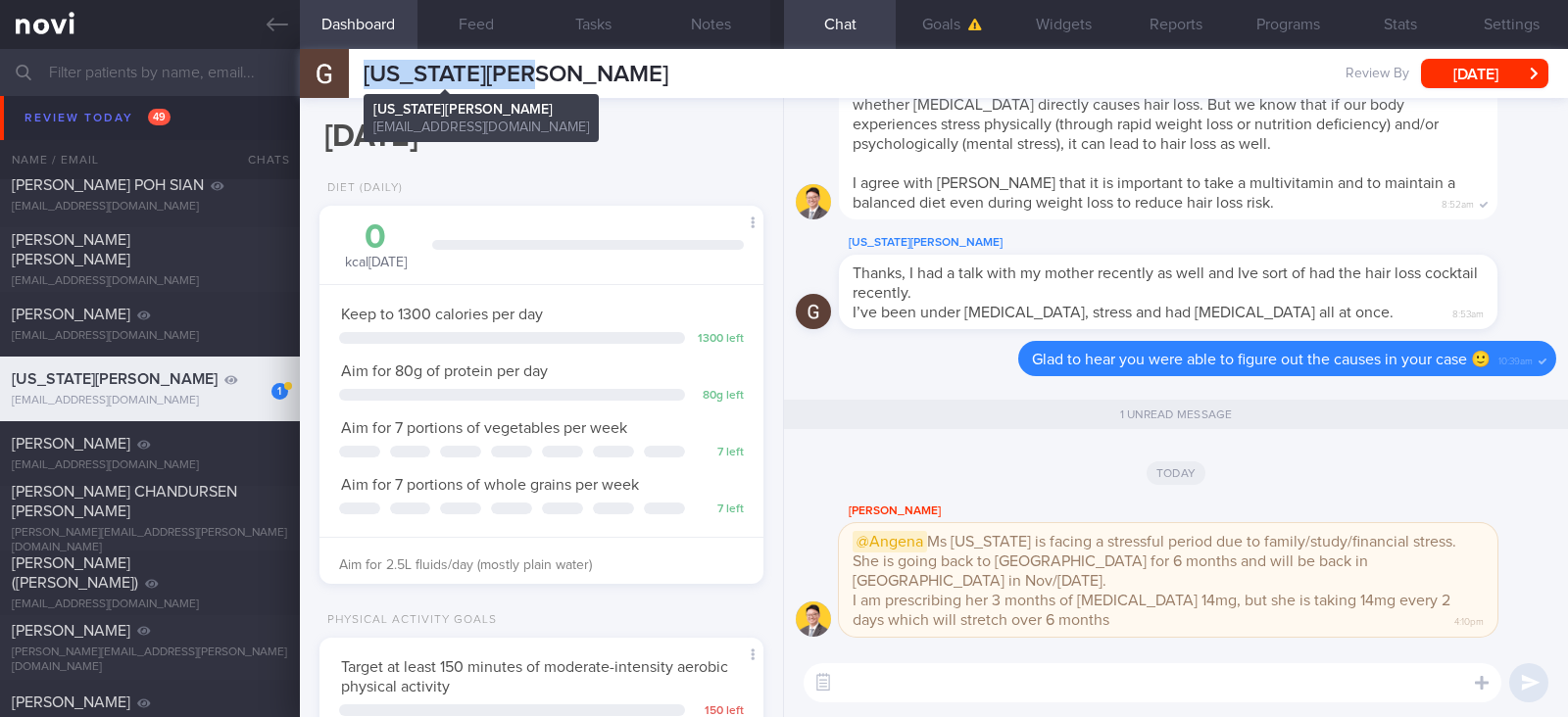 drag, startPoint x: 541, startPoint y: 69, endPoint x: 357, endPoint y: 77, distance: 184.1738 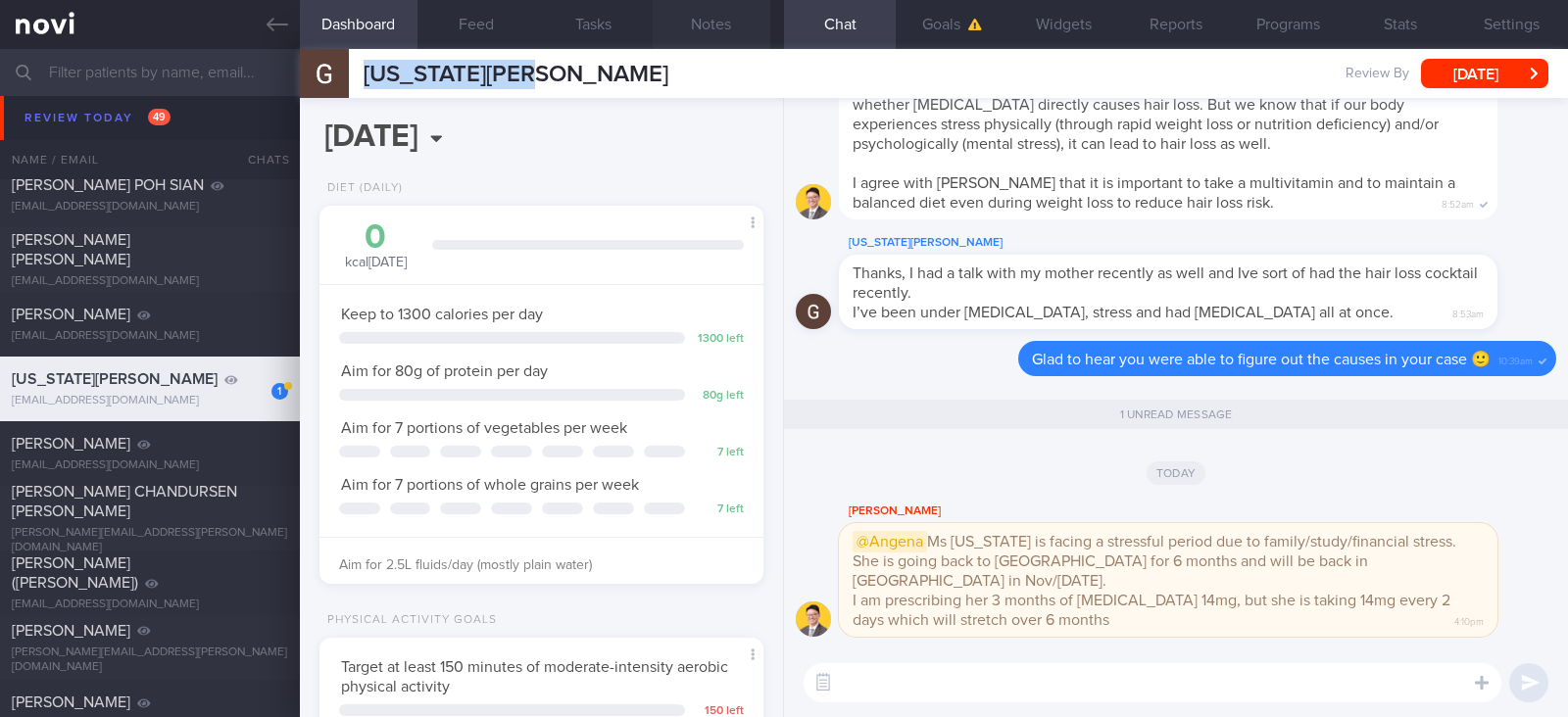 click on "Notes" at bounding box center (711, 24) 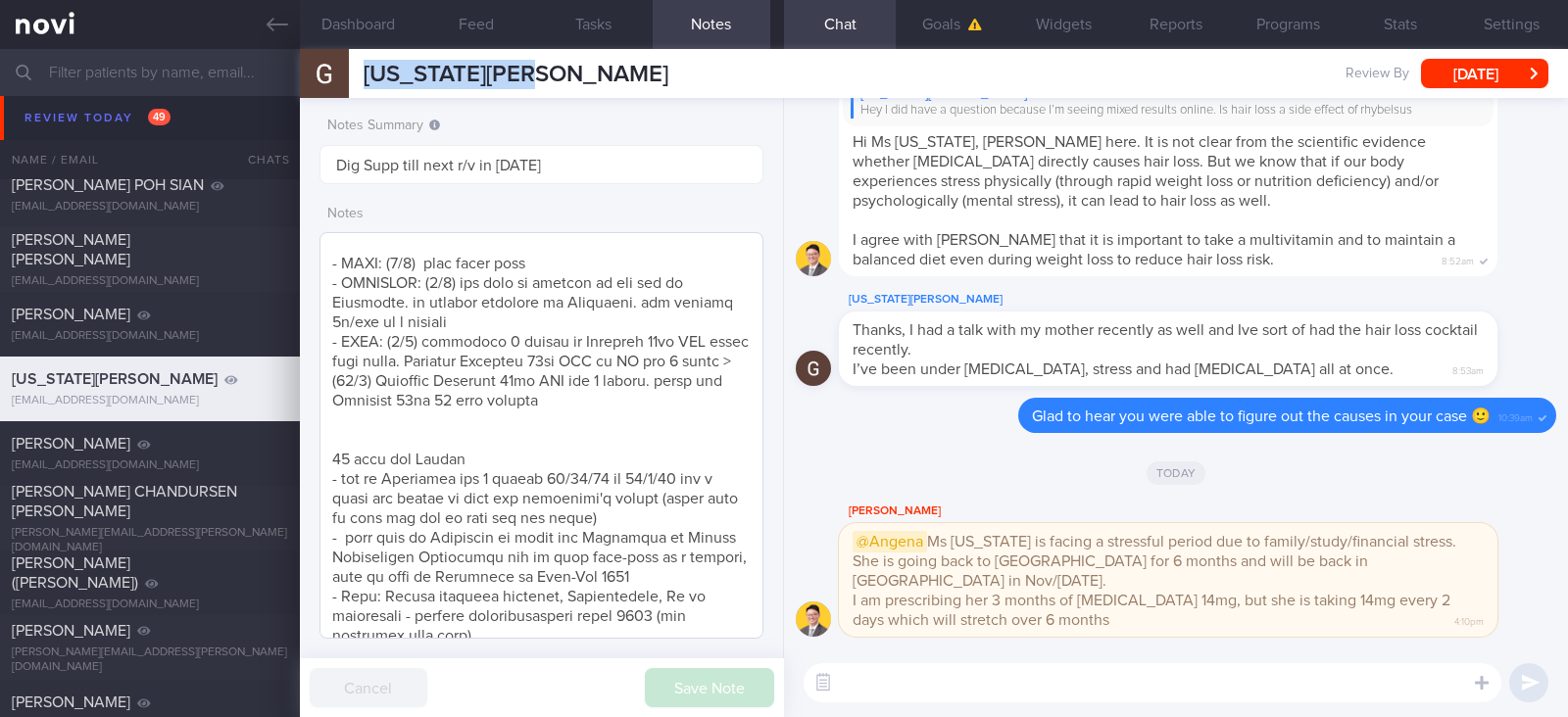 scroll, scrollTop: 612, scrollLeft: 0, axis: vertical 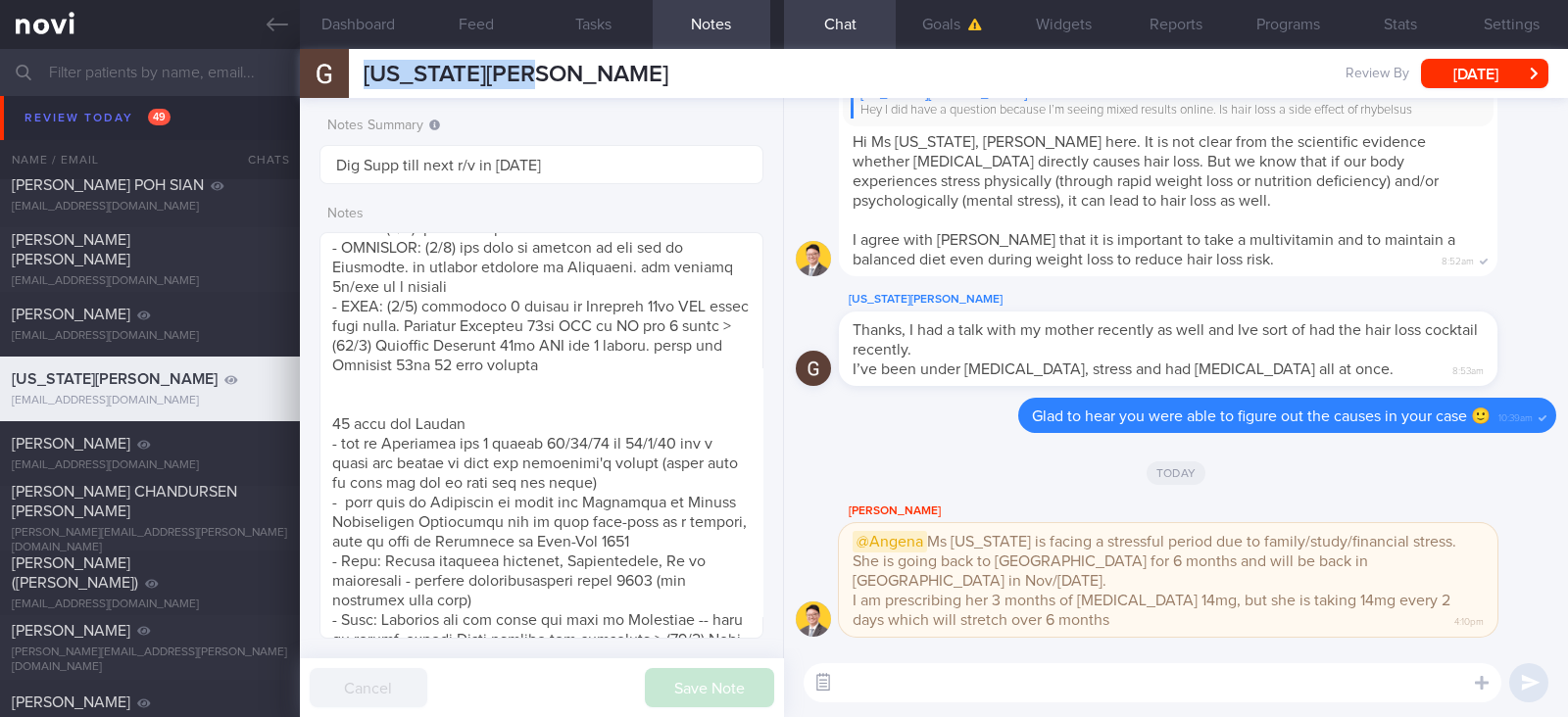 click at bounding box center (823, 683) 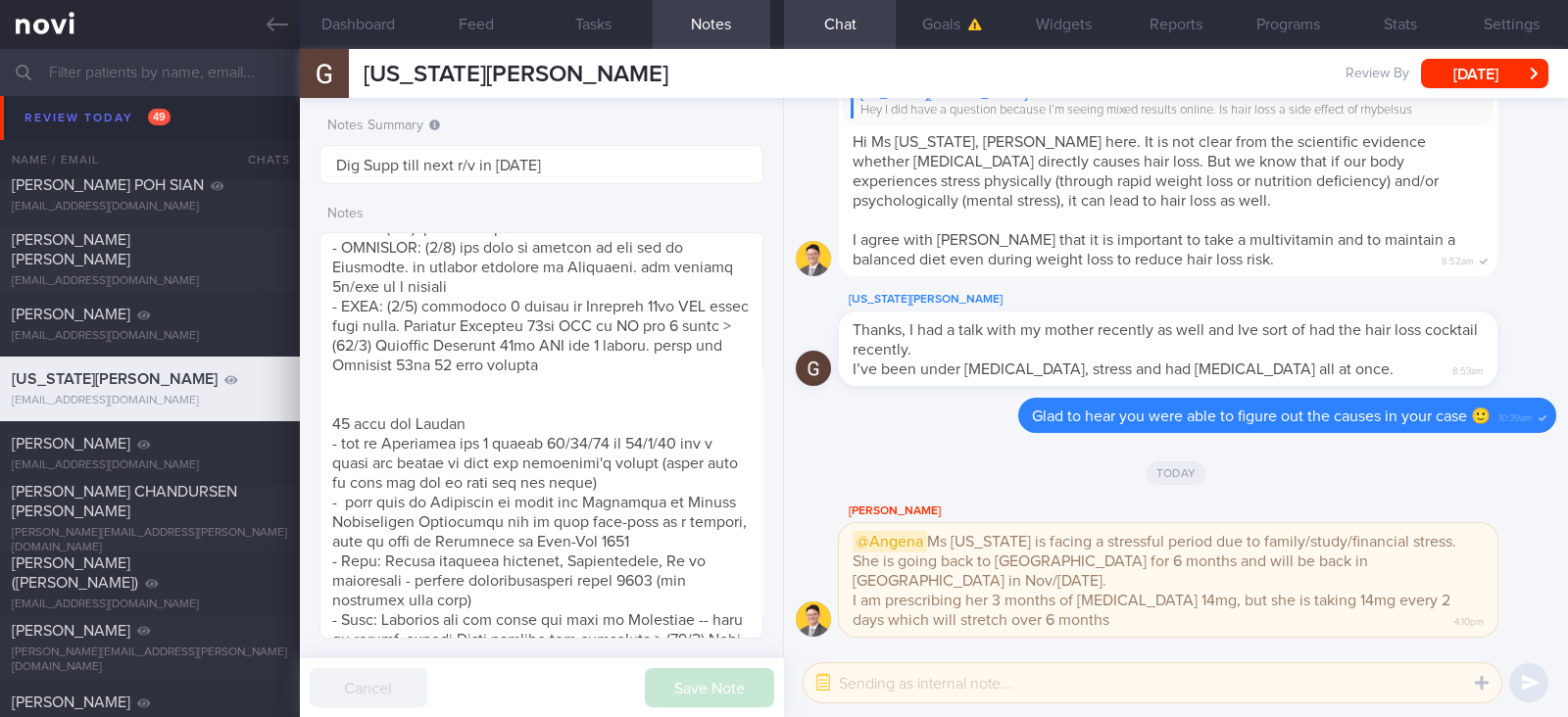 click at bounding box center [1152, 683] 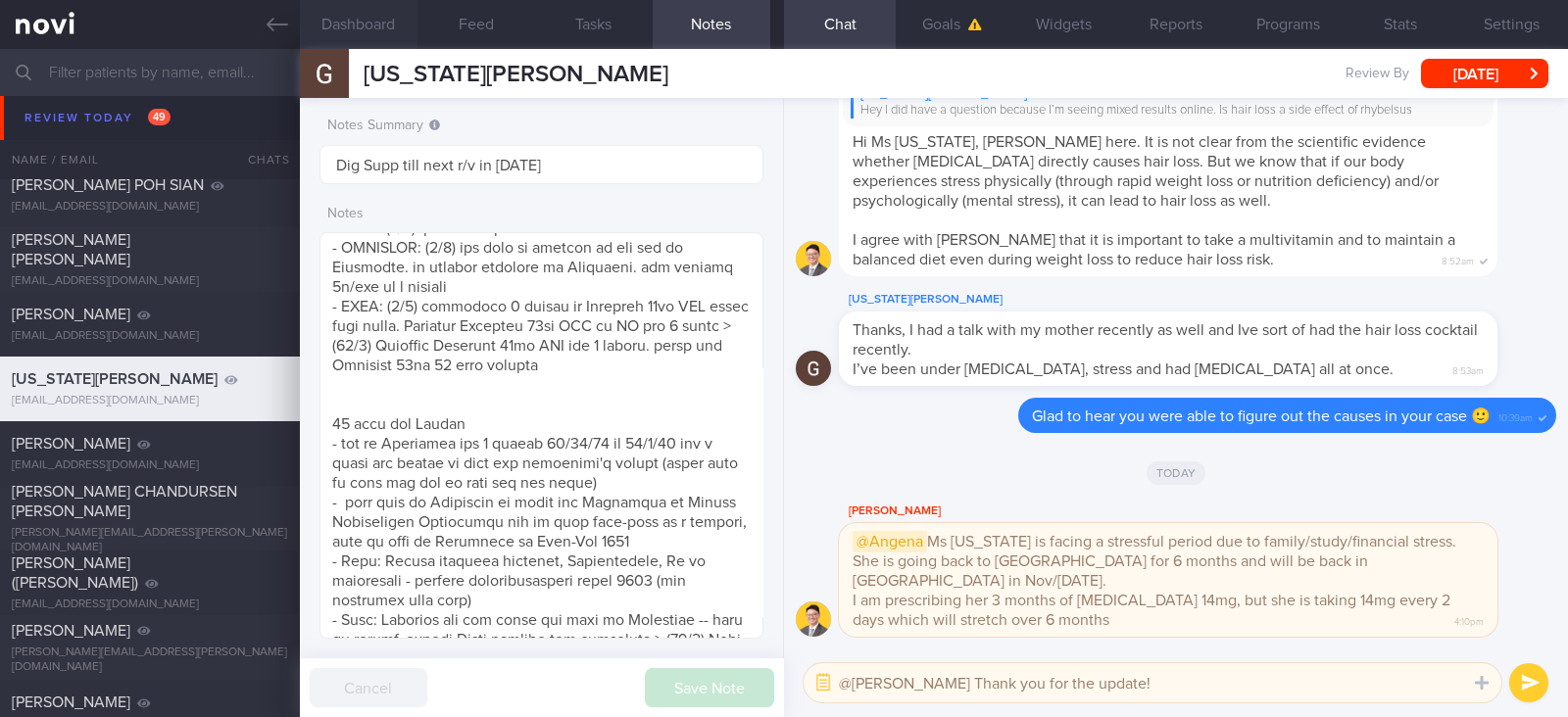 type on "@[PERSON_NAME] Thank you for the update!" 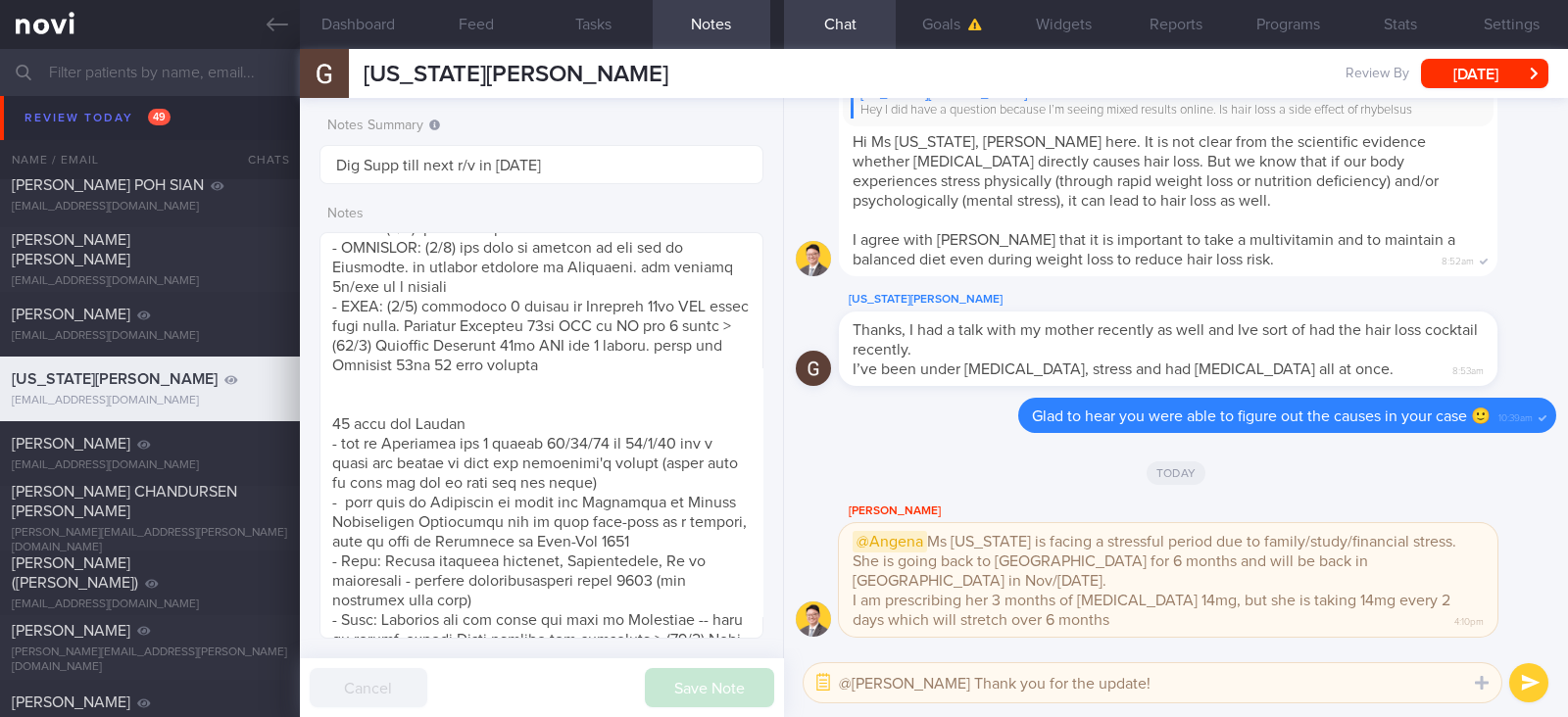 click at bounding box center [1529, 683] 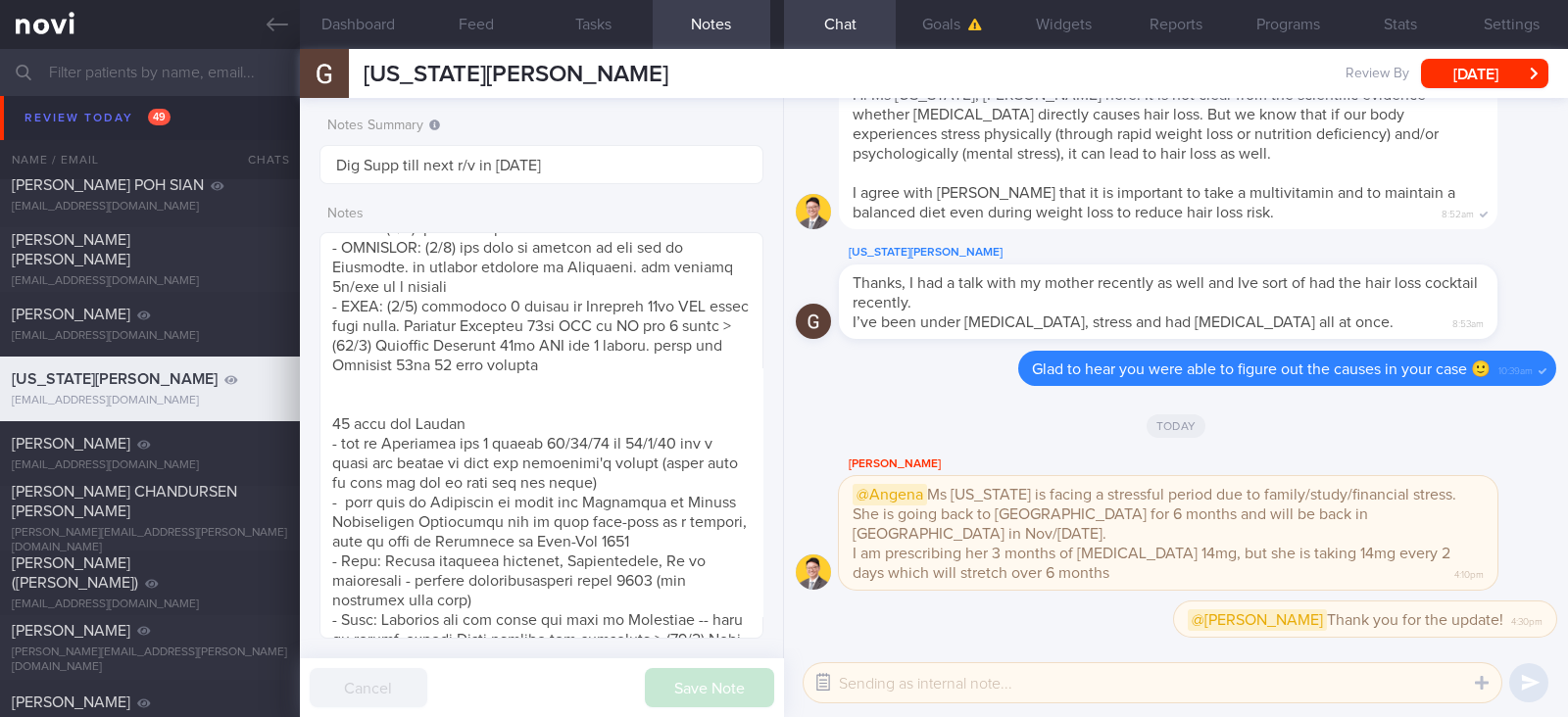 click at bounding box center [823, 683] 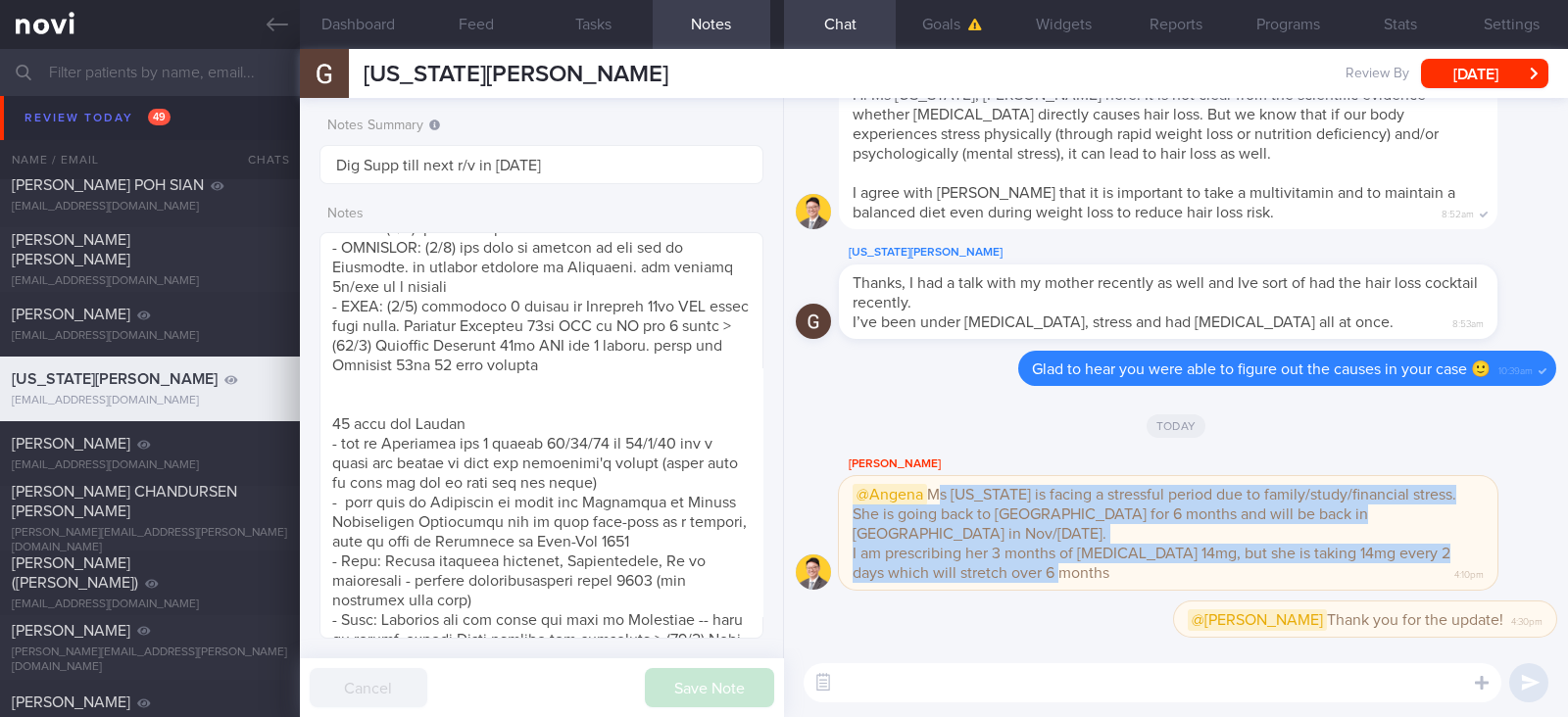 drag, startPoint x: 935, startPoint y: 512, endPoint x: 1095, endPoint y: 568, distance: 169.517 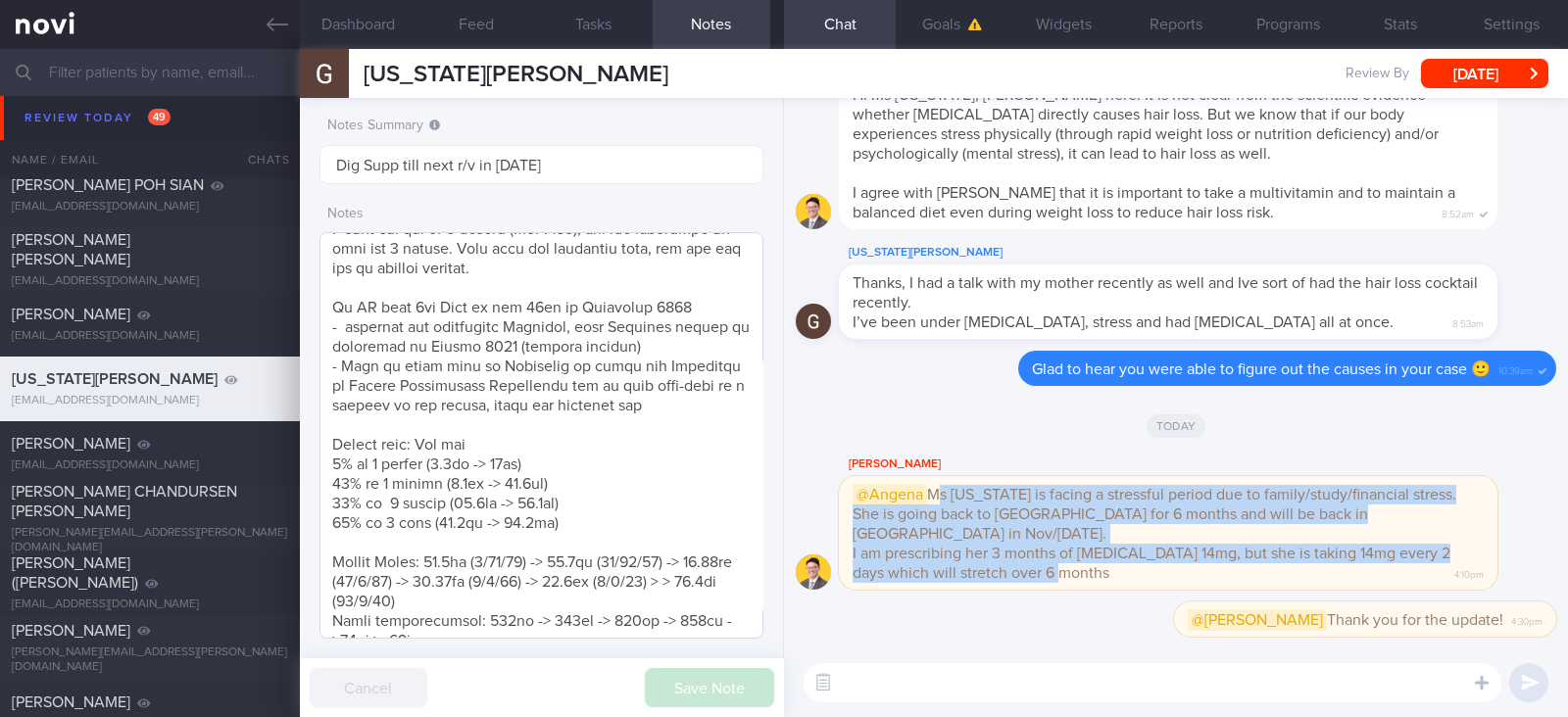 scroll, scrollTop: 0, scrollLeft: 0, axis: both 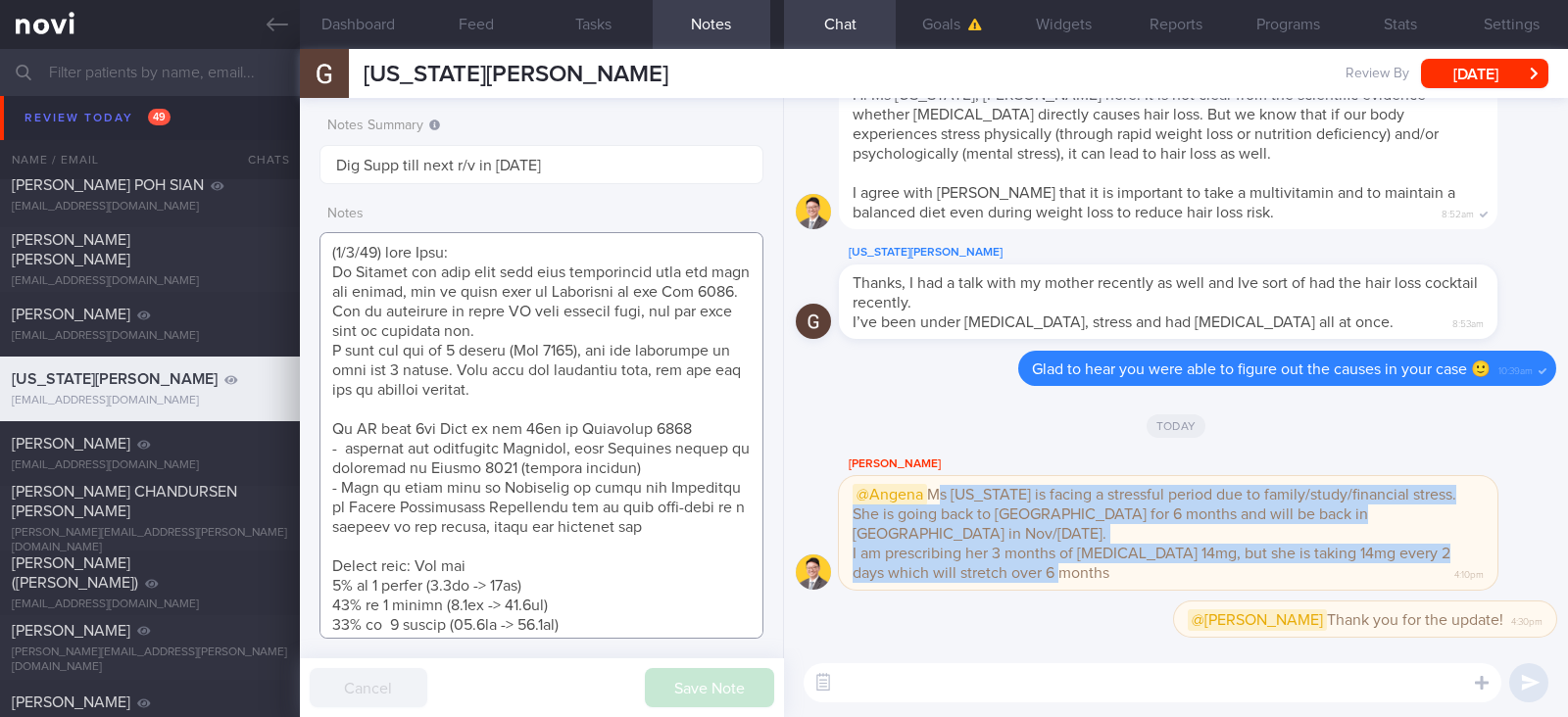 click at bounding box center [541, 435] 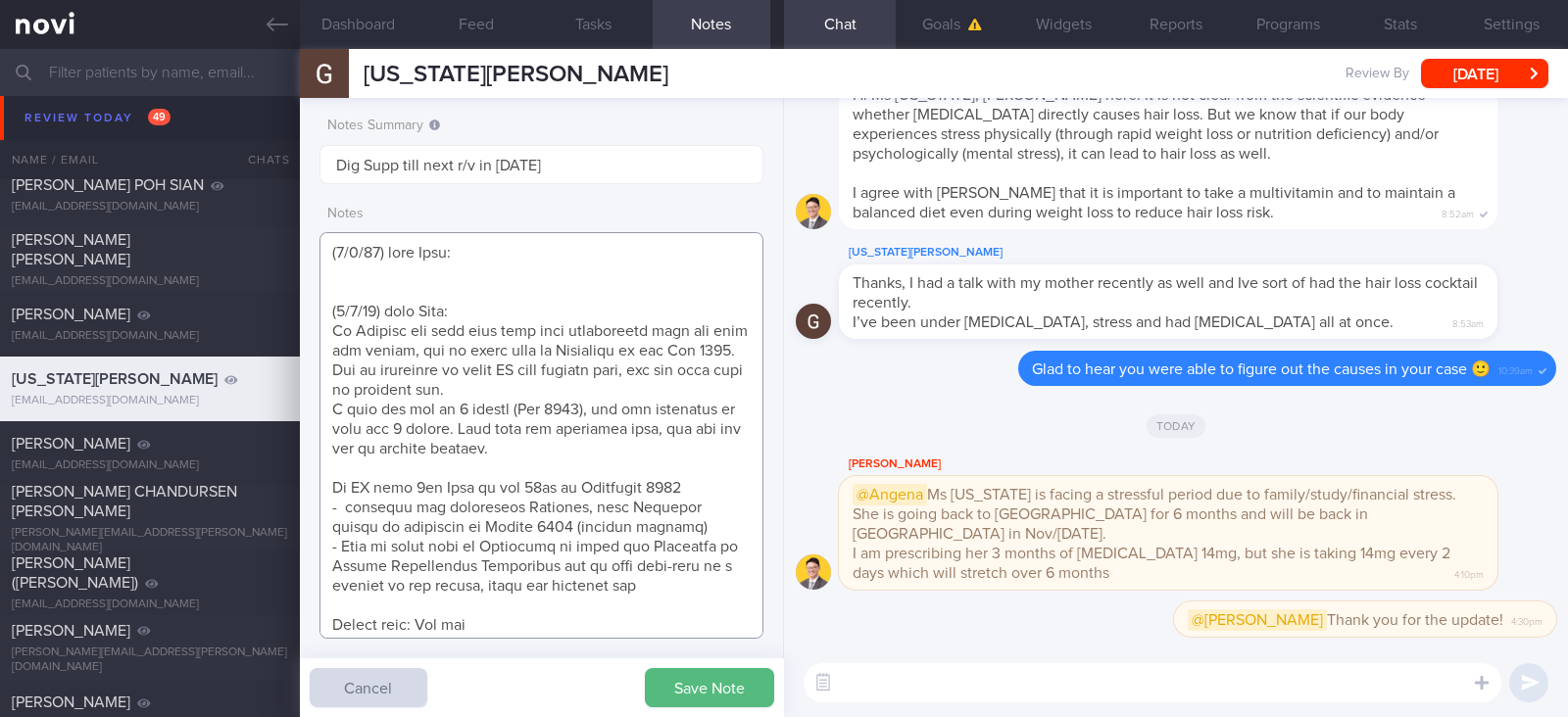 paste on "Ms [US_STATE] is facing a stressful period due to family/study/financial stress. She is going back to [GEOGRAPHIC_DATA] for 6 months and will be back in [GEOGRAPHIC_DATA] in Nov/[DATE].
I am prescribing her 3 months of [MEDICAL_DATA] 14mg, but she is taking 14mg every 2 days which will stretch over 6 months" 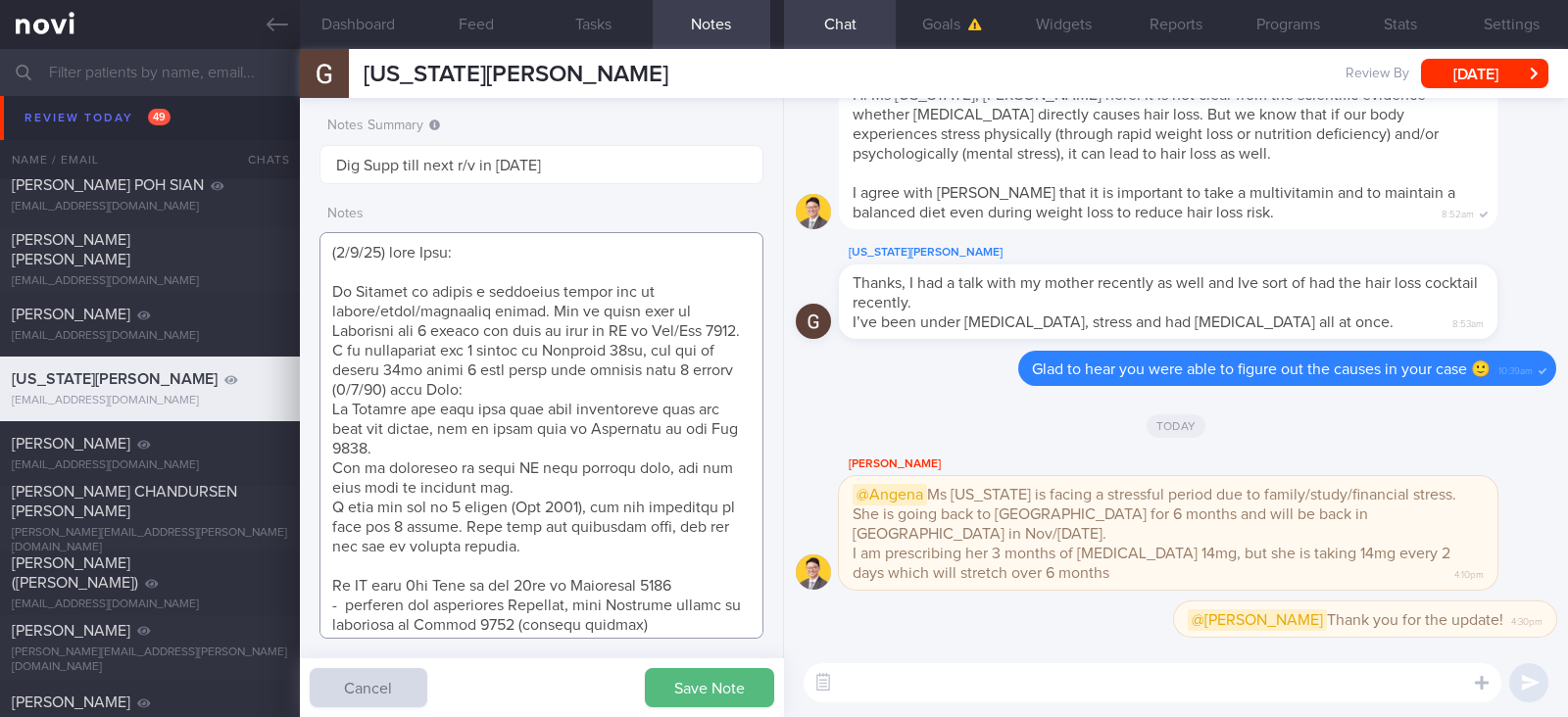 click at bounding box center [541, 435] 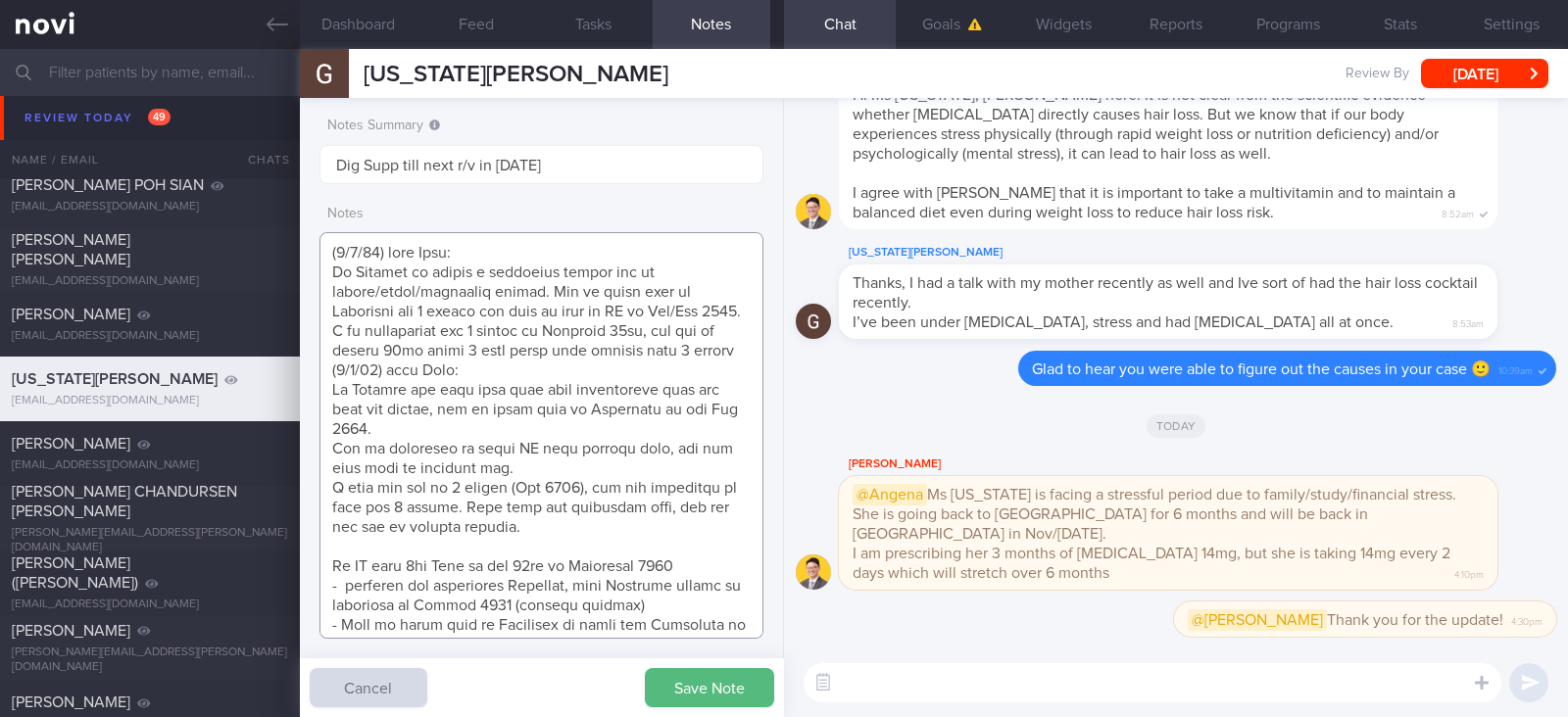 click at bounding box center (541, 435) 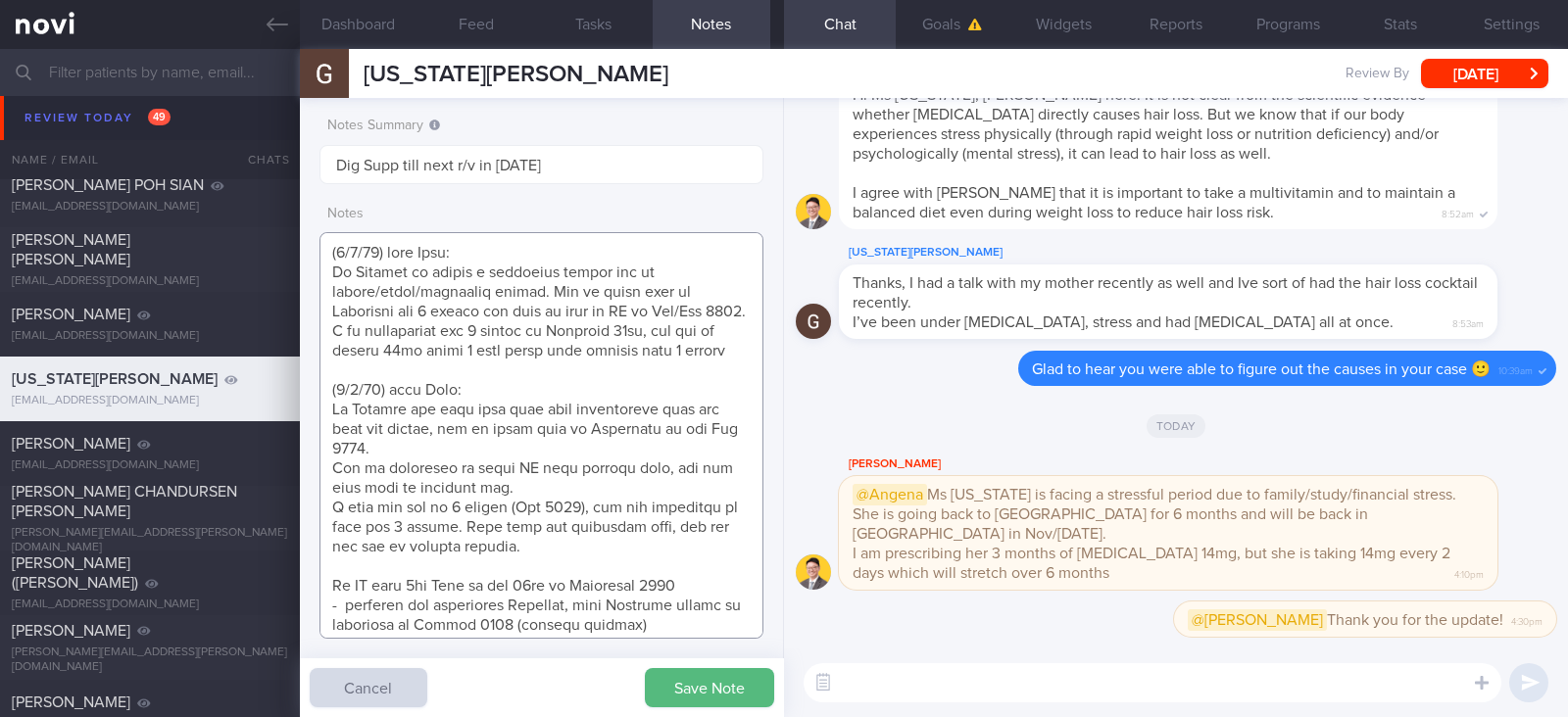click at bounding box center (541, 435) 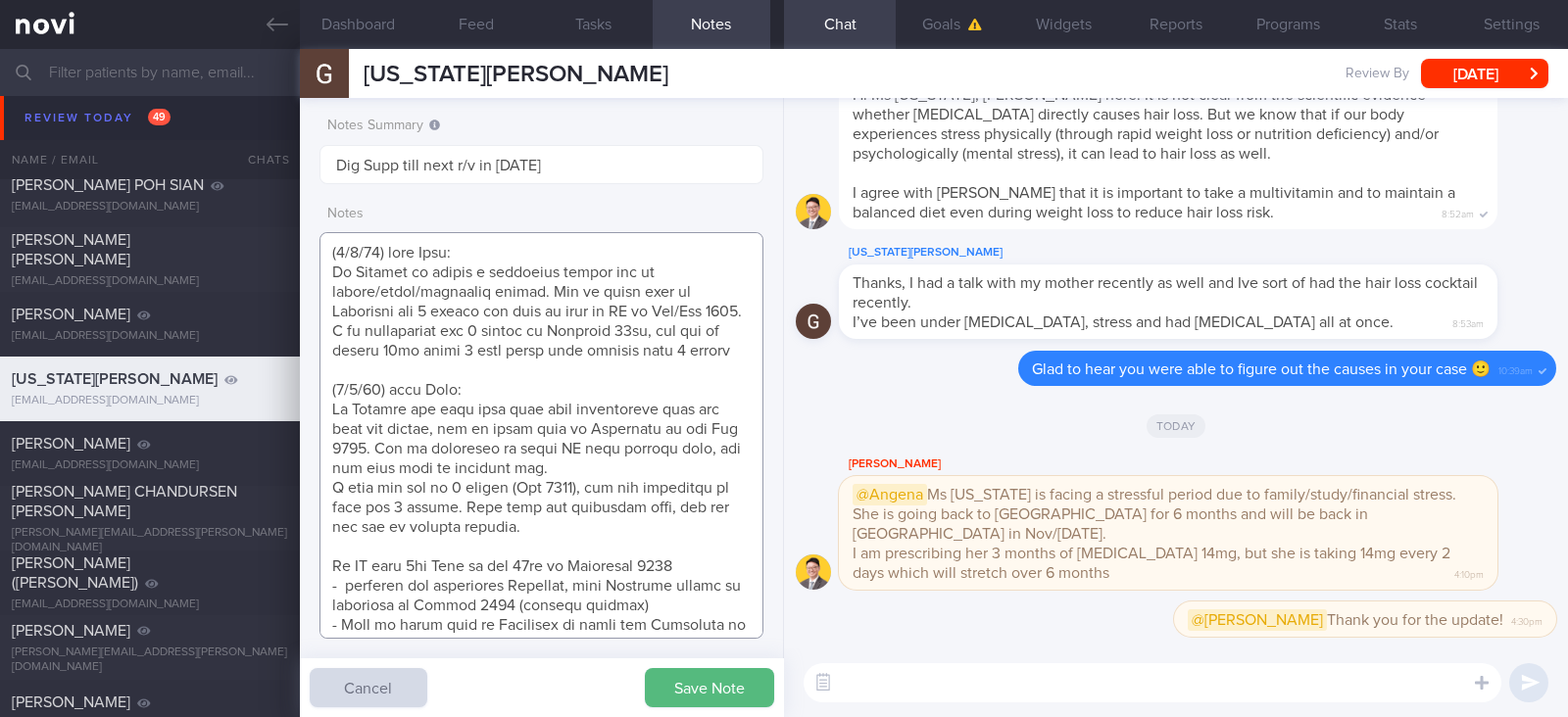 click at bounding box center [541, 435] 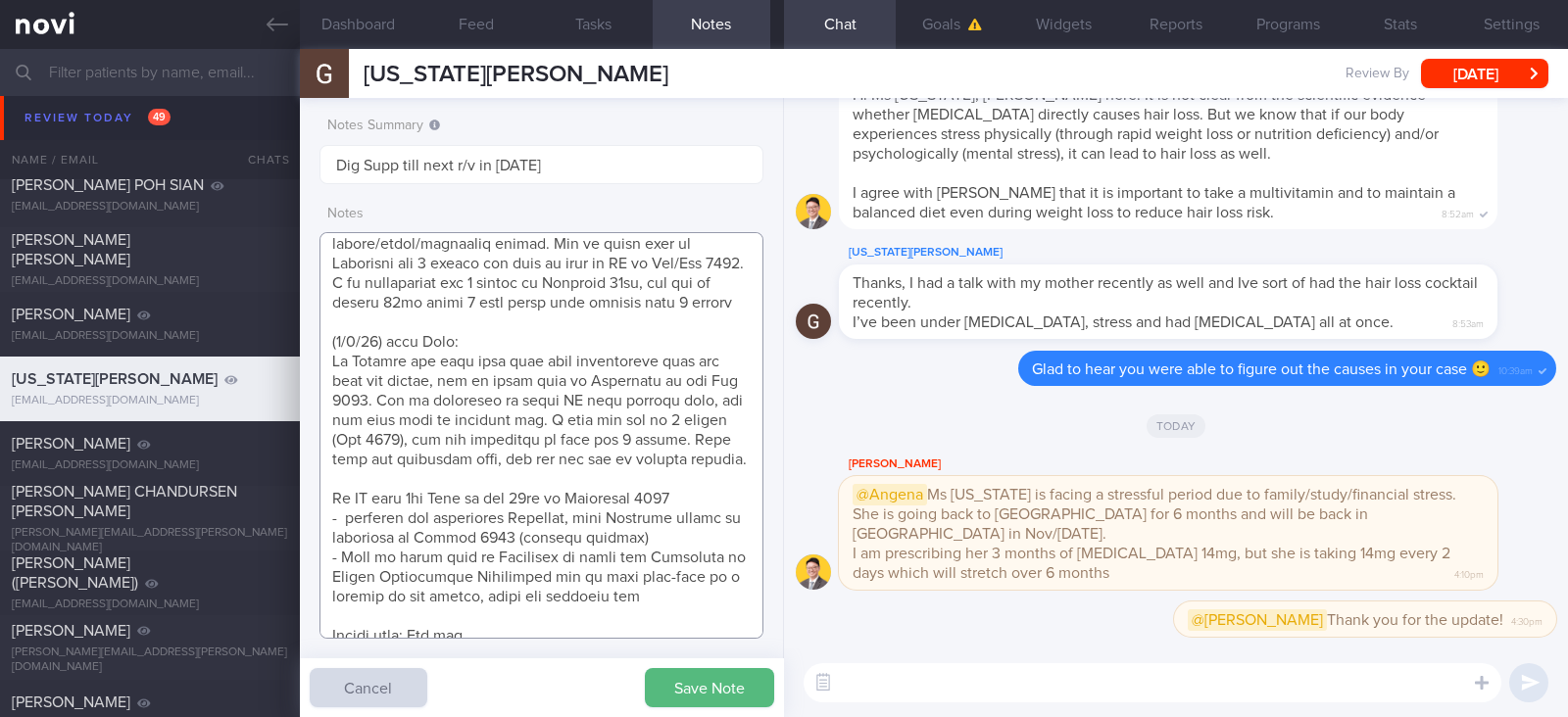 scroll, scrollTop: 0, scrollLeft: 0, axis: both 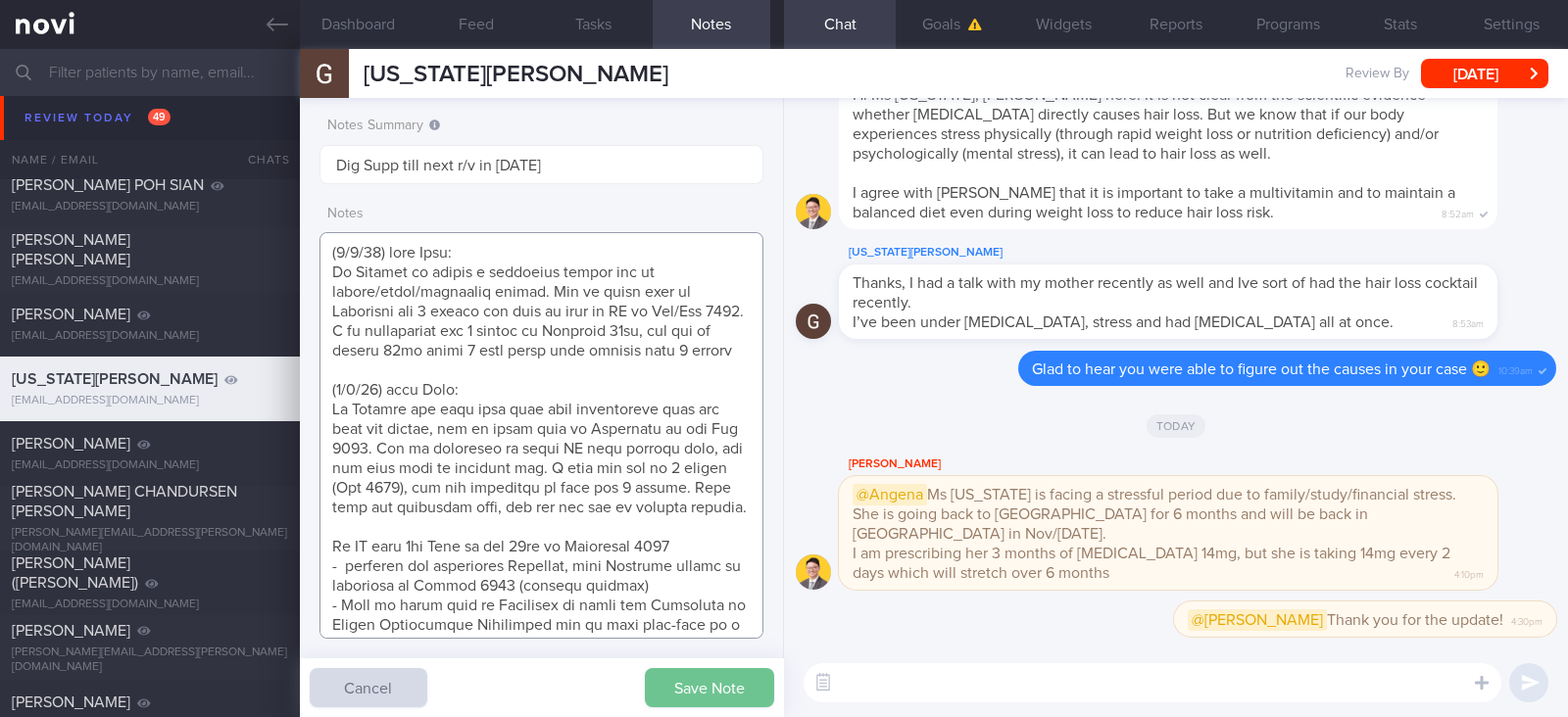 type on "([DATE]) from [PERSON_NAME]:
Ms [US_STATE] is facing a stressful period due to family/study/financial stress. She is going back to [GEOGRAPHIC_DATA] for 6 months and will be back in [GEOGRAPHIC_DATA] in Nov/[DATE].
I am prescribing her 3 months of [MEDICAL_DATA] 14mg, but she is taking 14mg every 2 days which will stretch over 6 months
([DATE]) from [PERSON_NAME]:
Ms [US_STATE] has been busy with home renovations over the last few months, but is going back to [GEOGRAPHIC_DATA] in end [DATE]. She is agreeable to start AI food logging then, and has more time to exercise too. I will see her [DATE] ([DATE]), but her programme is only for 3 months. Thus when her programme ends, you can put her as digital support.
In [GEOGRAPHIC_DATA] from [DATE] to the [DATE]
-  finished her university Semester, next Semester starts in beginning of [DATE] (virtual classes)
- Will be going back to [GEOGRAPHIC_DATA] to study her Bachelors in Health Information Management and to work [DEMOGRAPHIC_DATA] as a cleaner in the future, plans not concrete yet
Weight loss: Aim for
5% in 3 mon..." 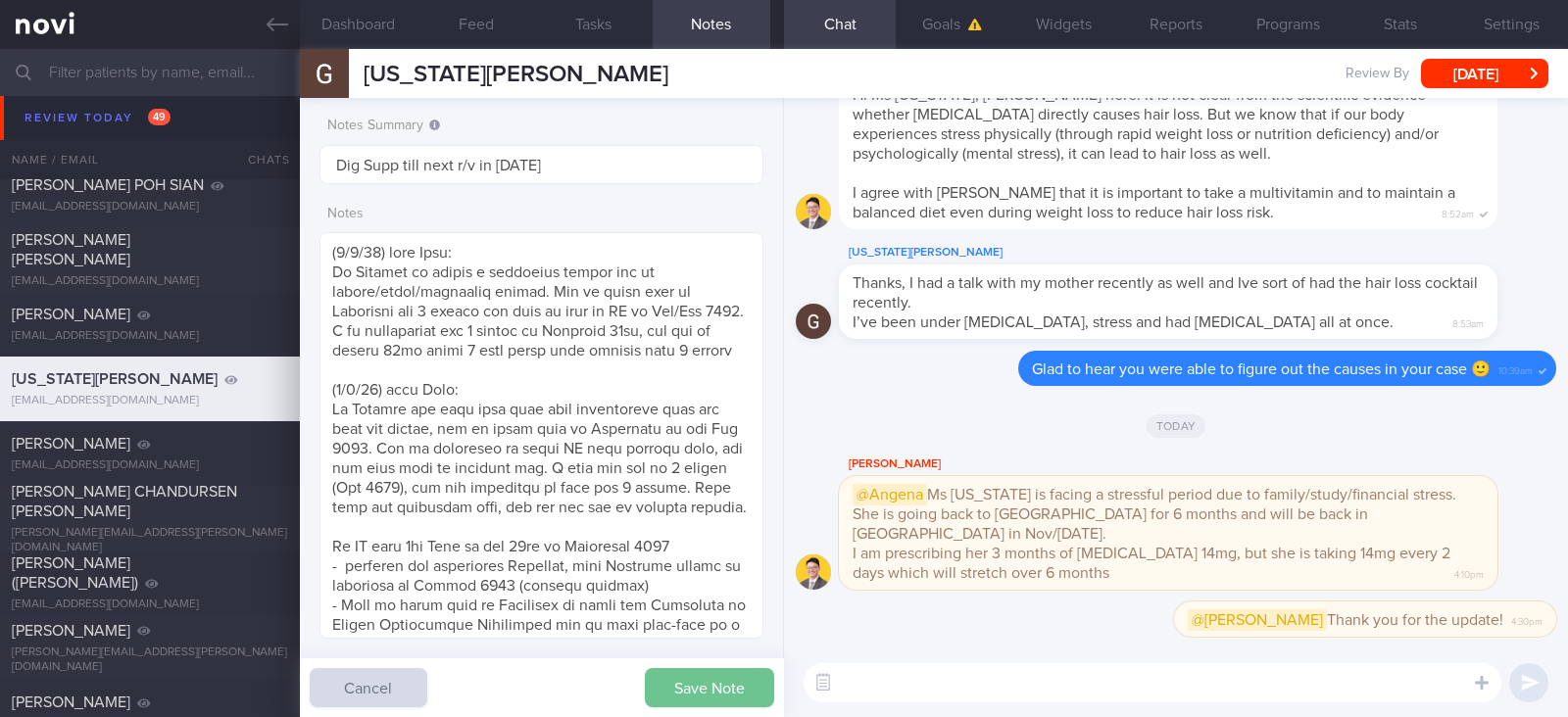 click on "Save Note" at bounding box center [710, 688] 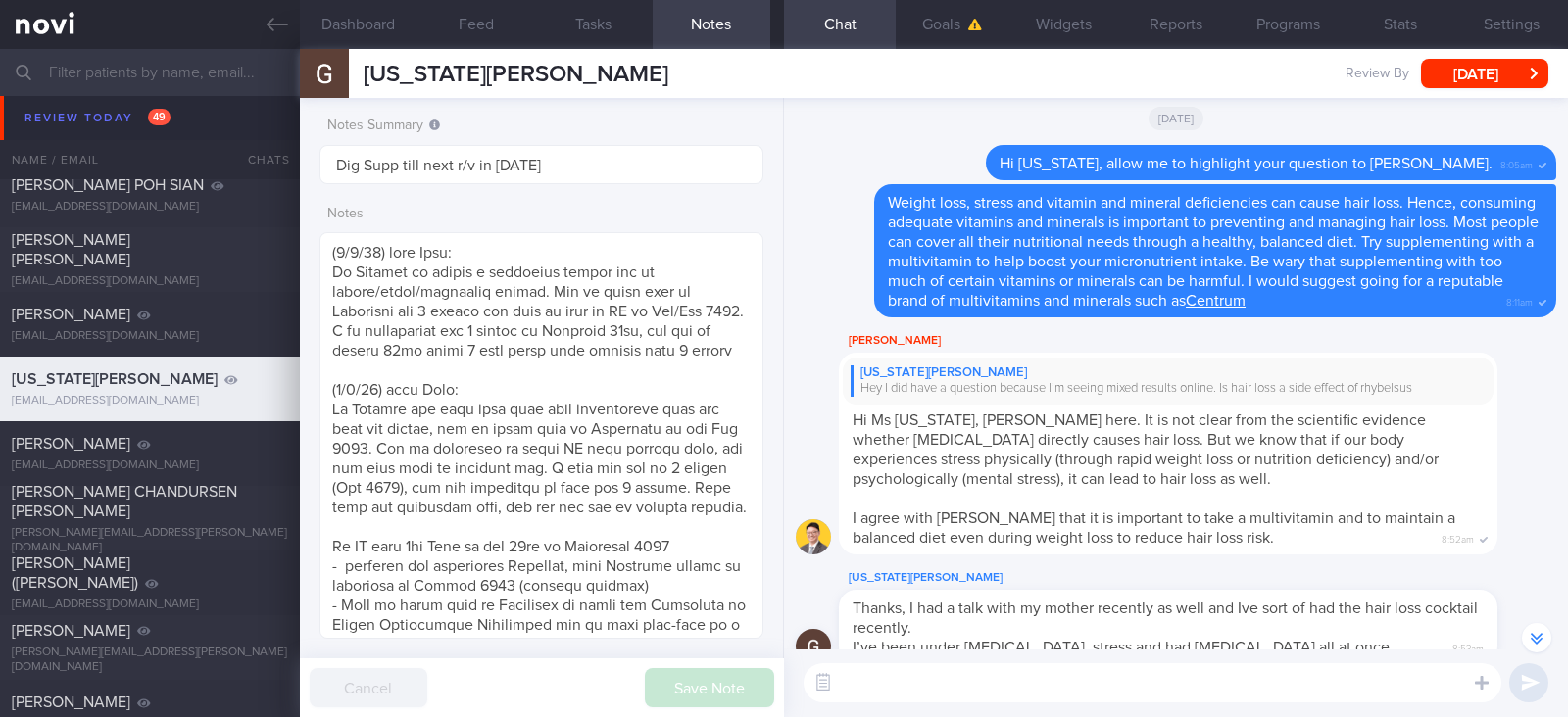 scroll, scrollTop: -367, scrollLeft: 0, axis: vertical 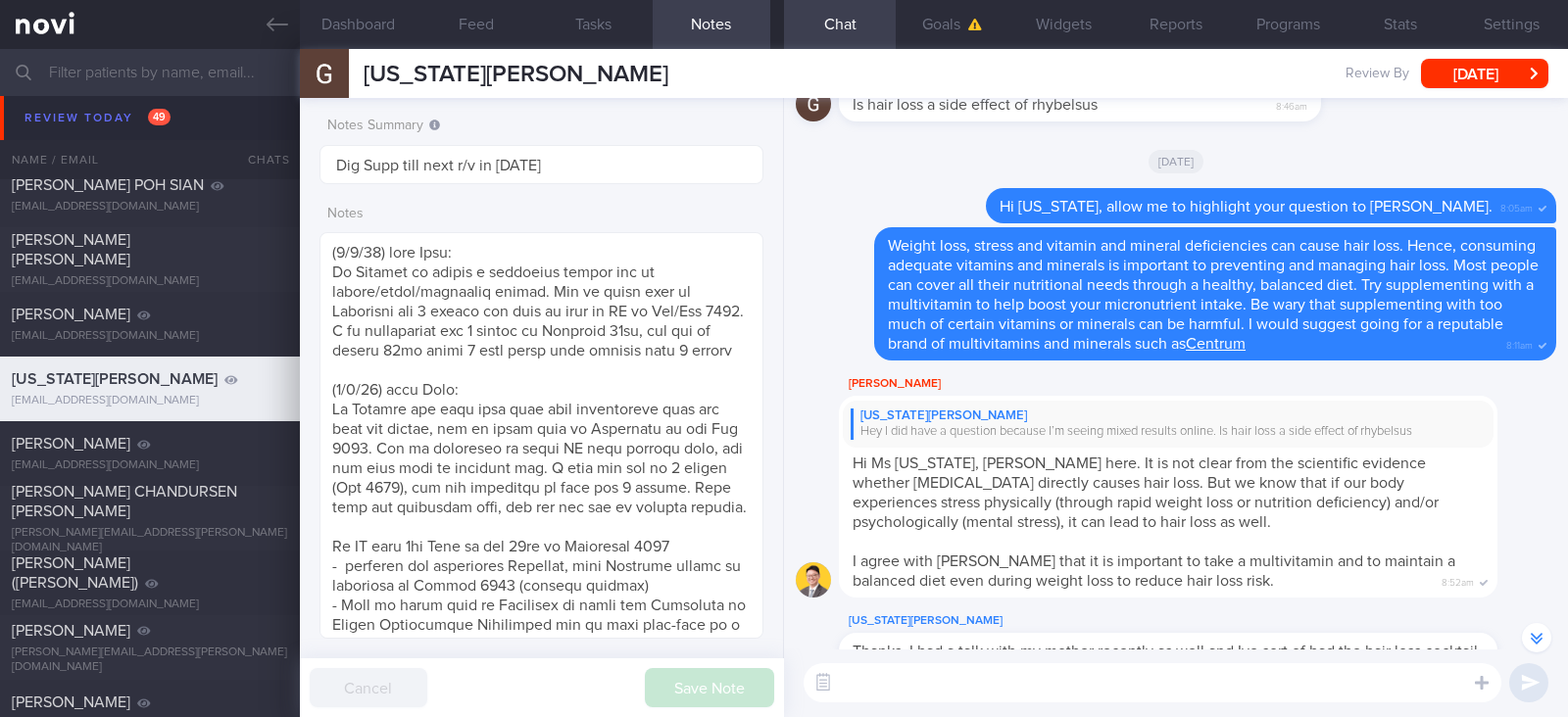 click at bounding box center (1152, 683) 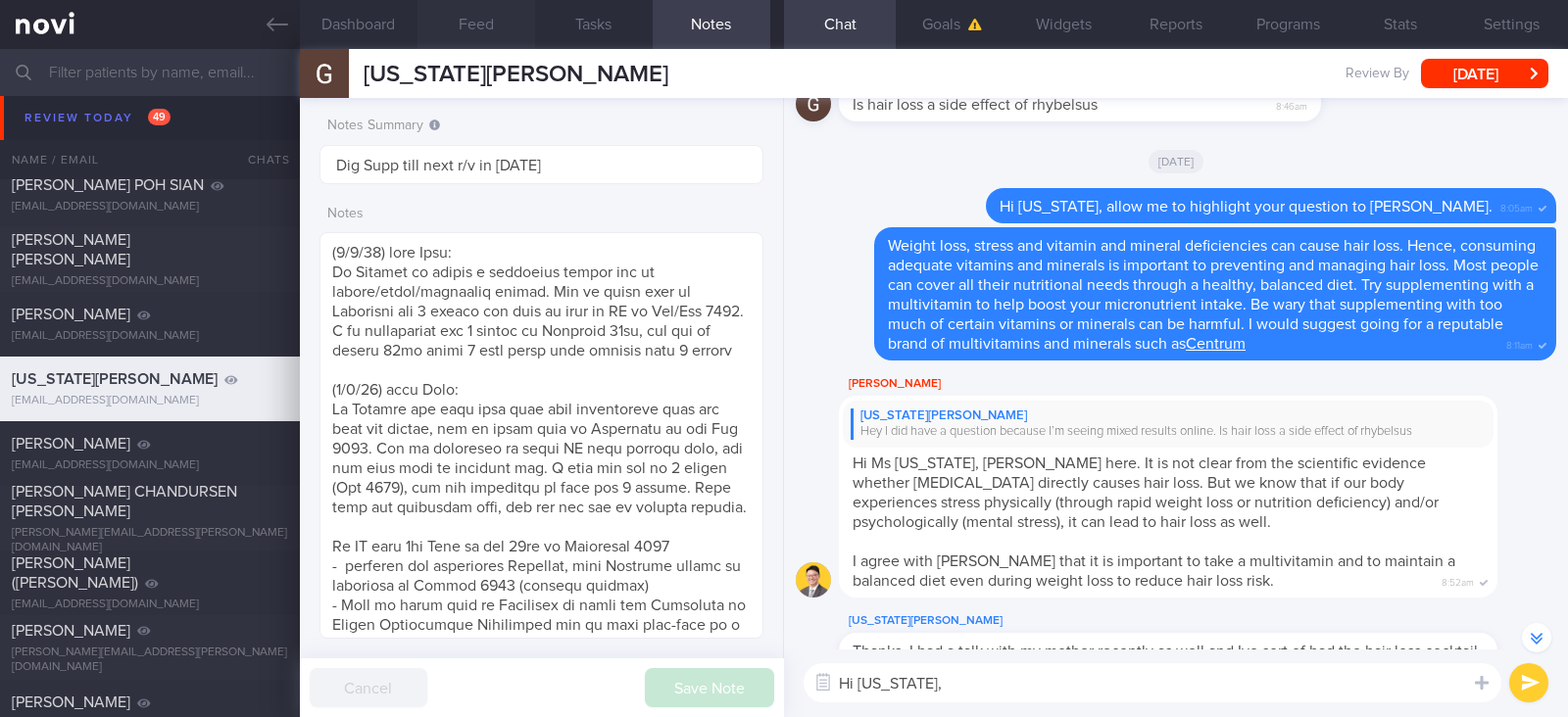 type on "Hi [US_STATE]," 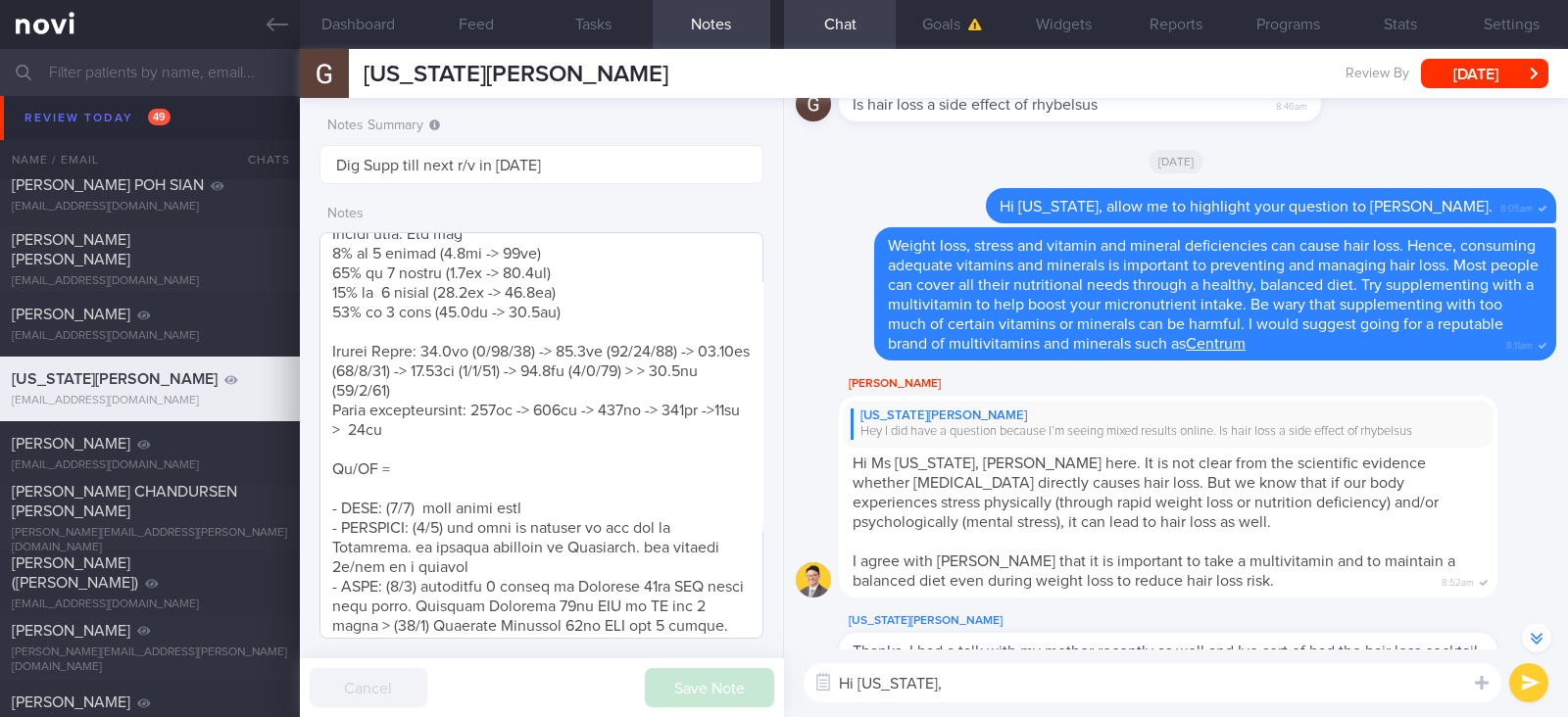 scroll, scrollTop: 612, scrollLeft: 0, axis: vertical 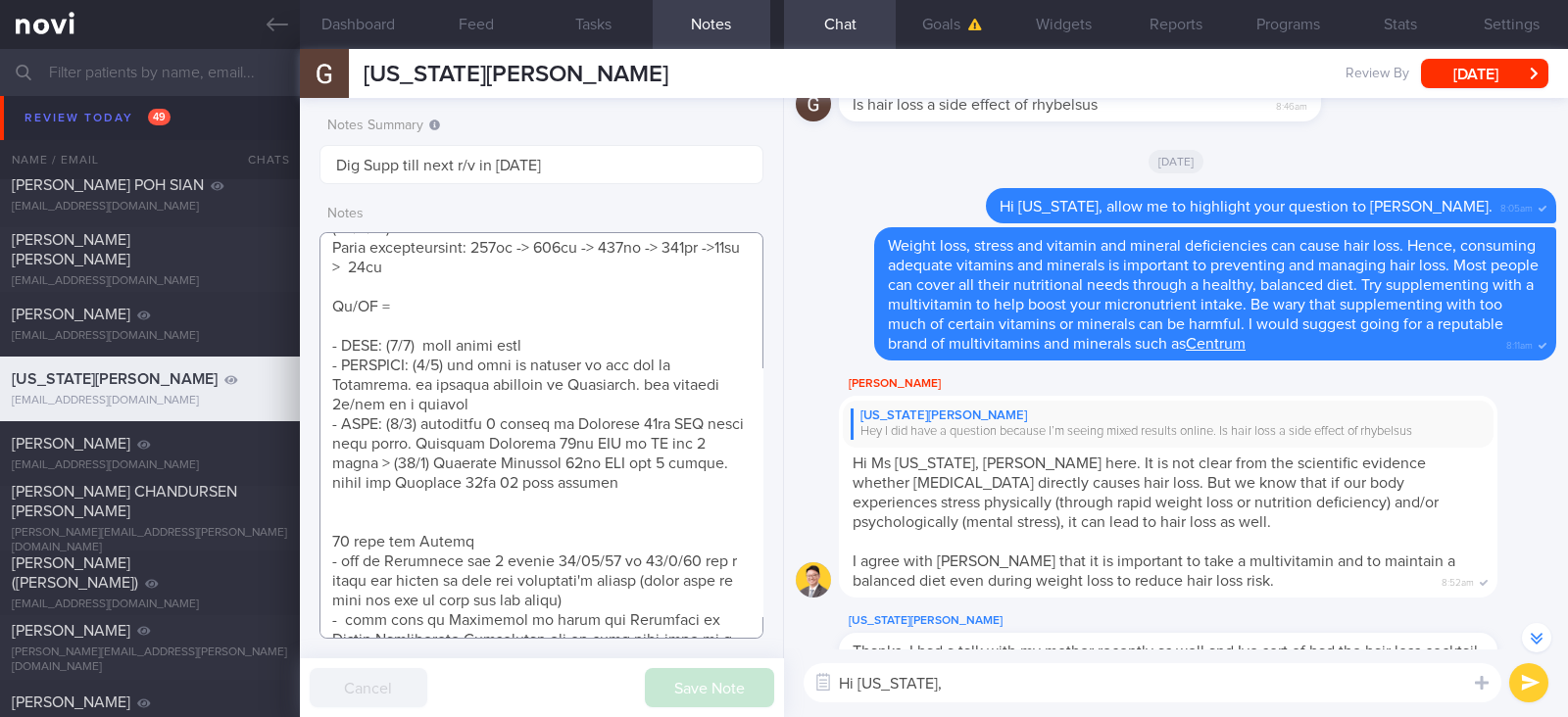 click at bounding box center [541, 435] 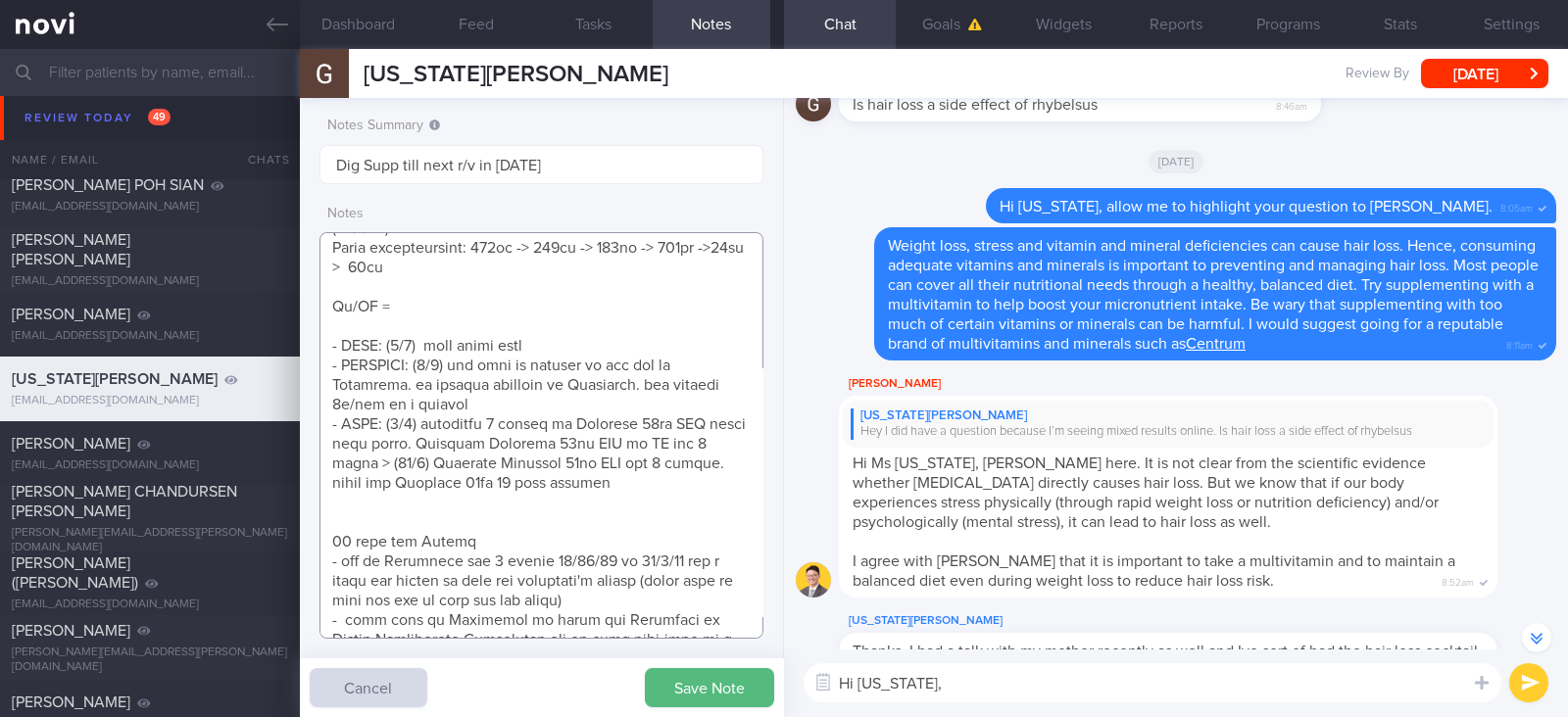 paste on "82.9kg ([DATE])" 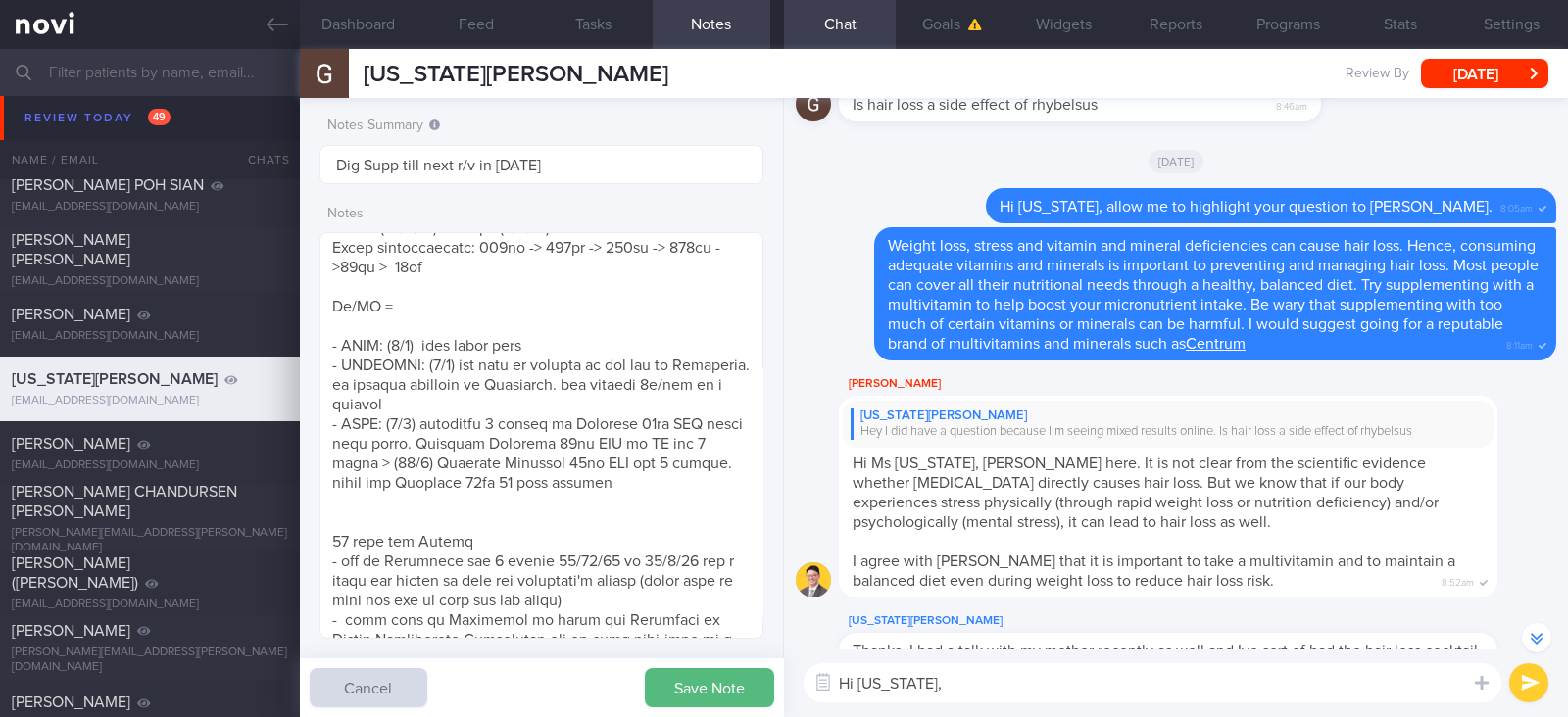 click on "Save Note
Cancel" at bounding box center (542, 688) 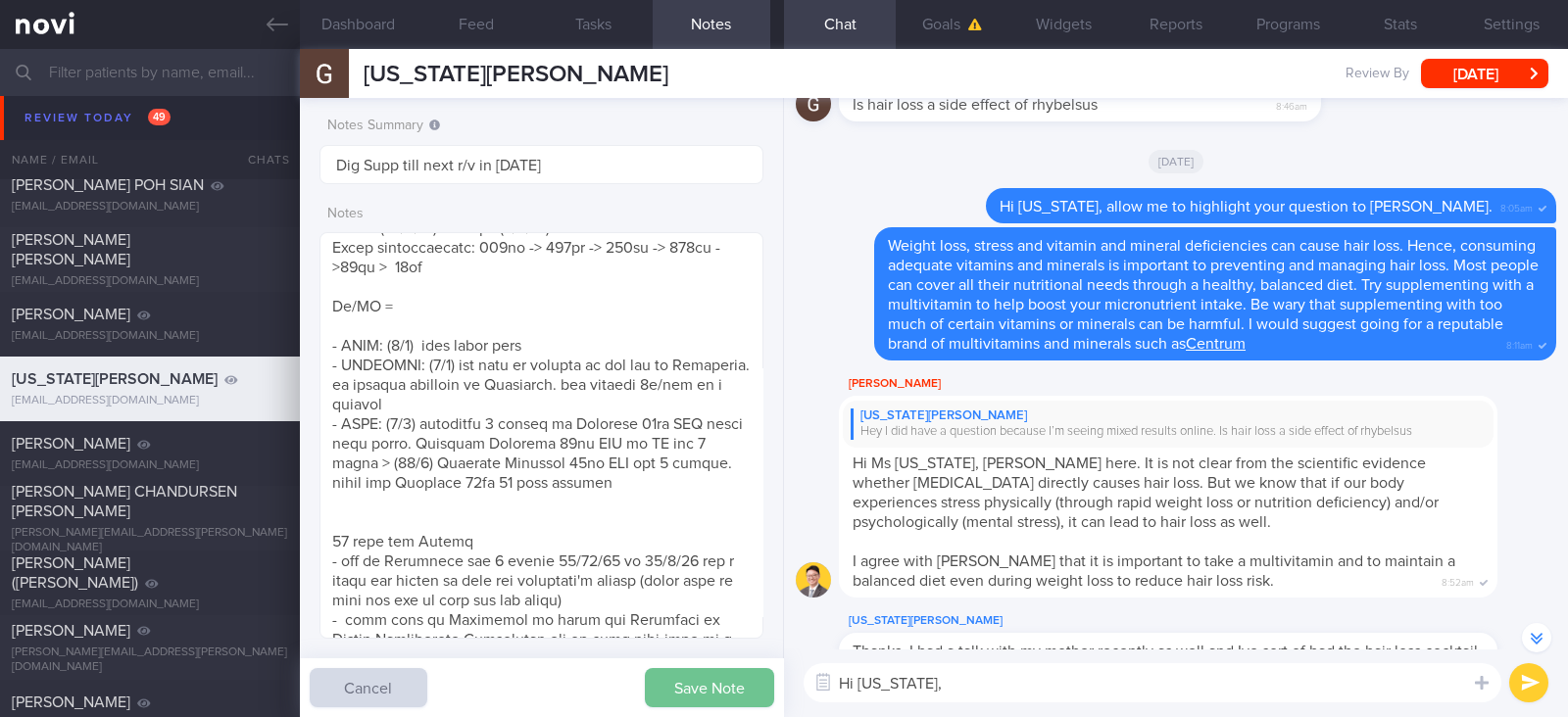 click on "Save Note" at bounding box center (710, 688) 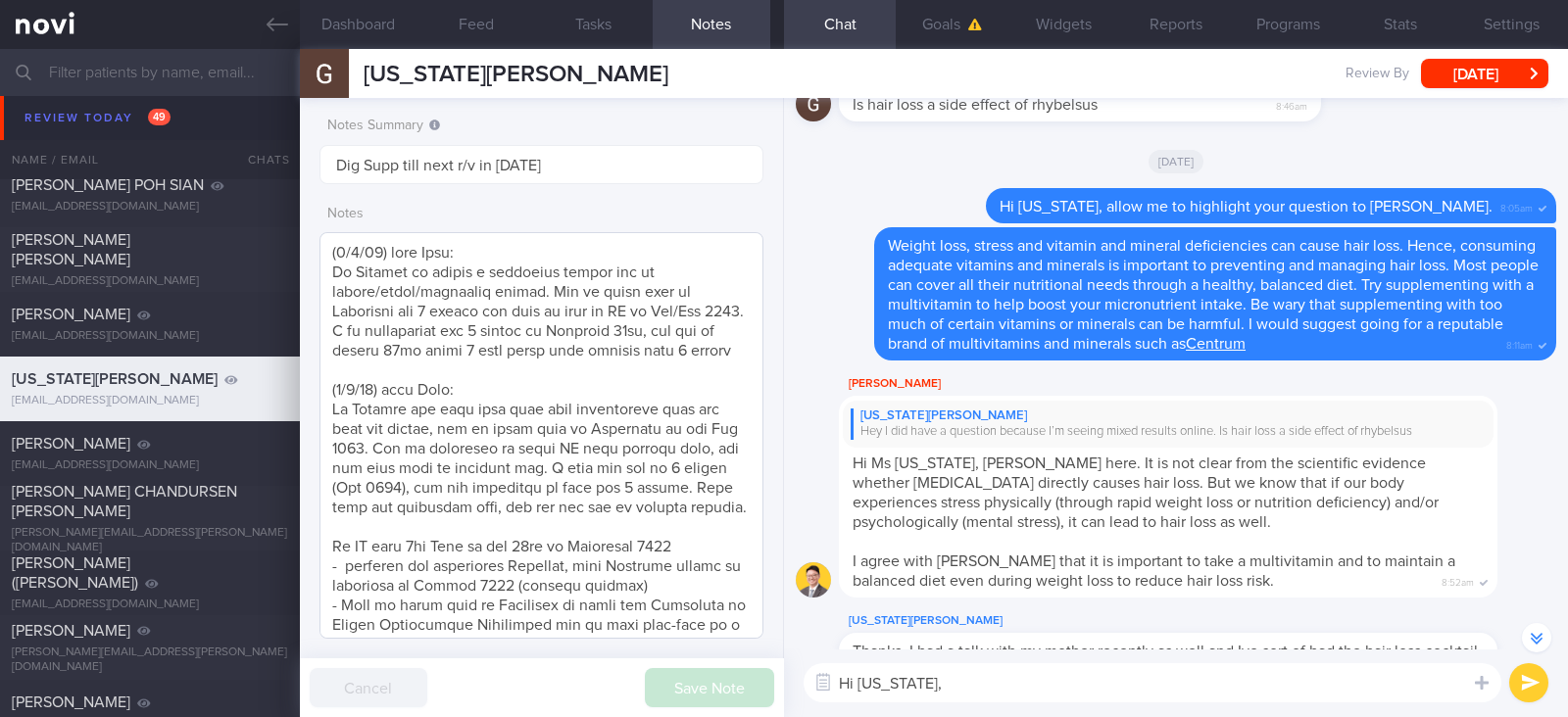 scroll, scrollTop: 0, scrollLeft: 0, axis: both 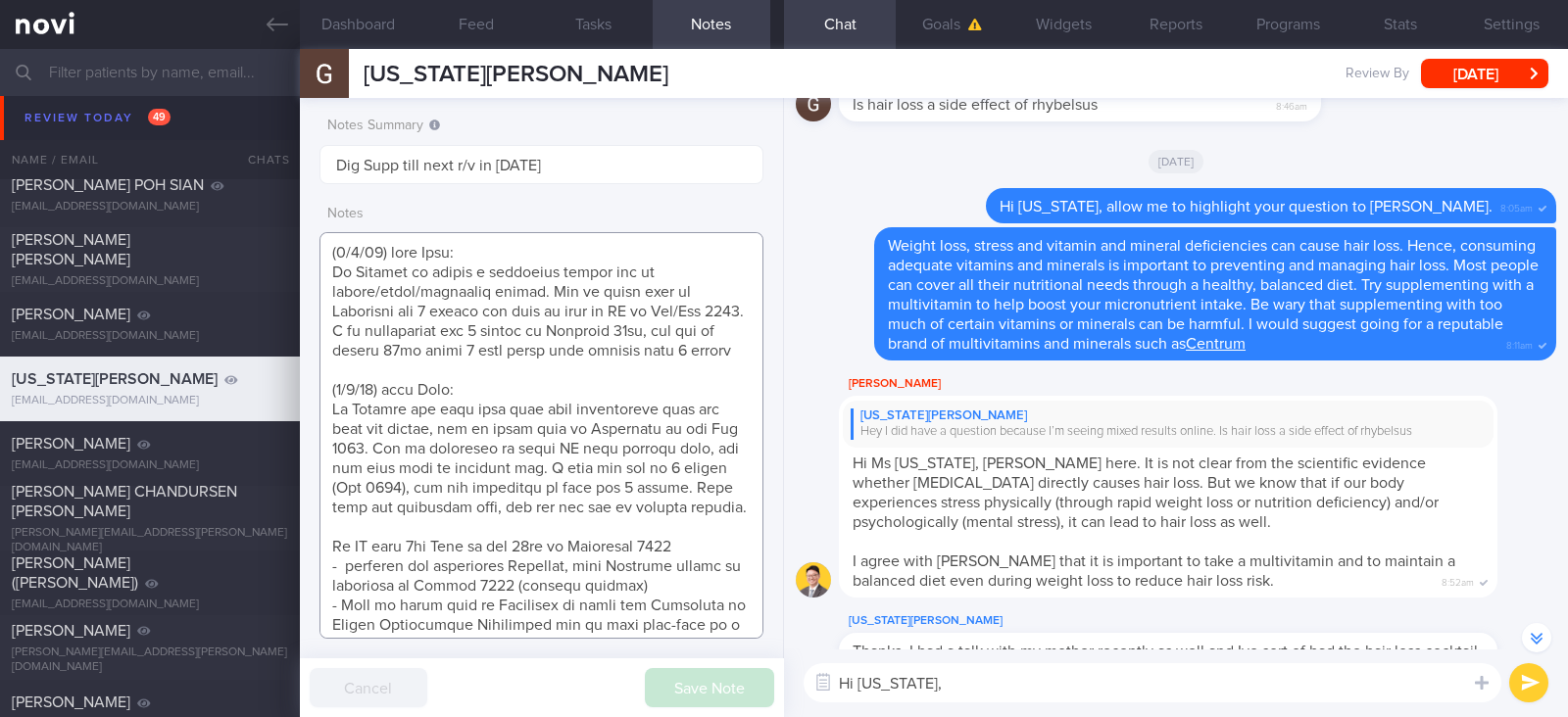 click at bounding box center [541, 435] 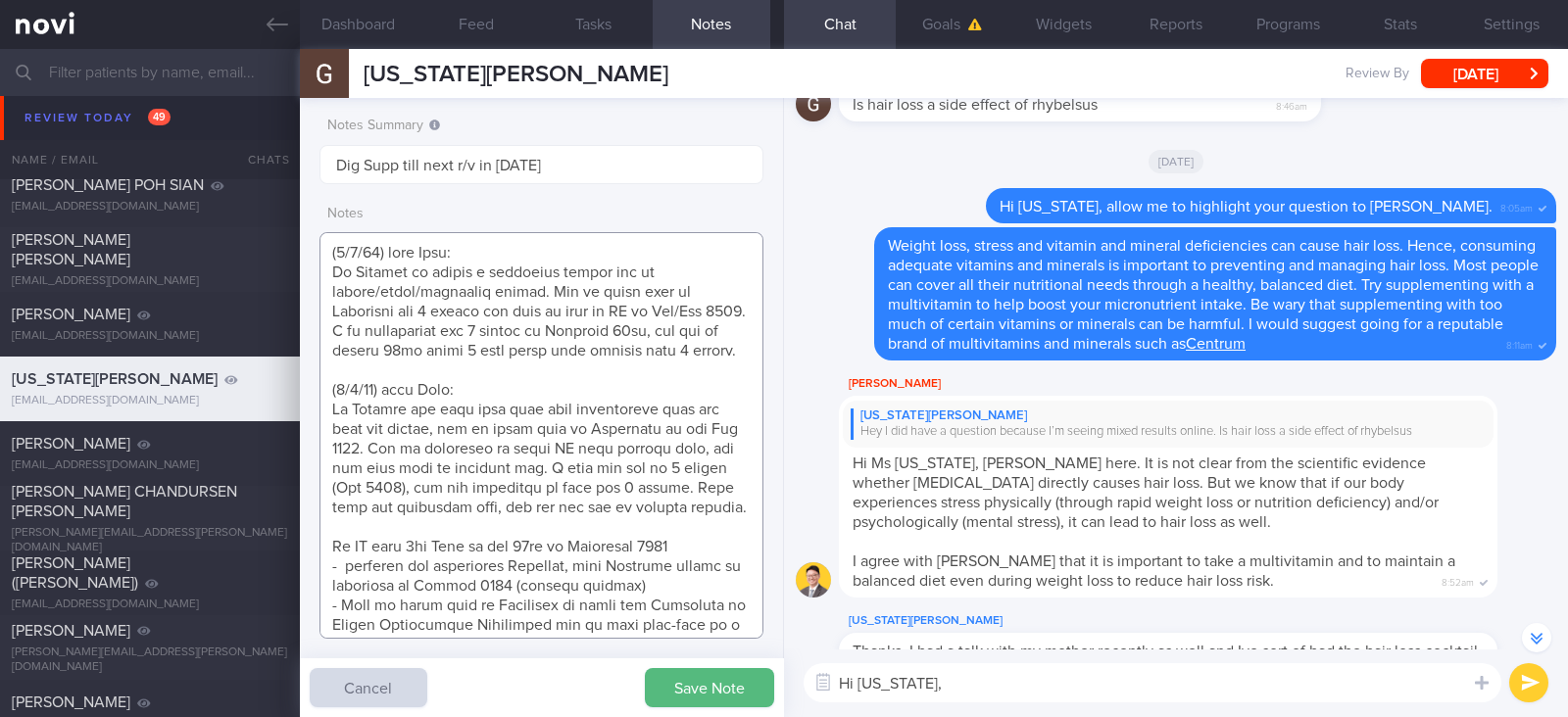 paste on "-- has to go back to [GEOGRAPHIC_DATA] next week to [DATE], go back go studying and work placement
-- back to studying and to find work" 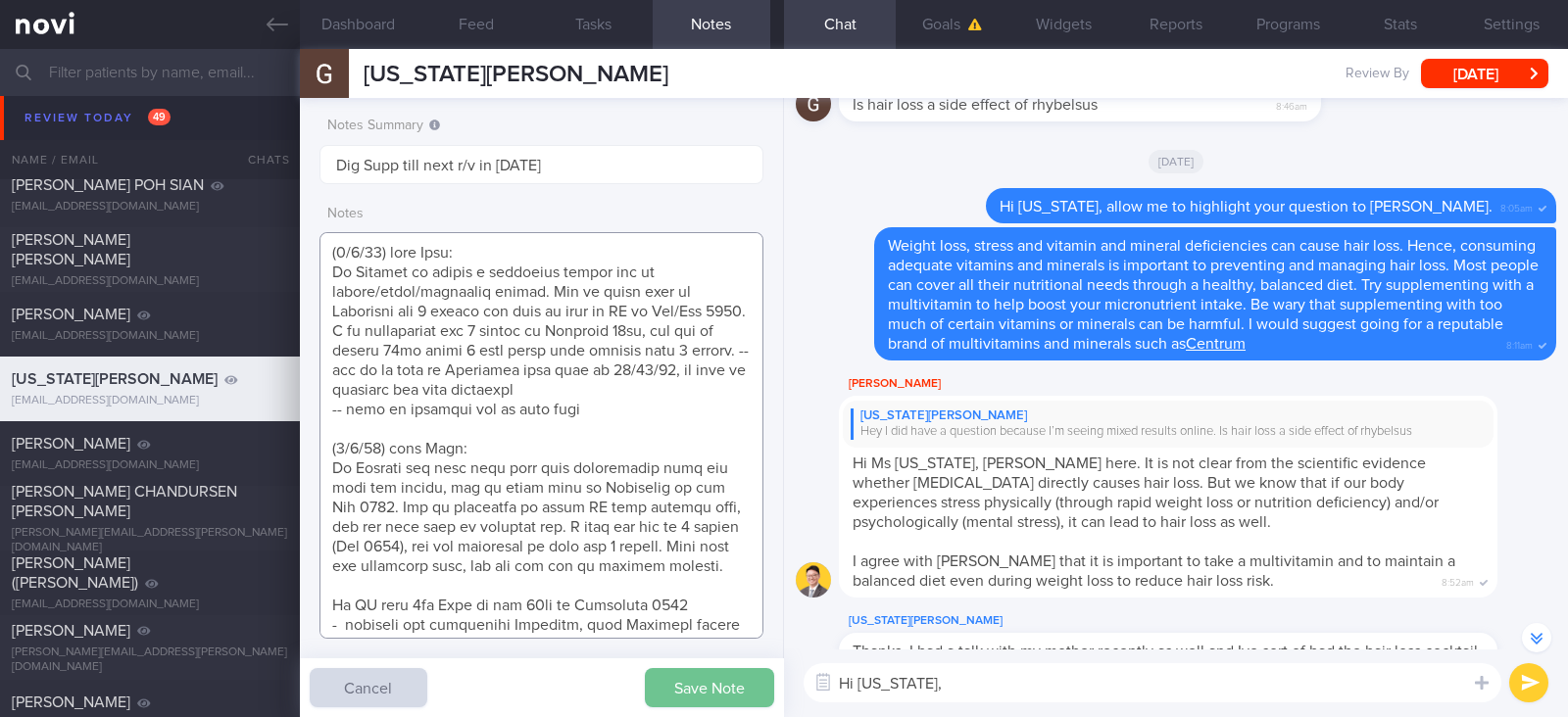 type on "([DATE]) from [PERSON_NAME]:
Ms [US_STATE] is facing a stressful period due to family/study/financial stress. She is going back to [GEOGRAPHIC_DATA] for 6 months and will be back in [GEOGRAPHIC_DATA] in Nov/[DATE].
I am prescribing her 3 months of [MEDICAL_DATA] 14mg, but she is taking 14mg every 2 days which will stretch over 6 months. -- has to go back to [GEOGRAPHIC_DATA] next week to [DATE], go back go studying and work placement
-- back to studying and to find work
([DATE]) from [PERSON_NAME]:
Ms [US_STATE] has been busy with home renovations over the last few months, but is going back to [GEOGRAPHIC_DATA] in end [DATE]. She is agreeable to start AI food logging then, and has more time to exercise too. I will see her [DATE] ([DATE]), but her programme is only for 3 months. Thus when her programme ends, you can put her as digital support.
In [GEOGRAPHIC_DATA] from [DATE] to the [DATE]
-  finished her university Semester, next Semester starts in beginning of [DATE] (virtual classes)
- Will be going back to [GEOGRAPHIC_DATA] to study her Bachelors in Health..." 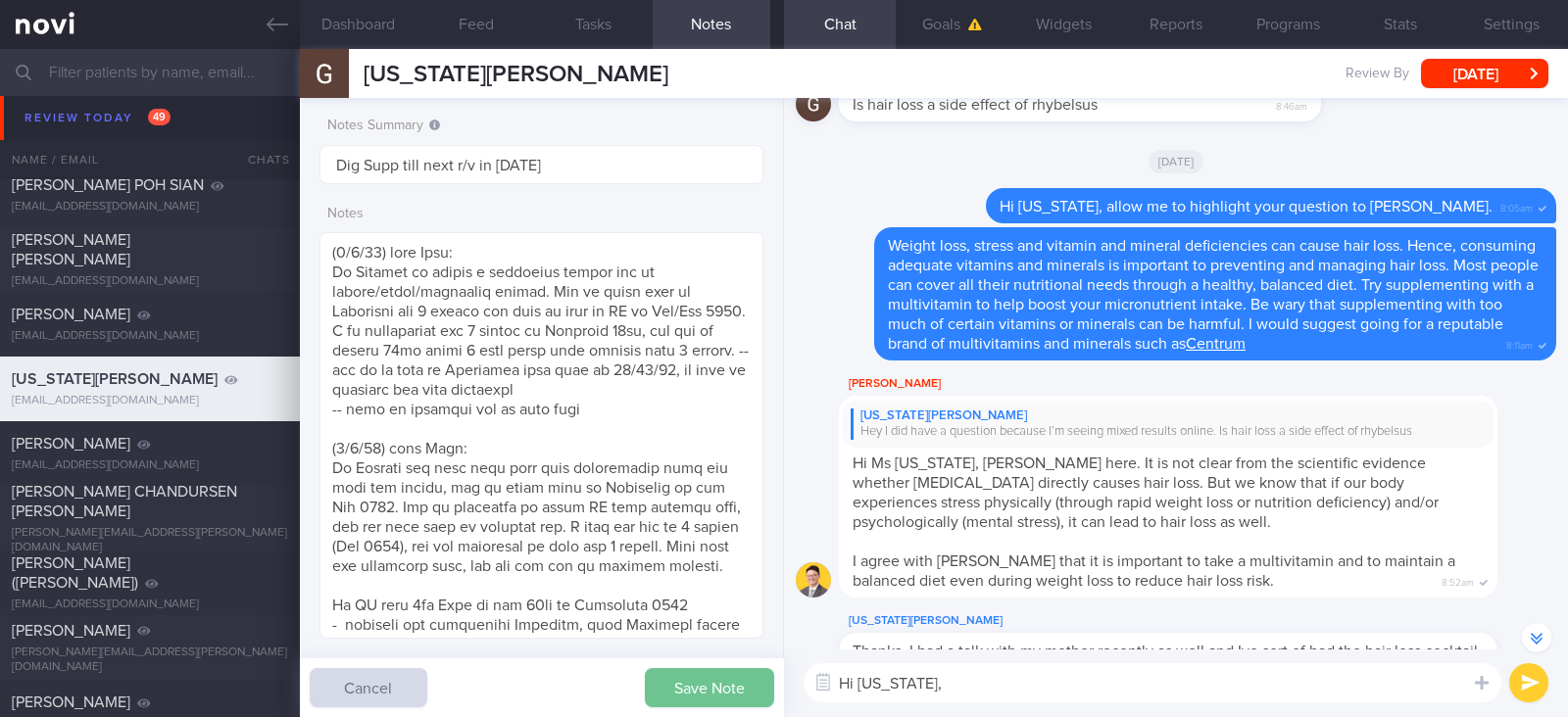 click on "Save Note" at bounding box center (710, 688) 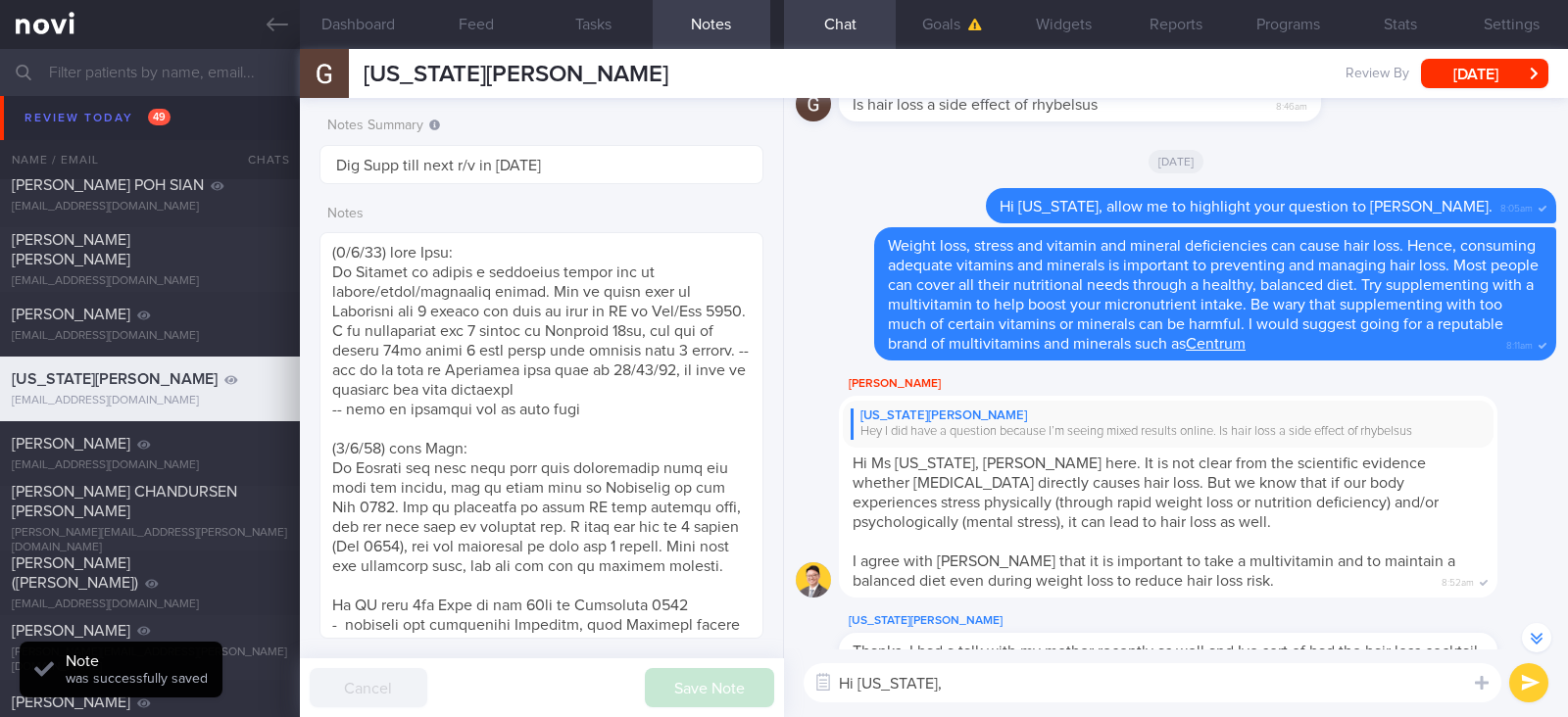 click on "Hi [US_STATE]," at bounding box center (1152, 683) 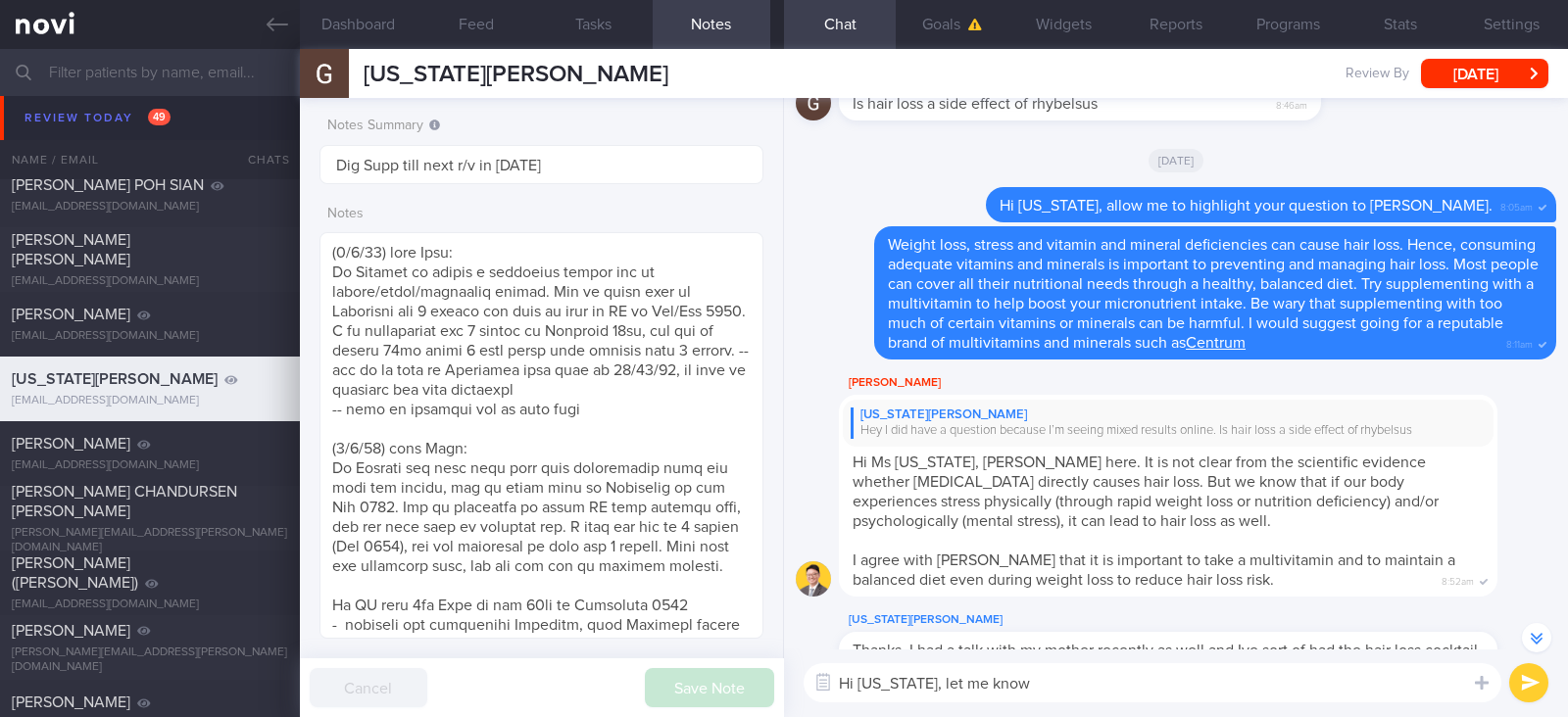 scroll, scrollTop: 0, scrollLeft: 0, axis: both 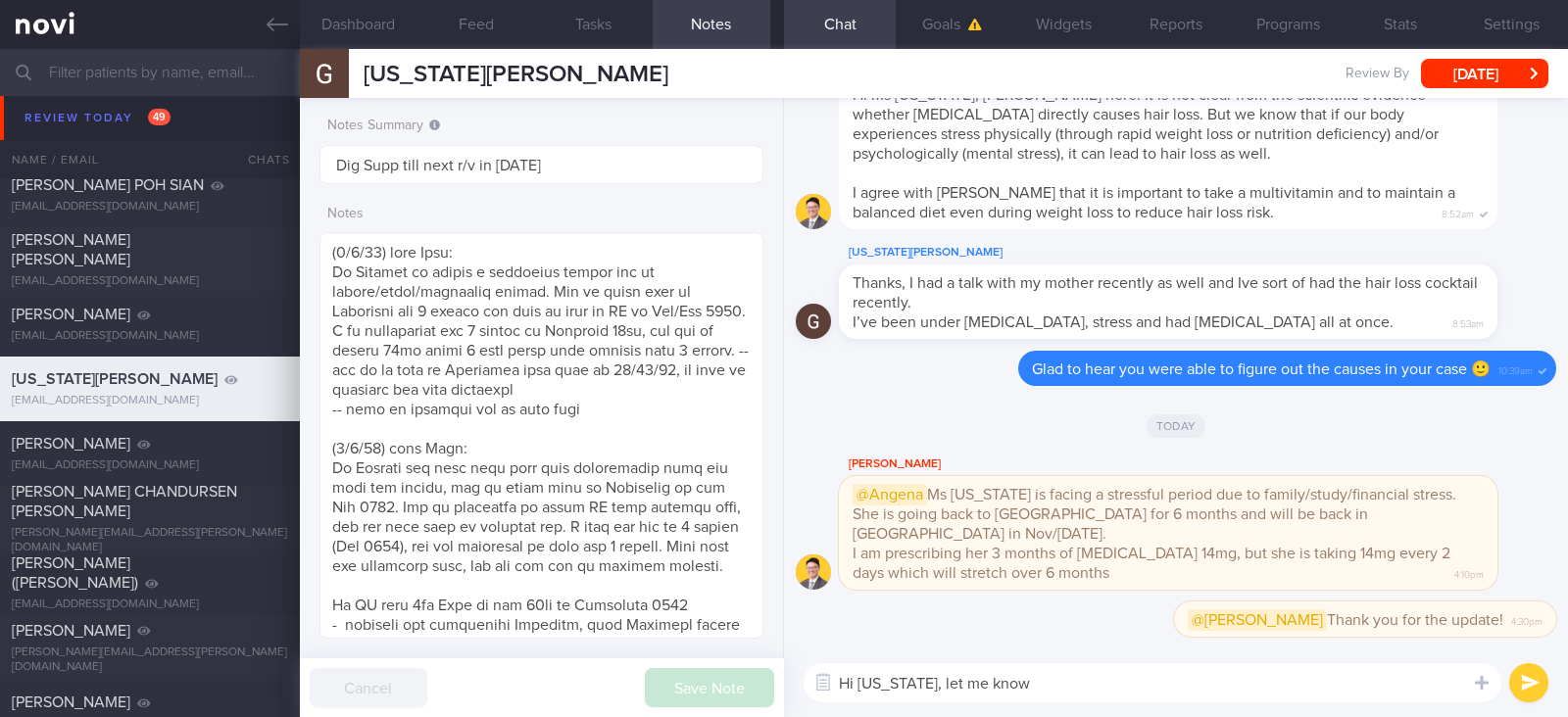 drag, startPoint x: 1019, startPoint y: 674, endPoint x: 916, endPoint y: 684, distance: 103.4843 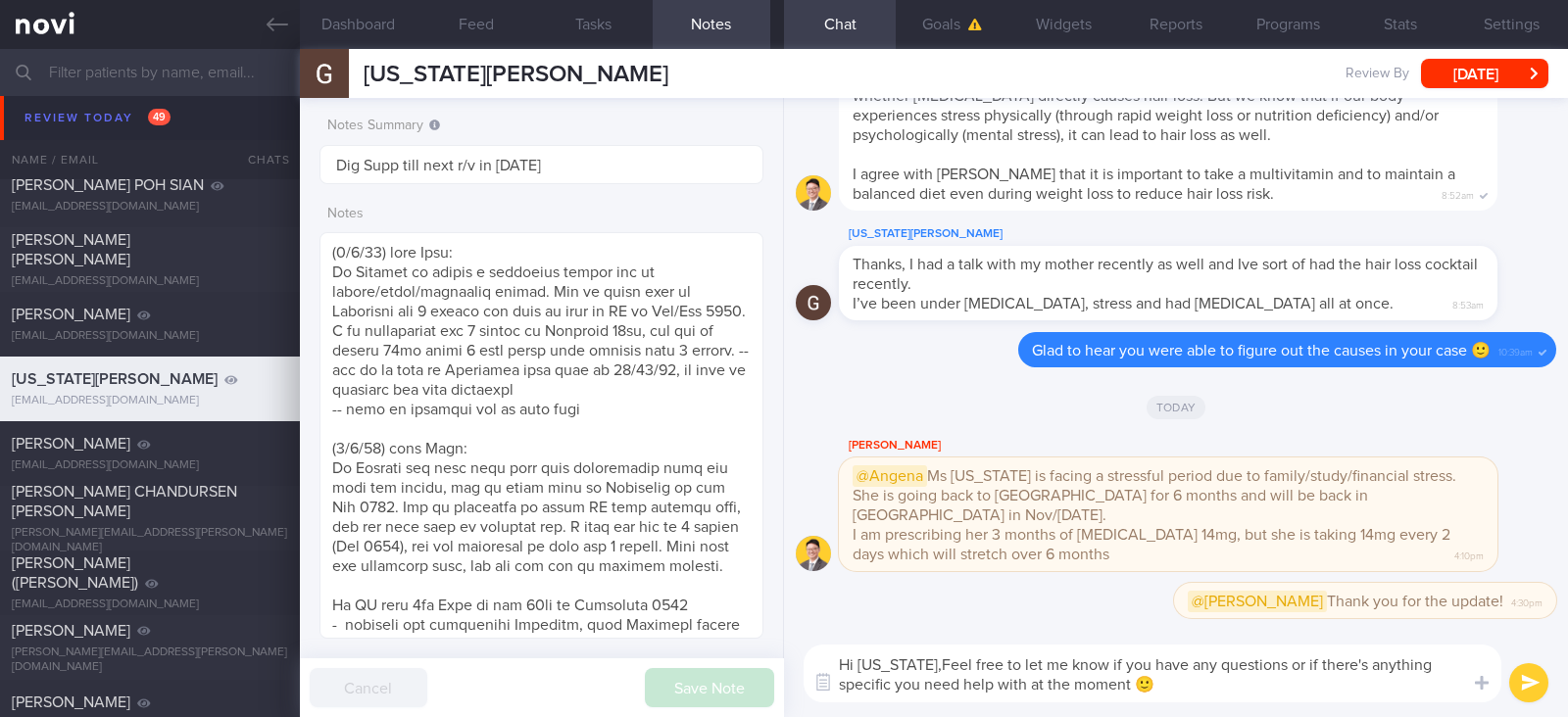 scroll, scrollTop: 0, scrollLeft: 0, axis: both 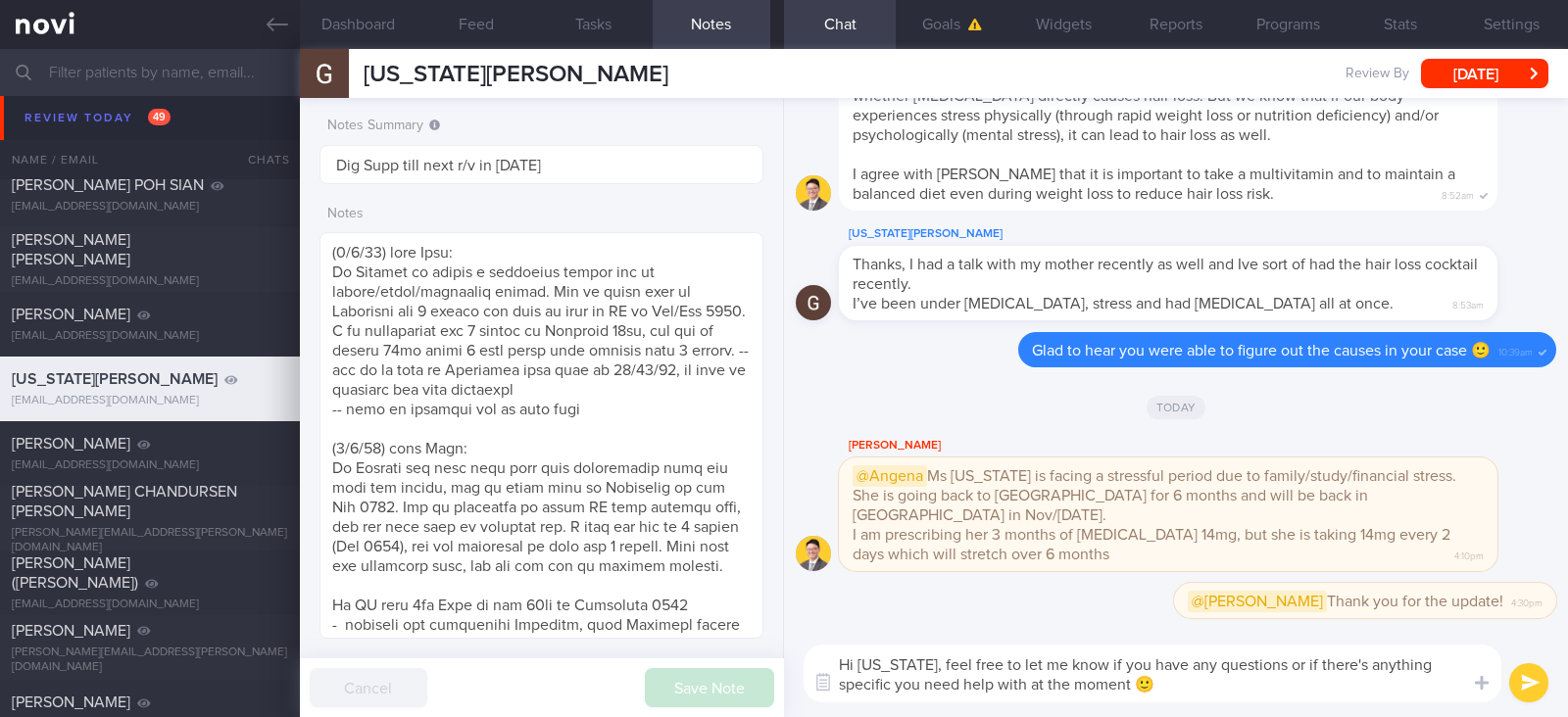 type on "Hi [US_STATE], feel free to let me know if you have any questions or if there's anything specific you need help with at the moment 🙂" 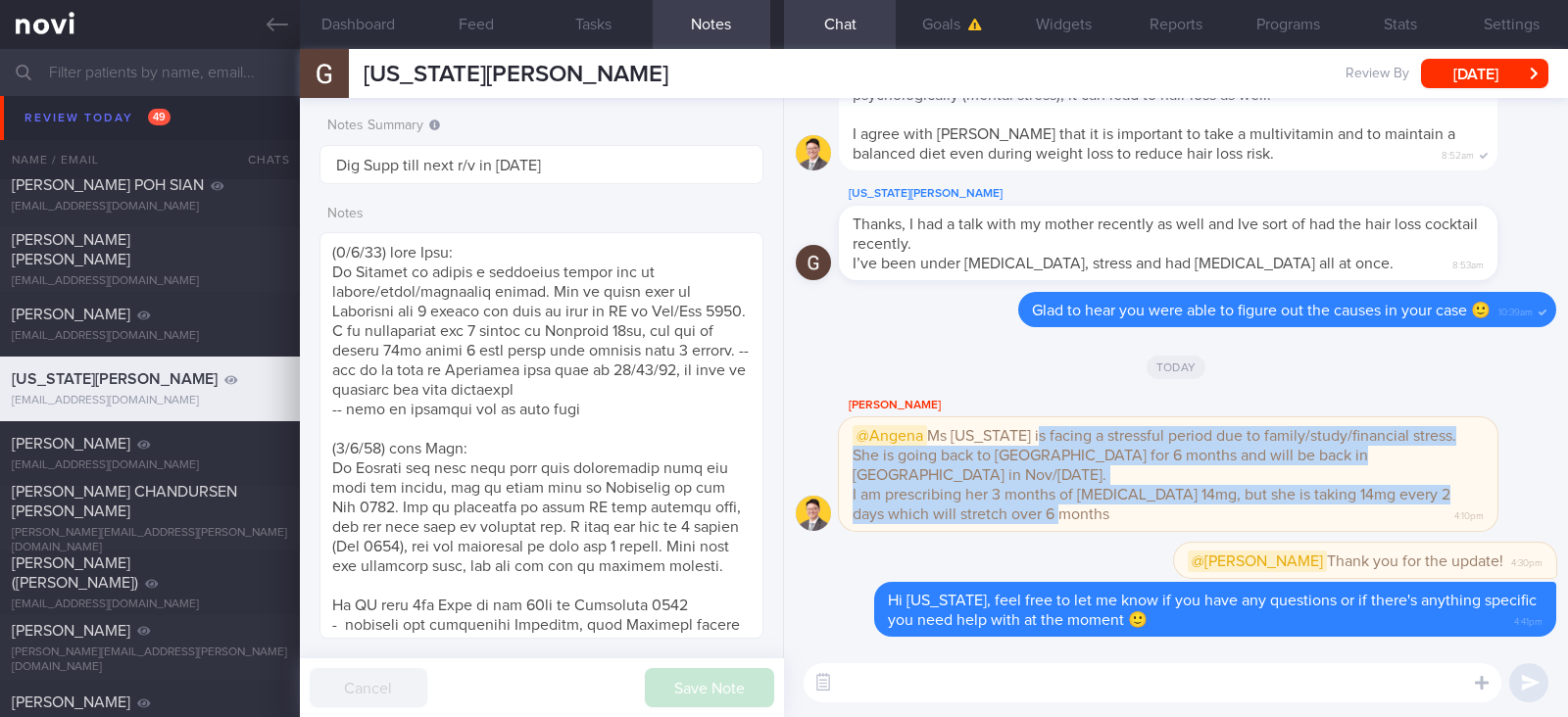 drag, startPoint x: 1030, startPoint y: 456, endPoint x: 1076, endPoint y: 511, distance: 71.700767 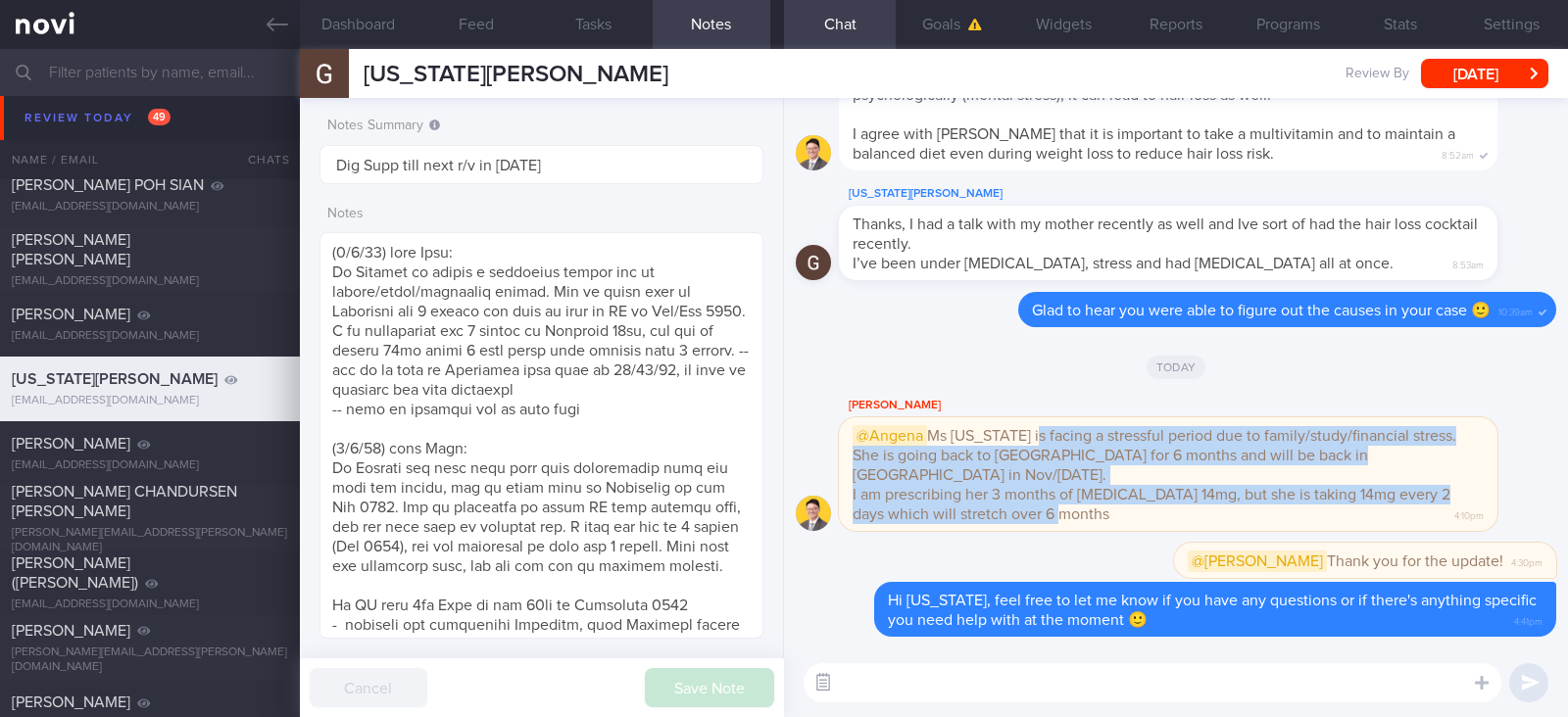 click at bounding box center [823, 683] 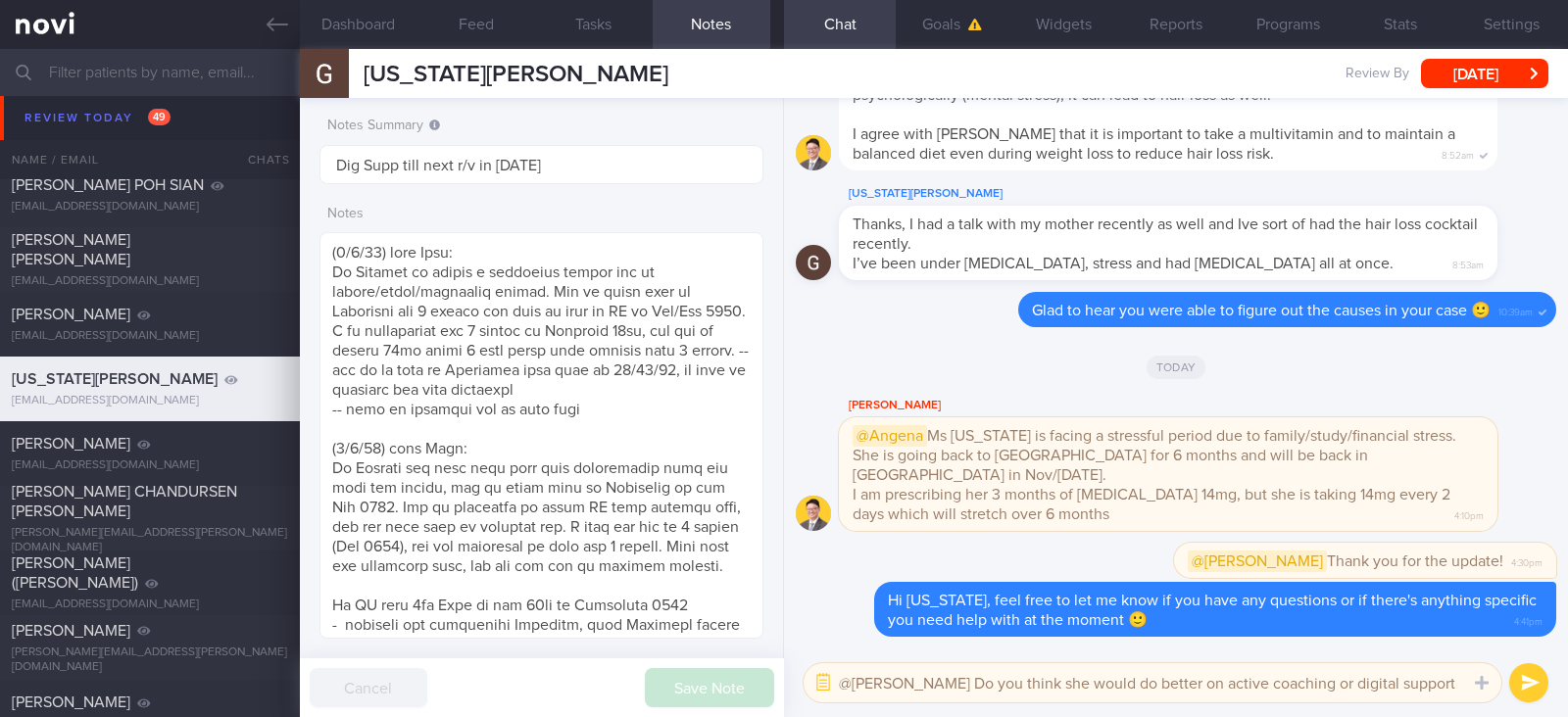 type on "@Todd Do you think she would do better on active coaching or digital support?" 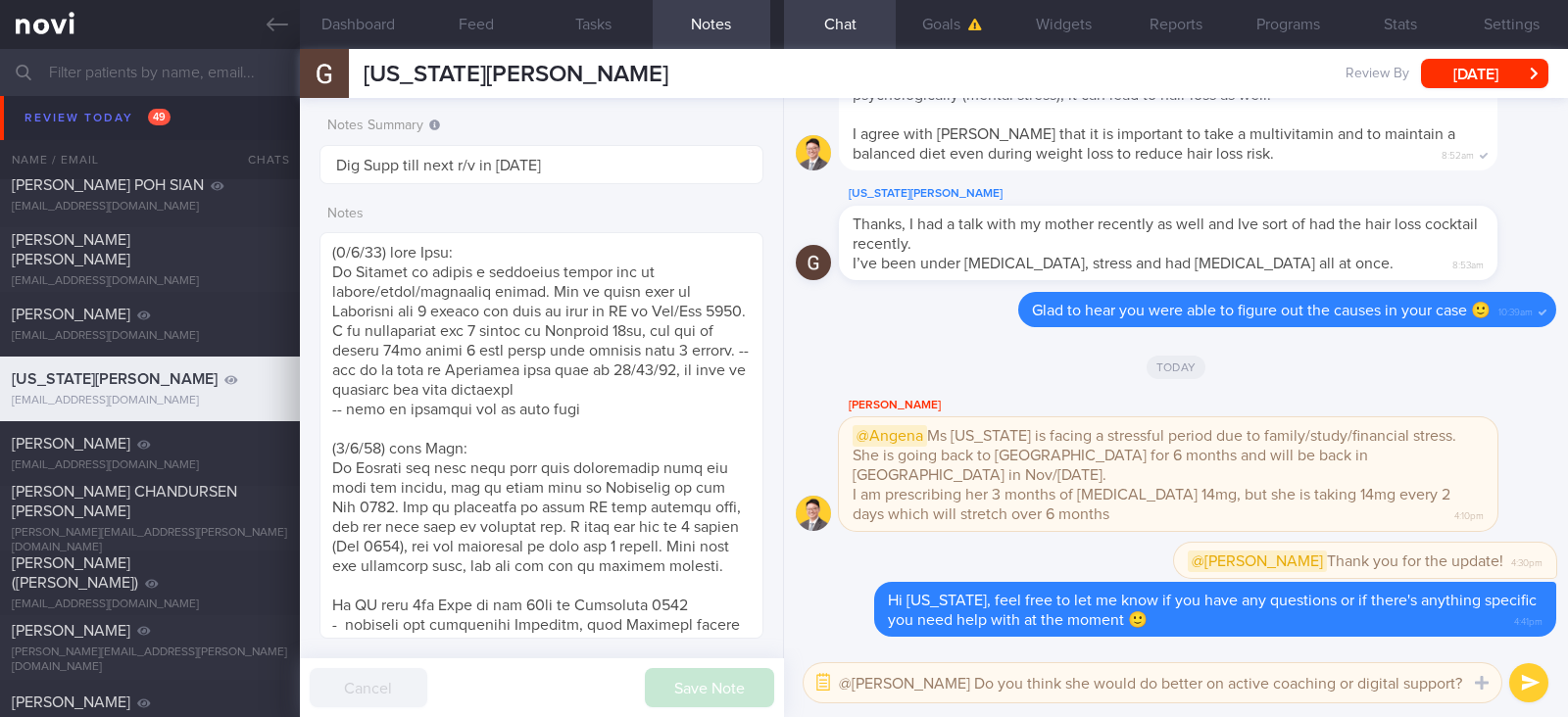 type 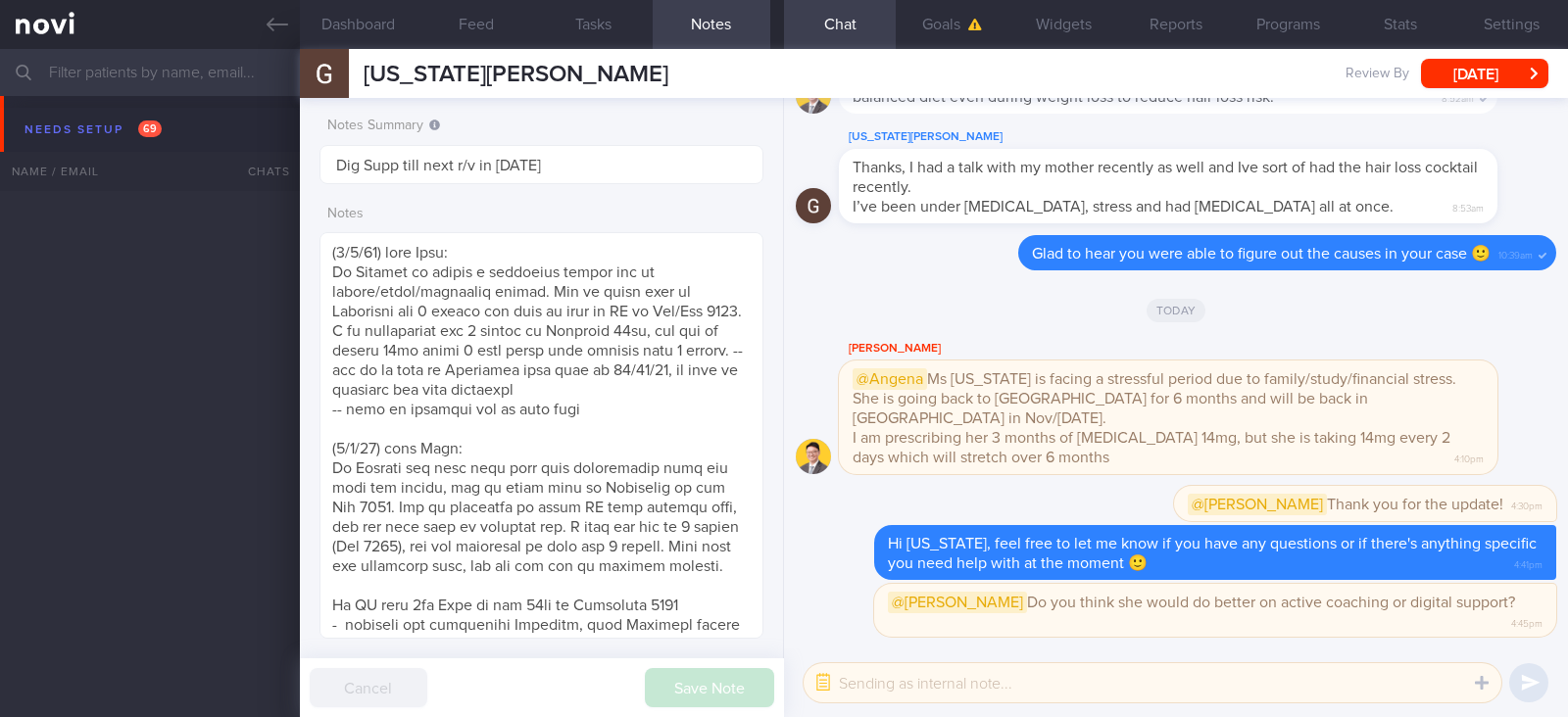select on "3" 